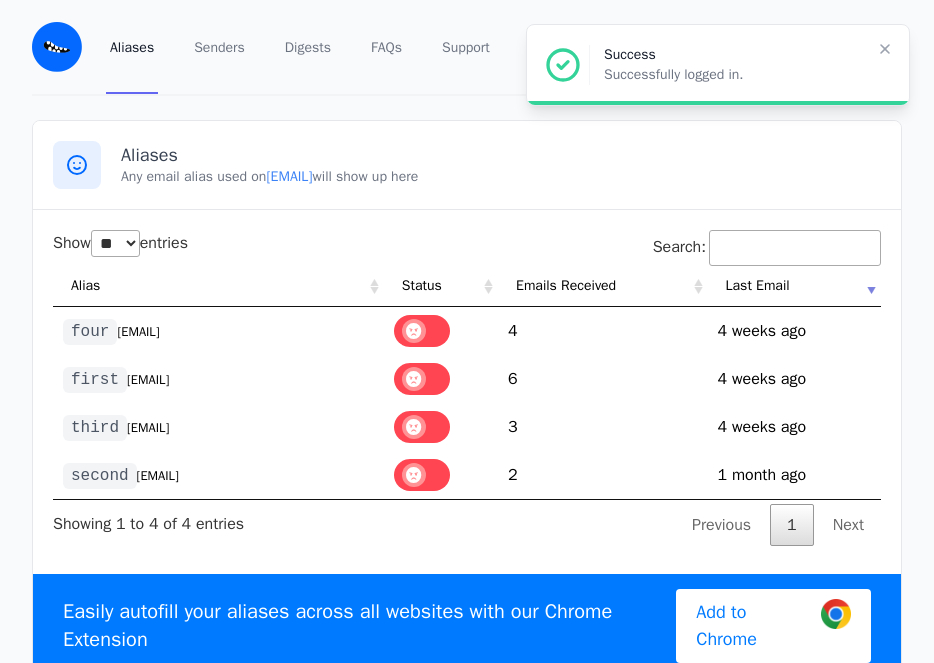 select on "**" 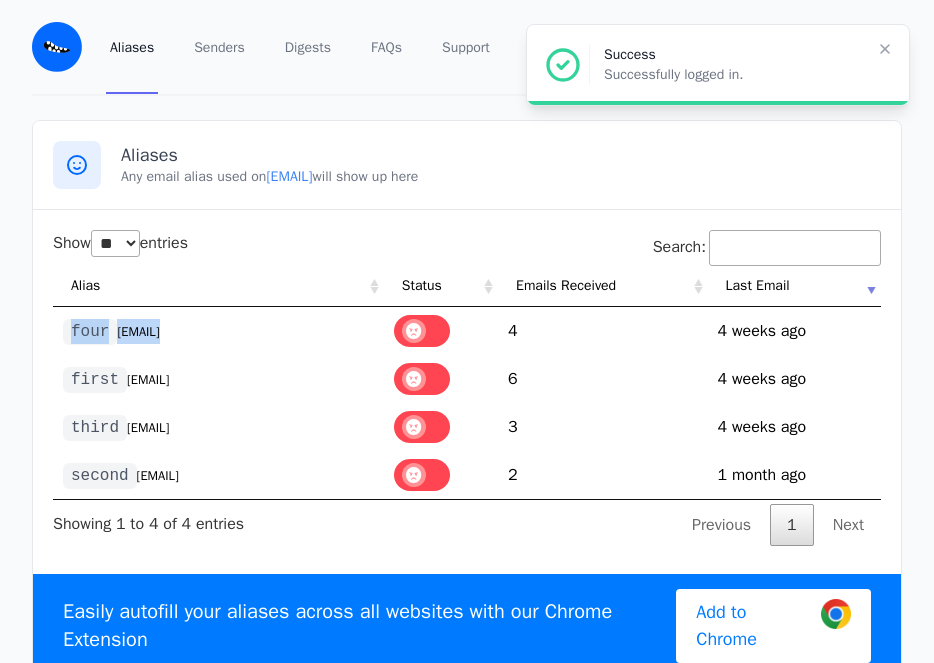 scroll, scrollTop: 0, scrollLeft: 0, axis: both 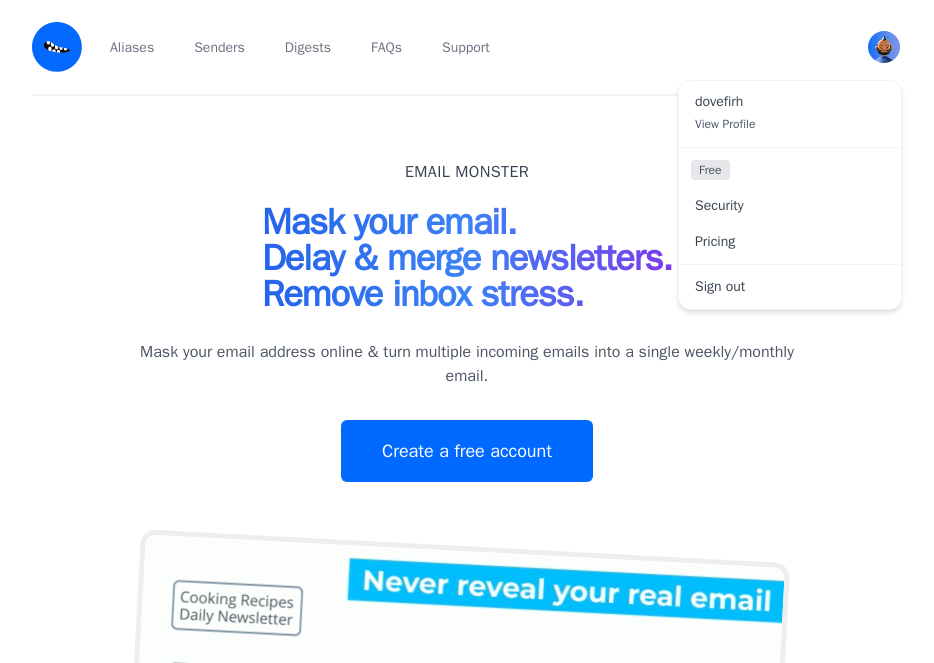 click on "Sign out" at bounding box center (790, 287) 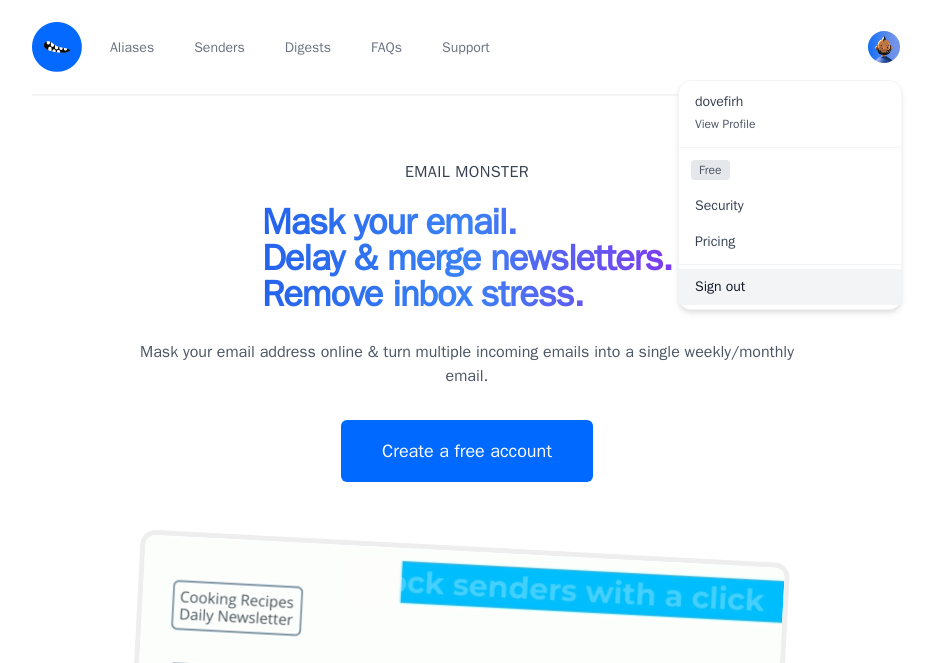click on "Sign out" at bounding box center [790, 287] 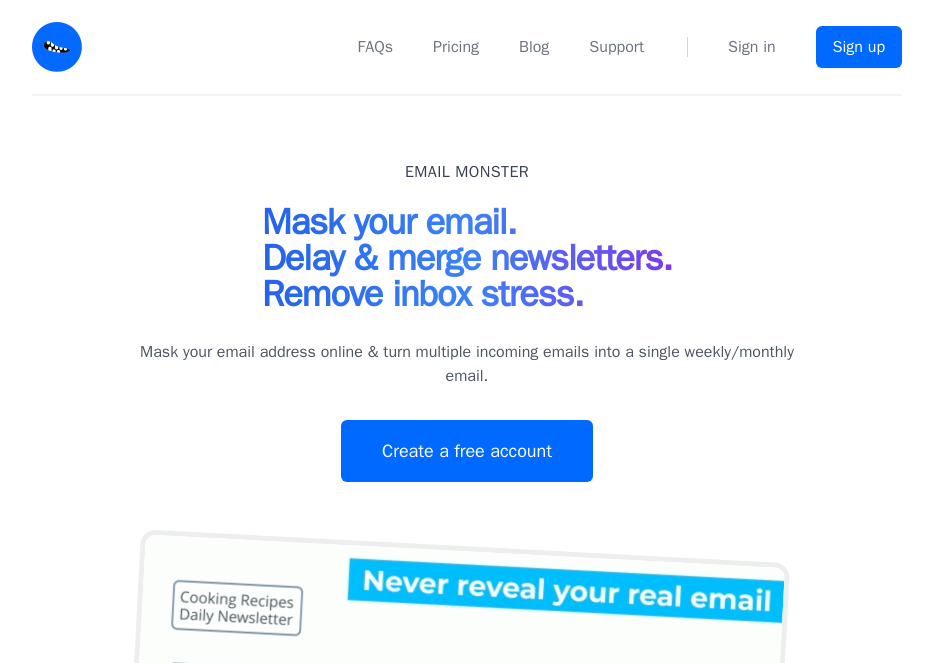 scroll, scrollTop: 0, scrollLeft: 0, axis: both 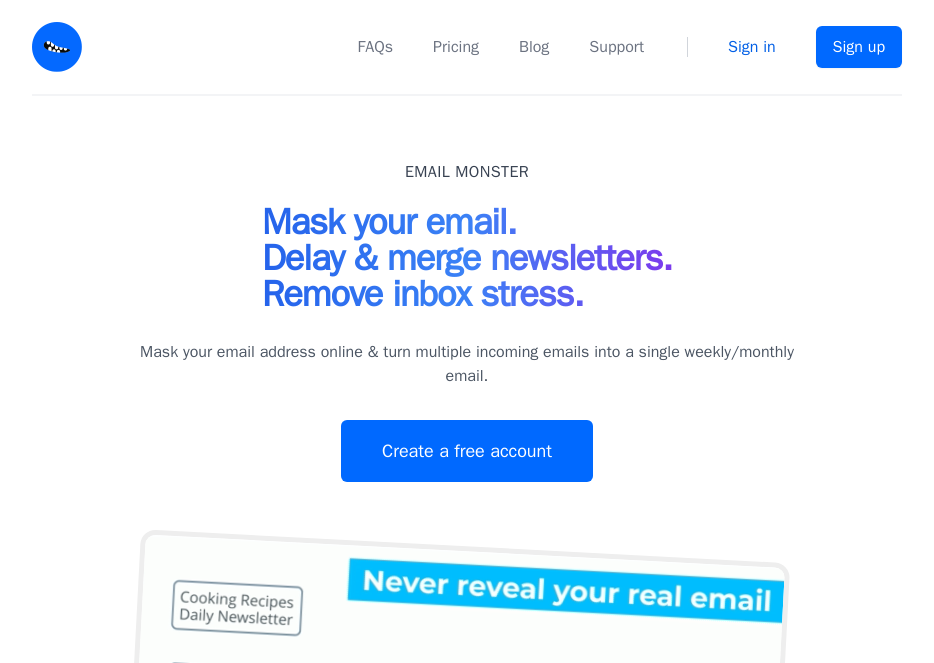 click on "Sign in" at bounding box center (752, 47) 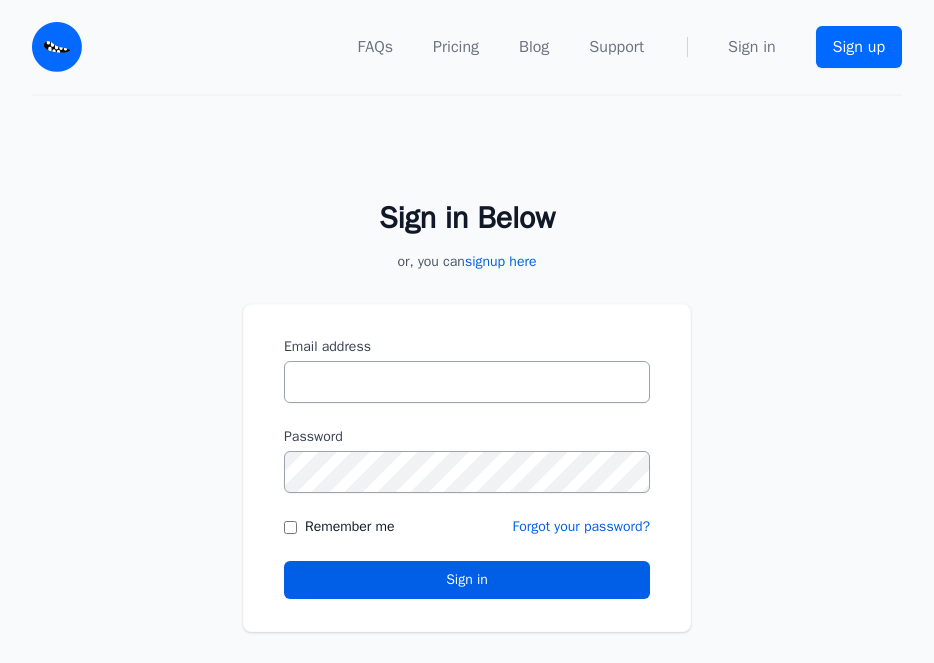 scroll, scrollTop: 0, scrollLeft: 0, axis: both 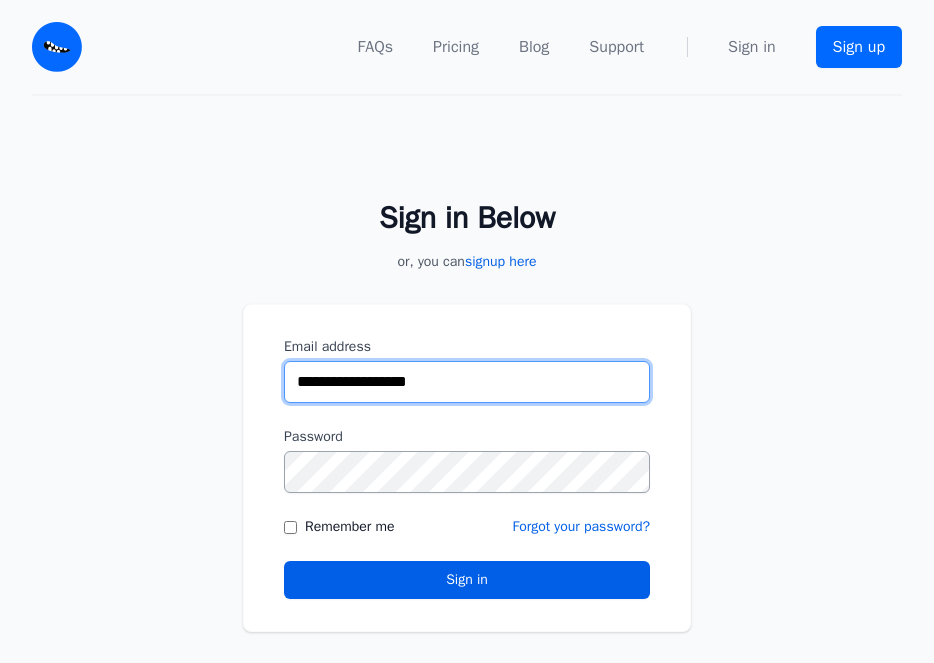 click on "**********" at bounding box center [467, 382] 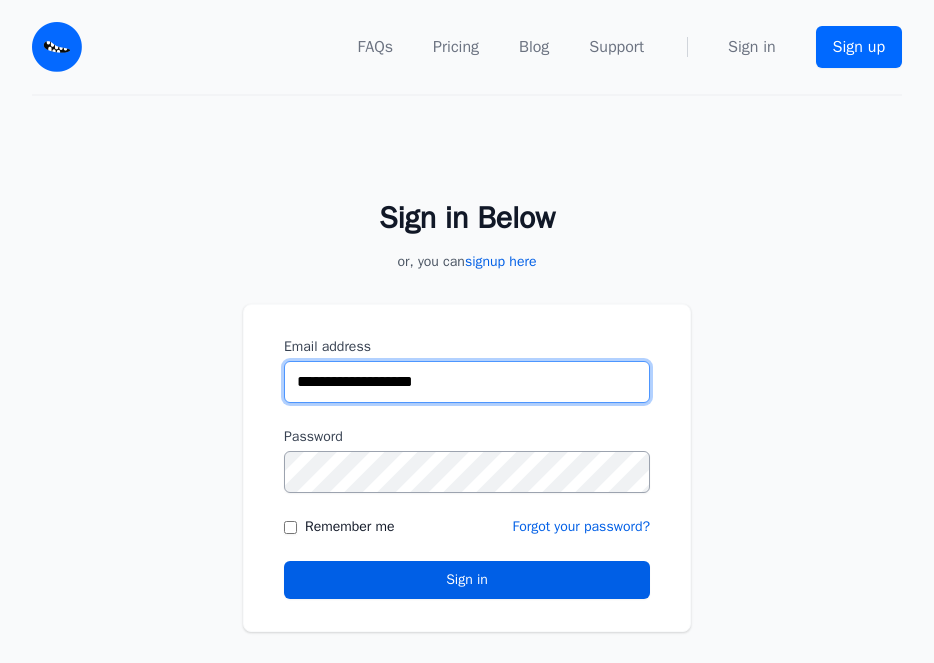 type on "**********" 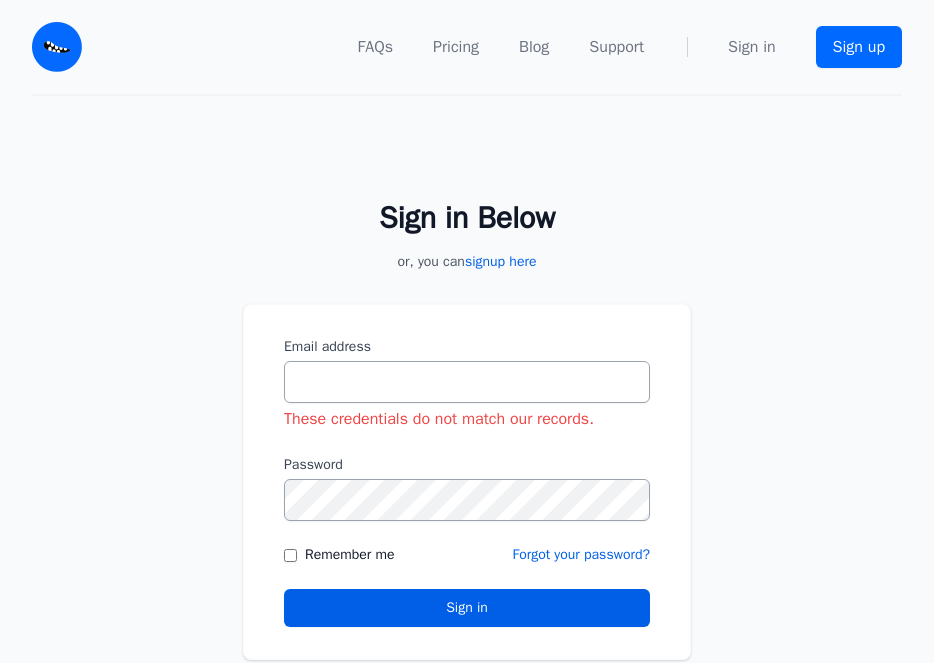 scroll, scrollTop: 0, scrollLeft: 0, axis: both 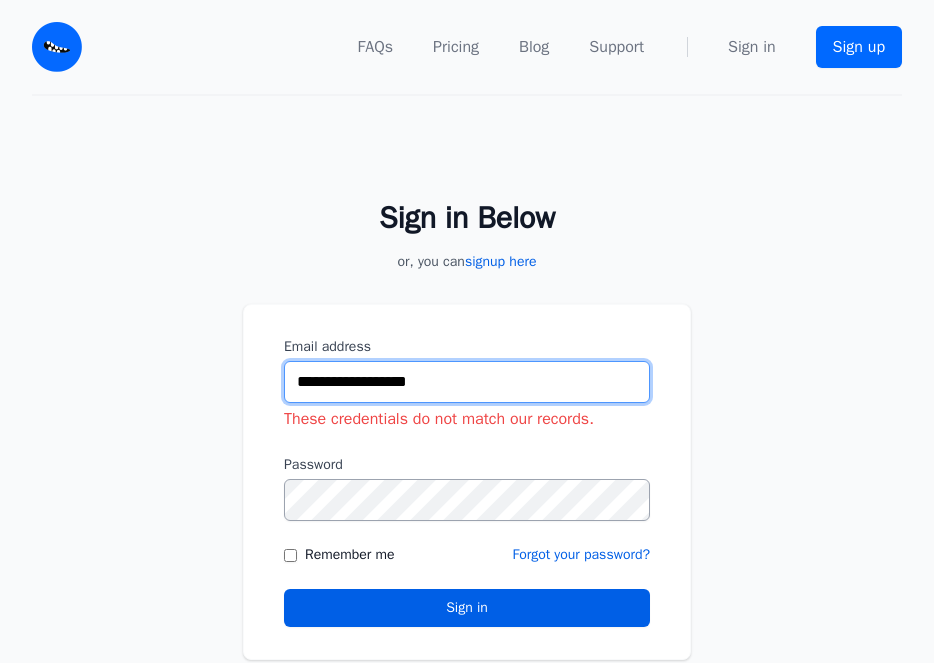 click on "**********" at bounding box center [467, 382] 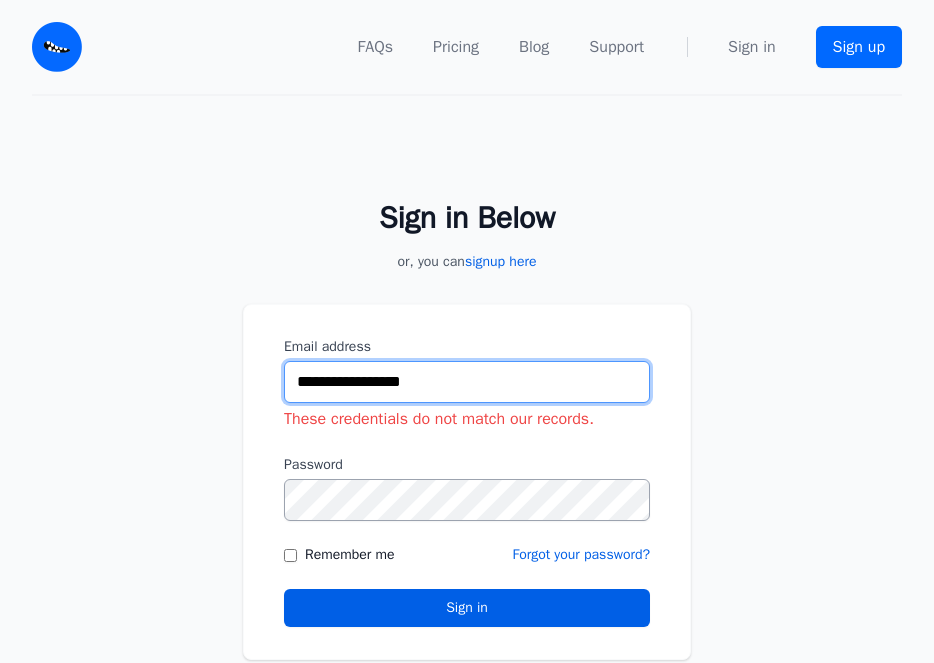 type on "**********" 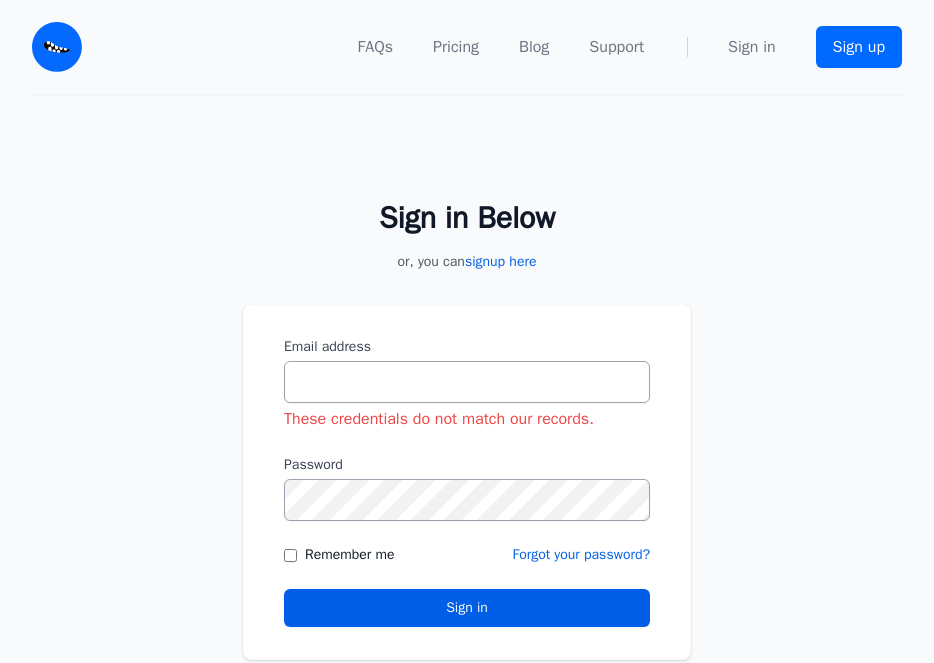 scroll, scrollTop: 0, scrollLeft: 0, axis: both 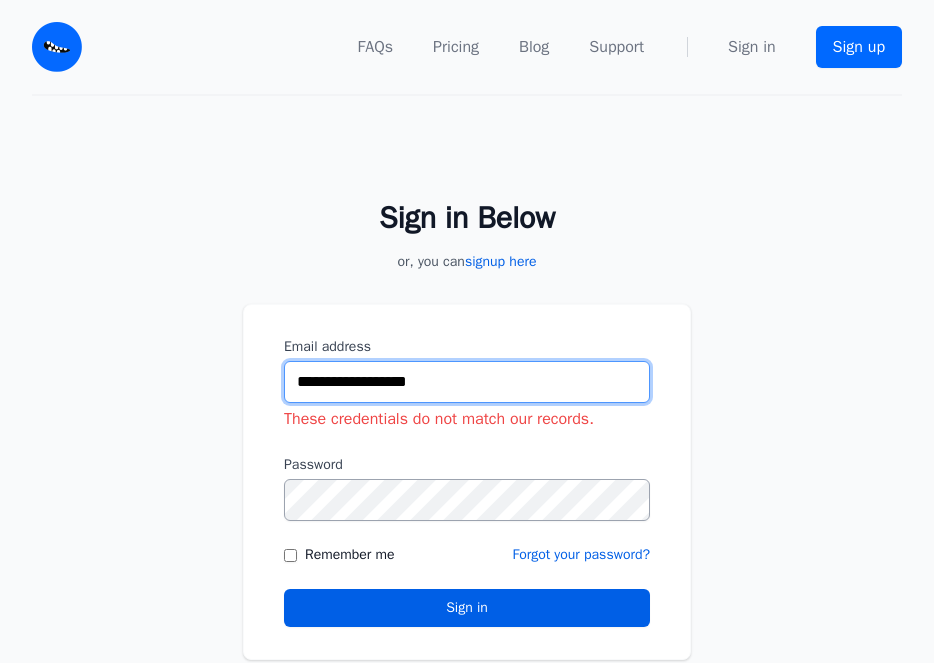 click on "**********" at bounding box center [467, 382] 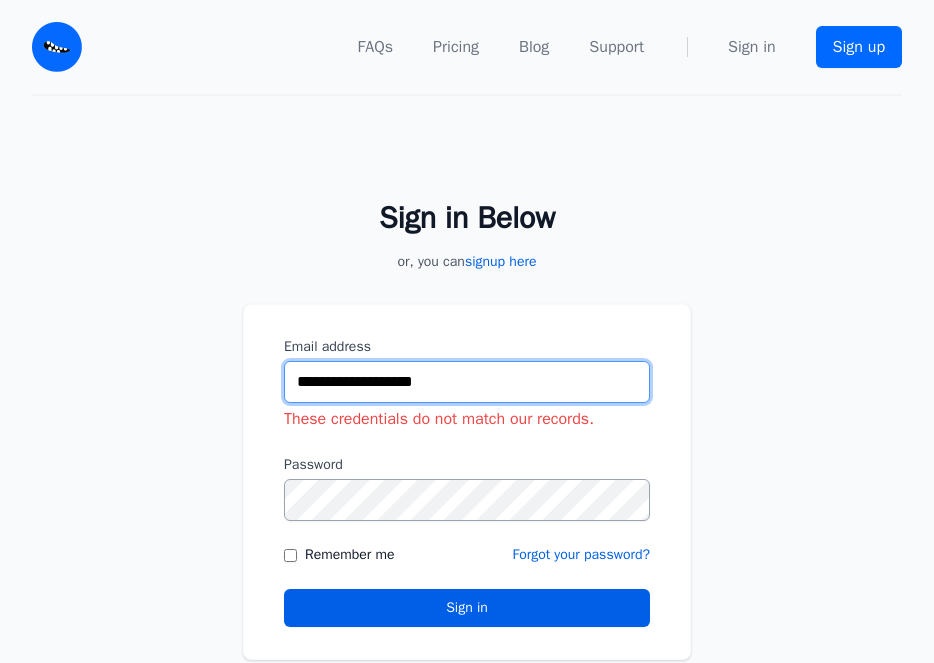 type on "**********" 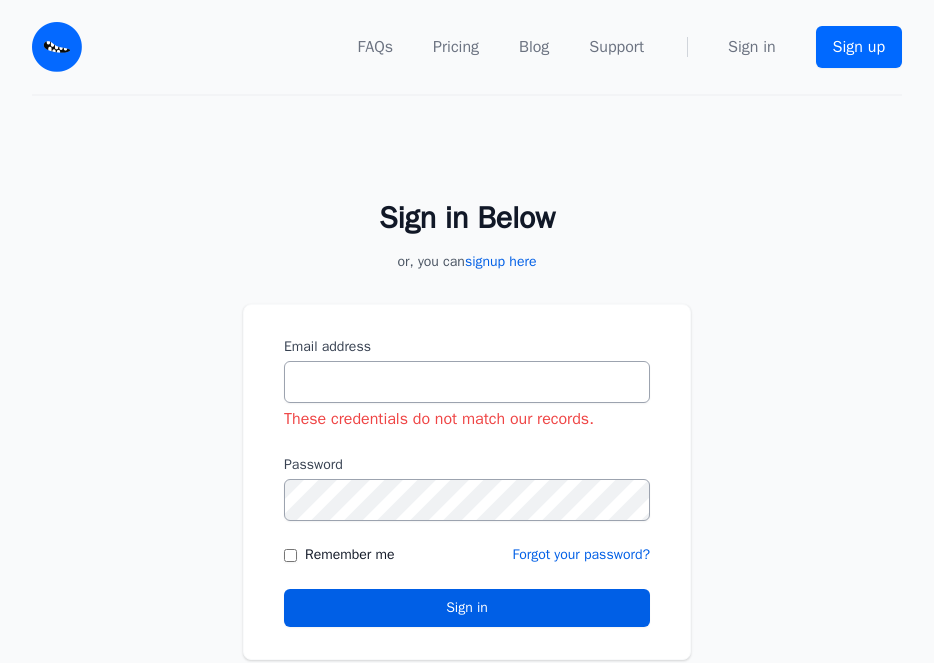 scroll, scrollTop: 0, scrollLeft: 0, axis: both 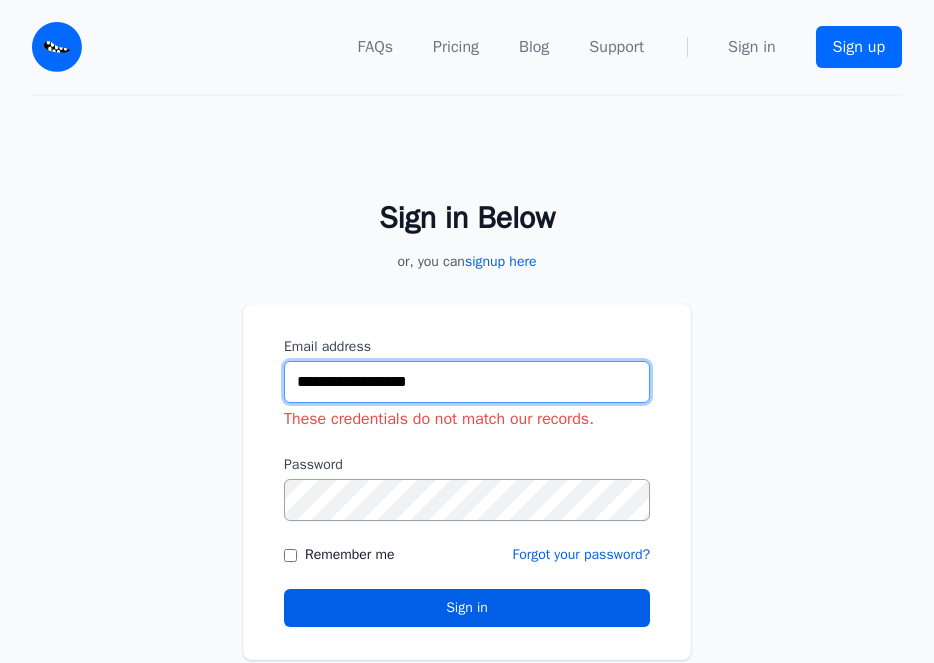 click on "**********" at bounding box center (467, 382) 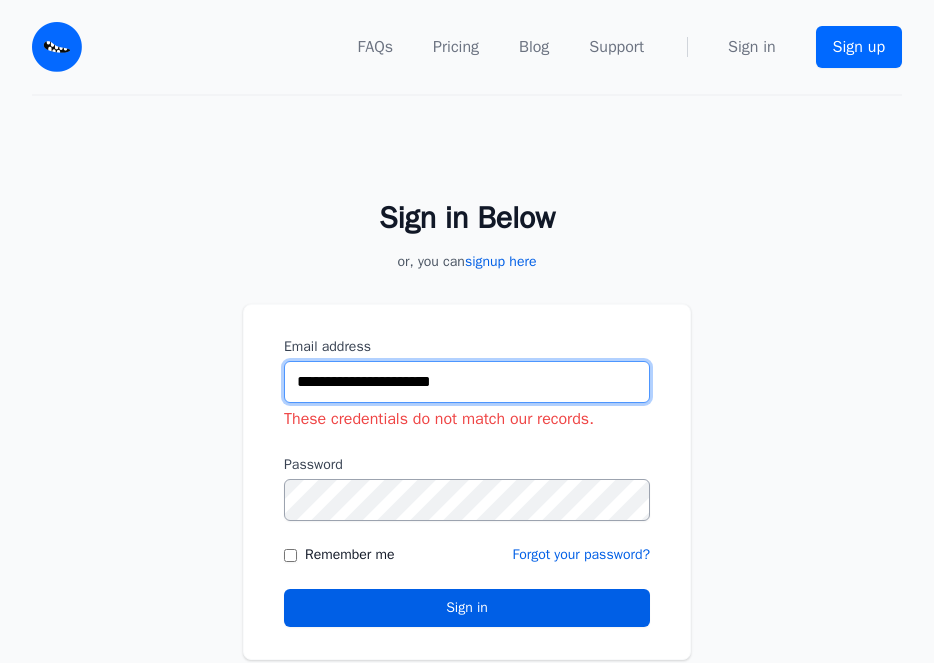 type on "**********" 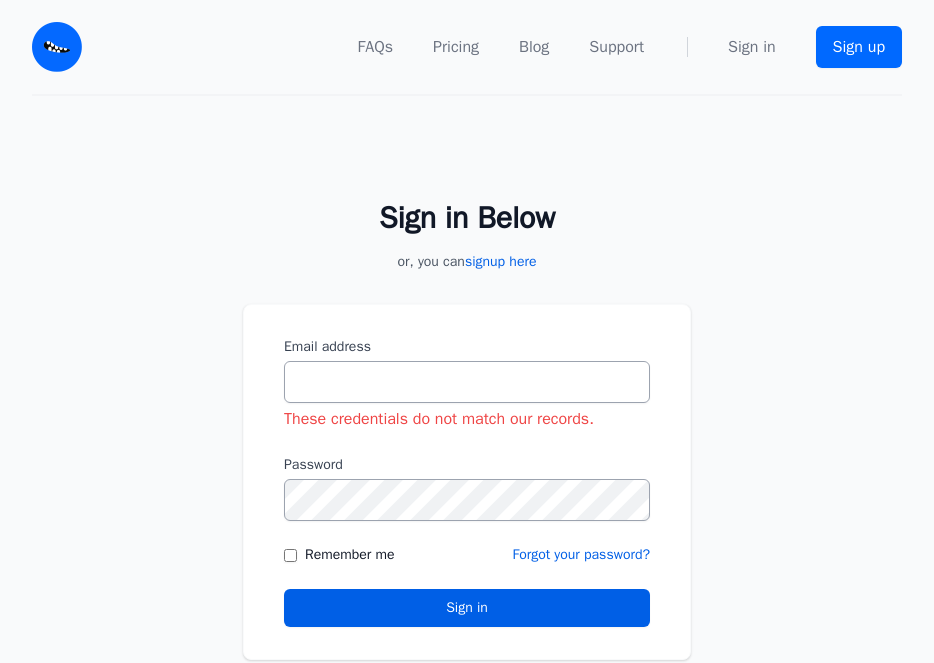 scroll, scrollTop: 0, scrollLeft: 0, axis: both 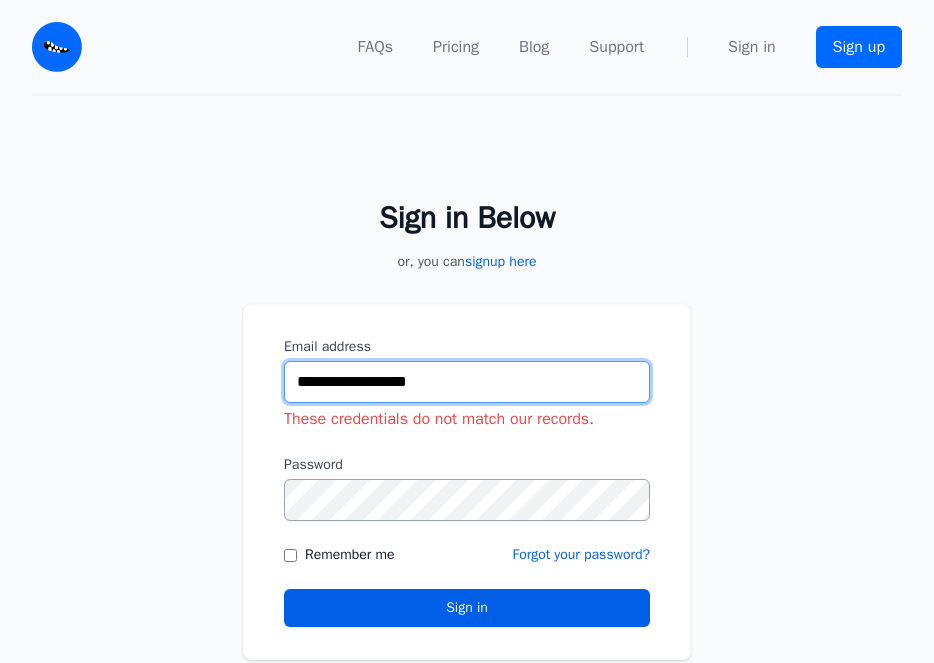 click on "**********" at bounding box center (467, 382) 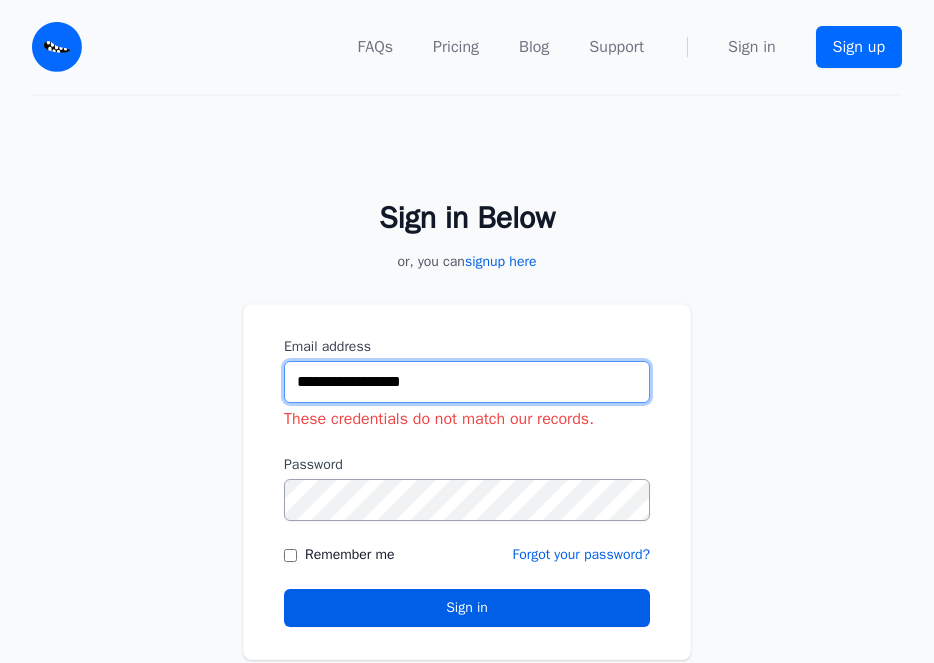type on "**********" 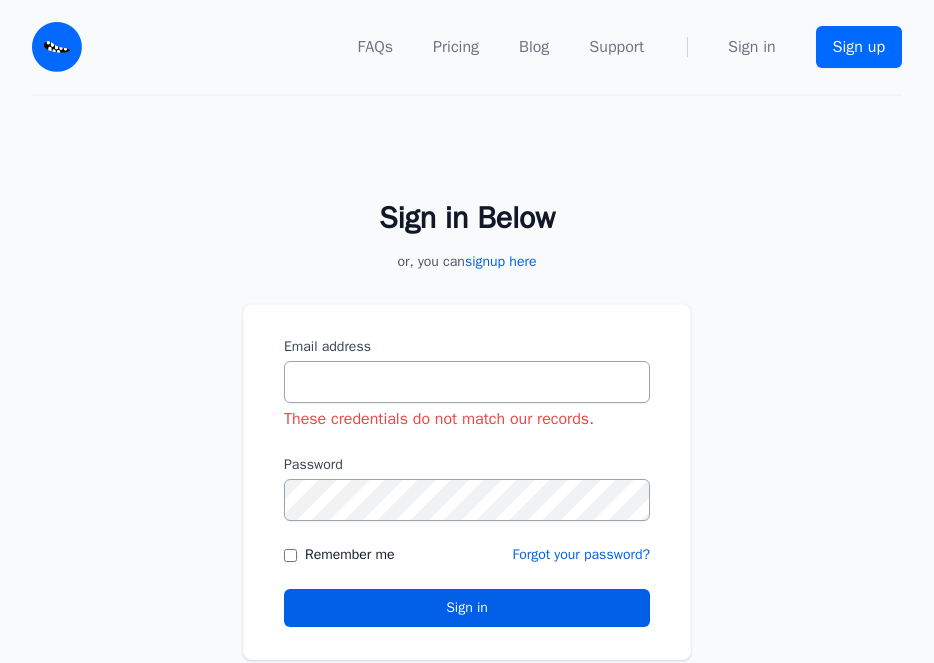scroll, scrollTop: 0, scrollLeft: 0, axis: both 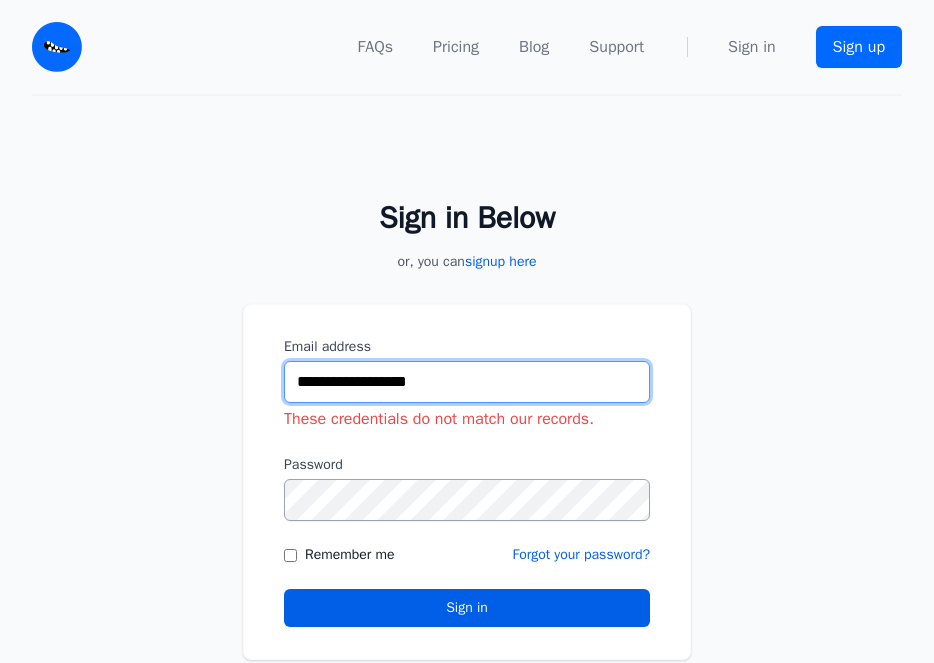 click on "**********" at bounding box center [467, 382] 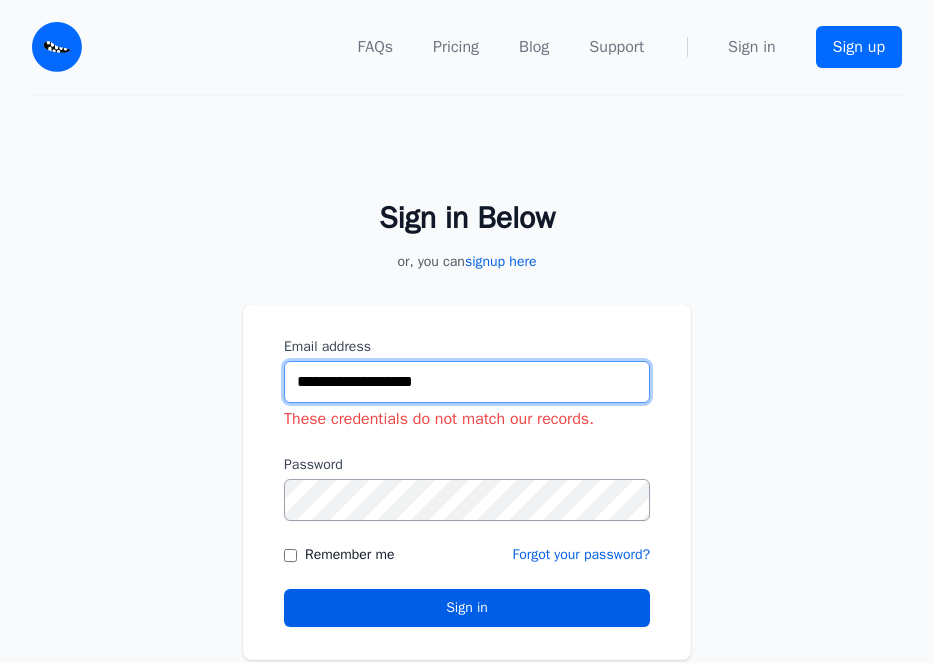 type on "**********" 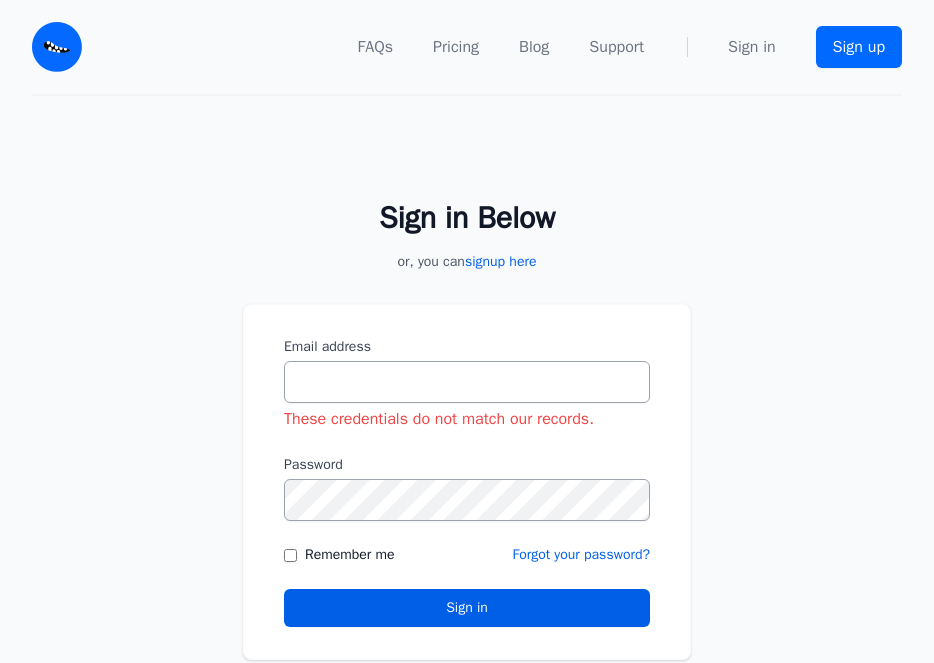 scroll, scrollTop: 0, scrollLeft: 0, axis: both 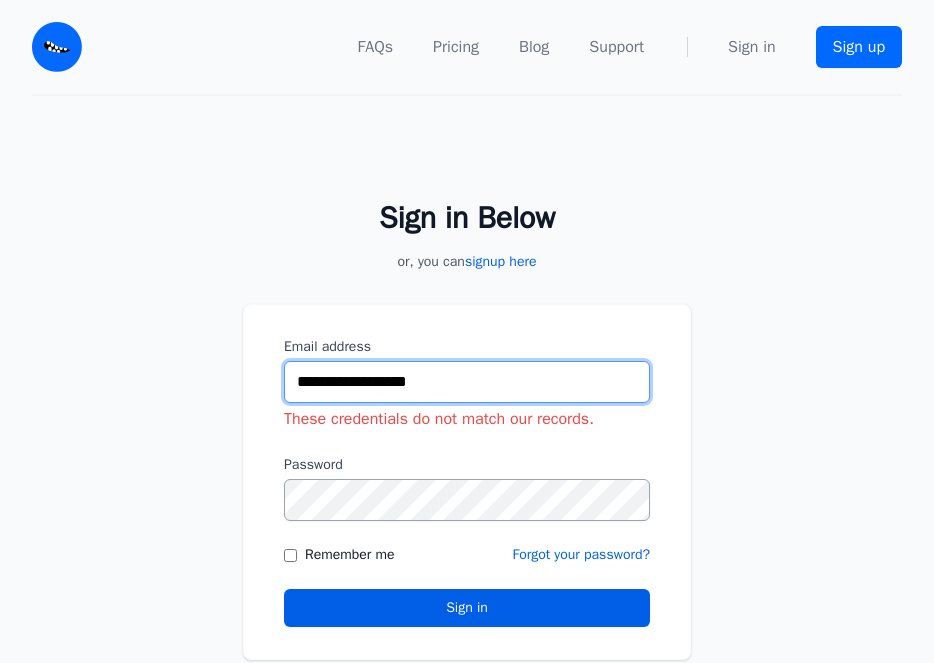 click on "**********" at bounding box center (467, 382) 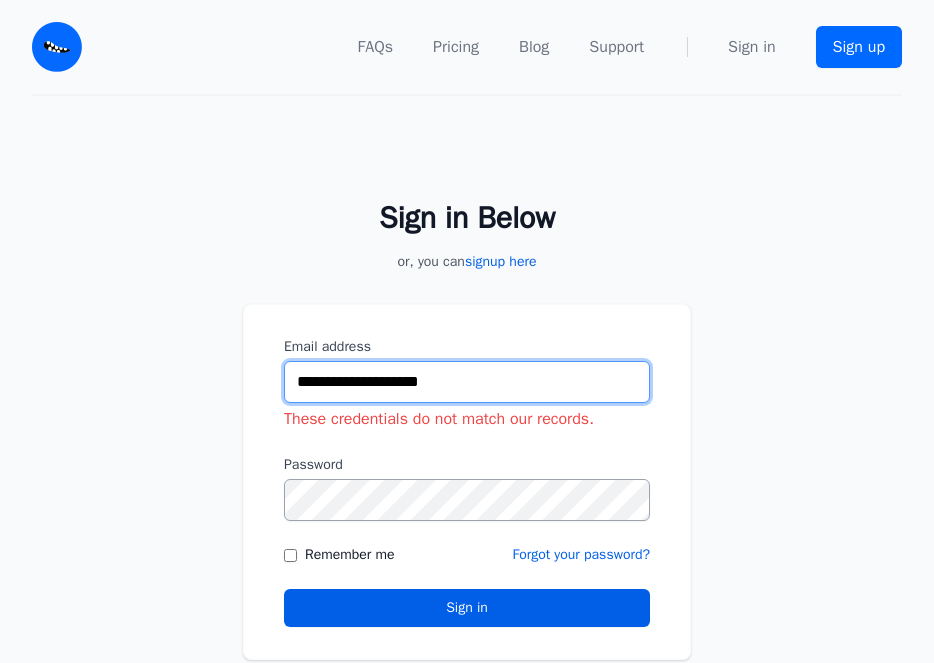 type on "**********" 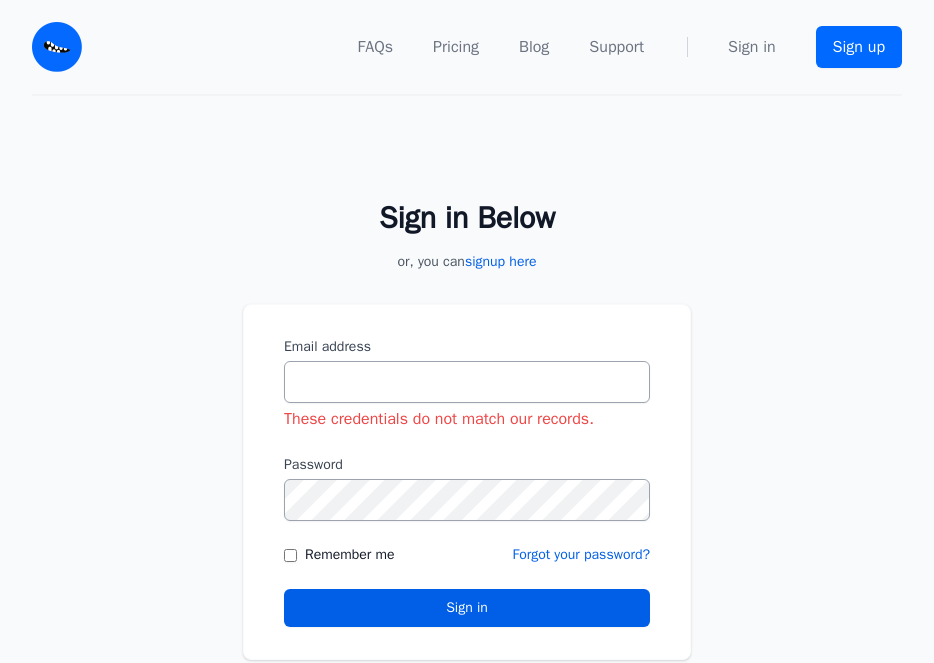 scroll, scrollTop: 0, scrollLeft: 0, axis: both 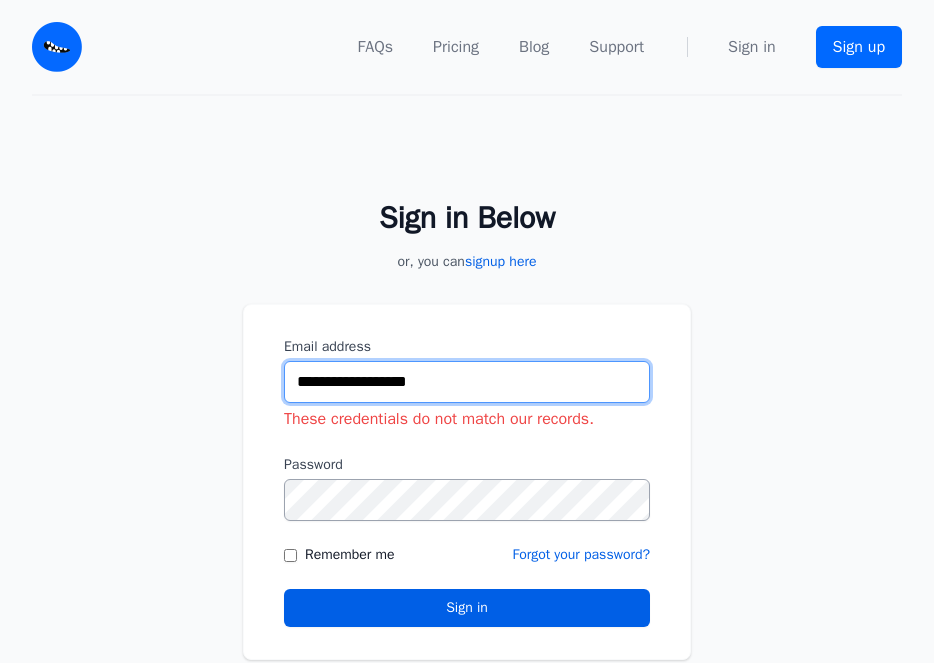 click on "**********" at bounding box center [467, 382] 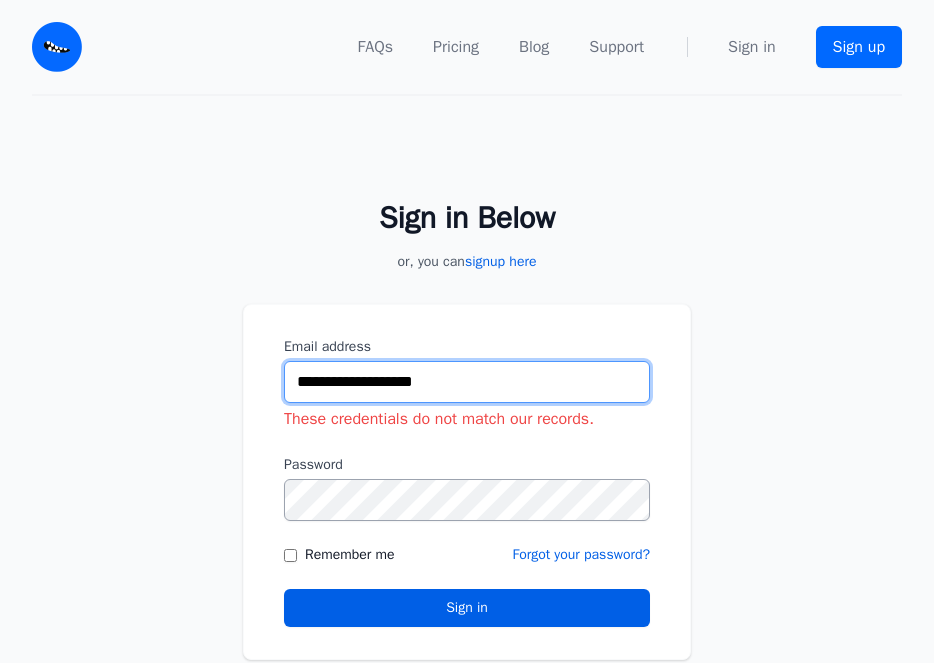 type on "**********" 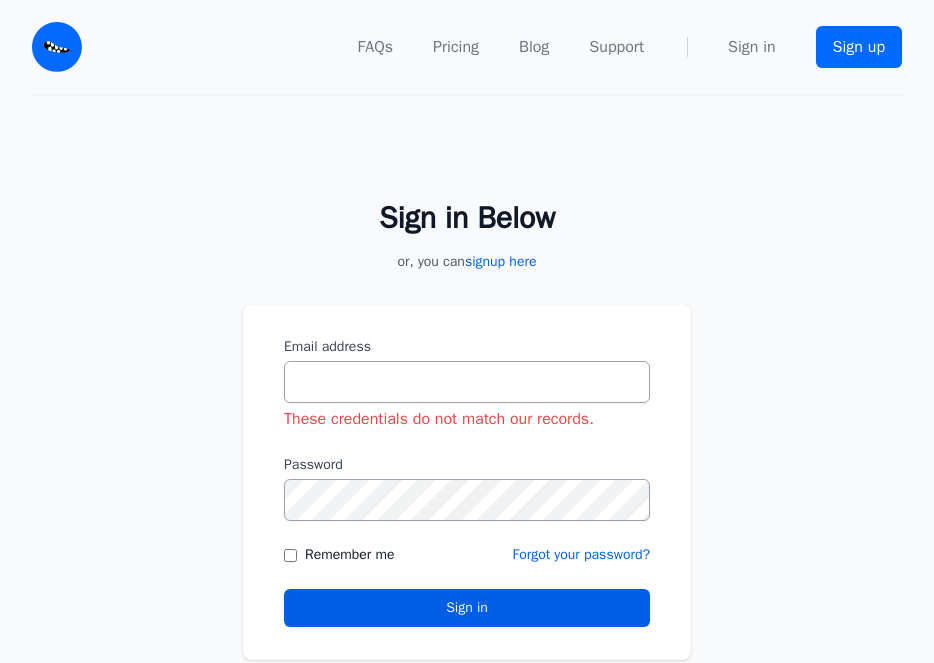 scroll, scrollTop: 0, scrollLeft: 0, axis: both 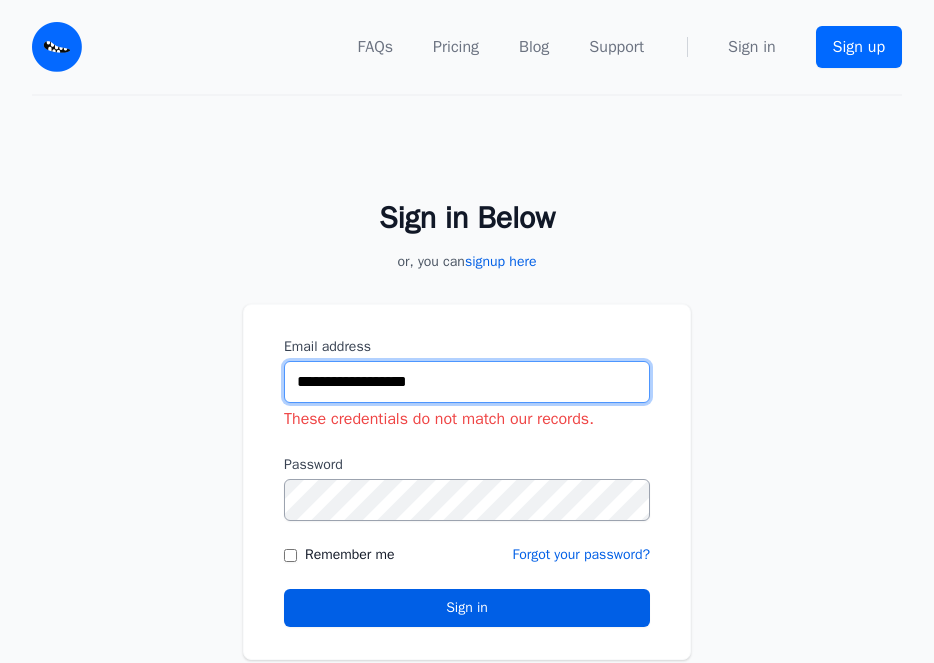 click on "**********" at bounding box center [467, 382] 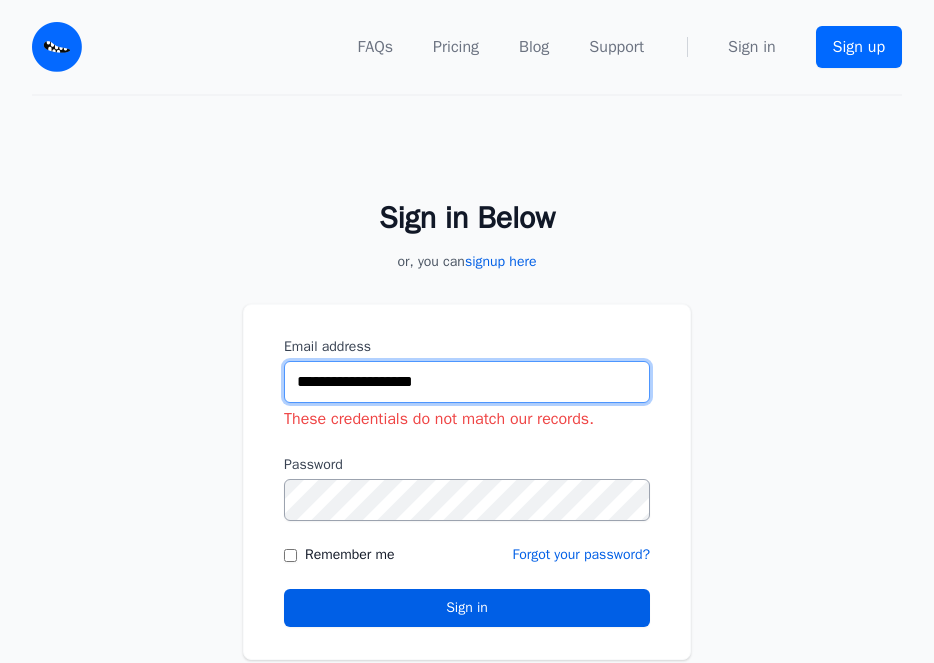 type on "**********" 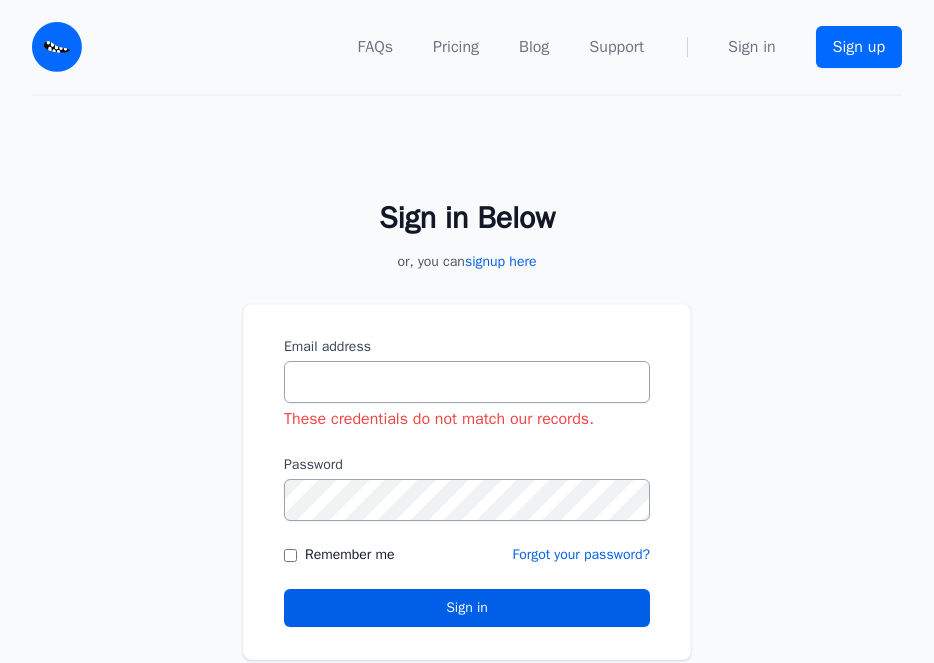 scroll, scrollTop: 0, scrollLeft: 0, axis: both 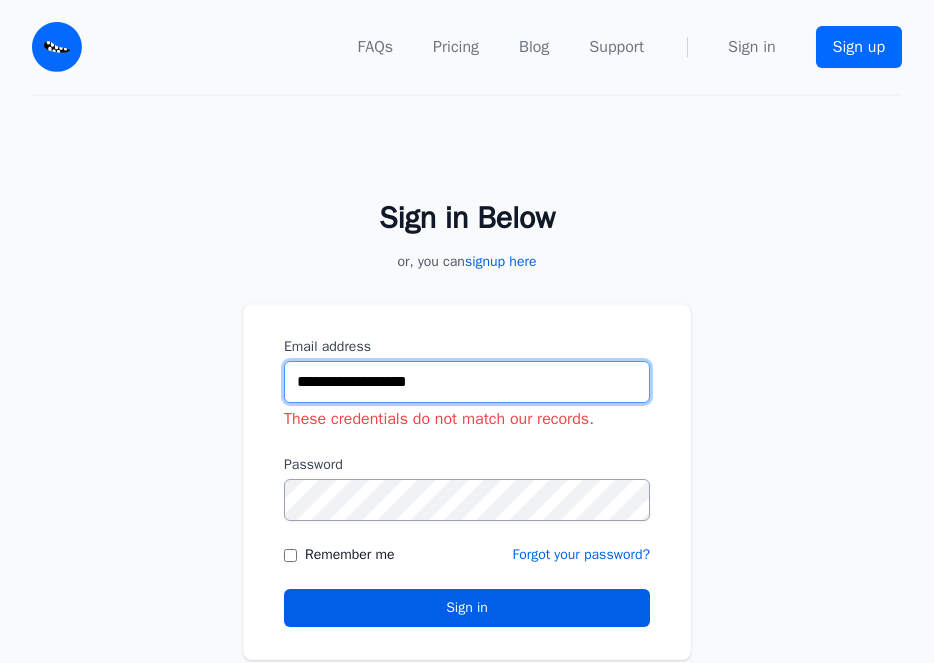 click on "**********" at bounding box center [467, 382] 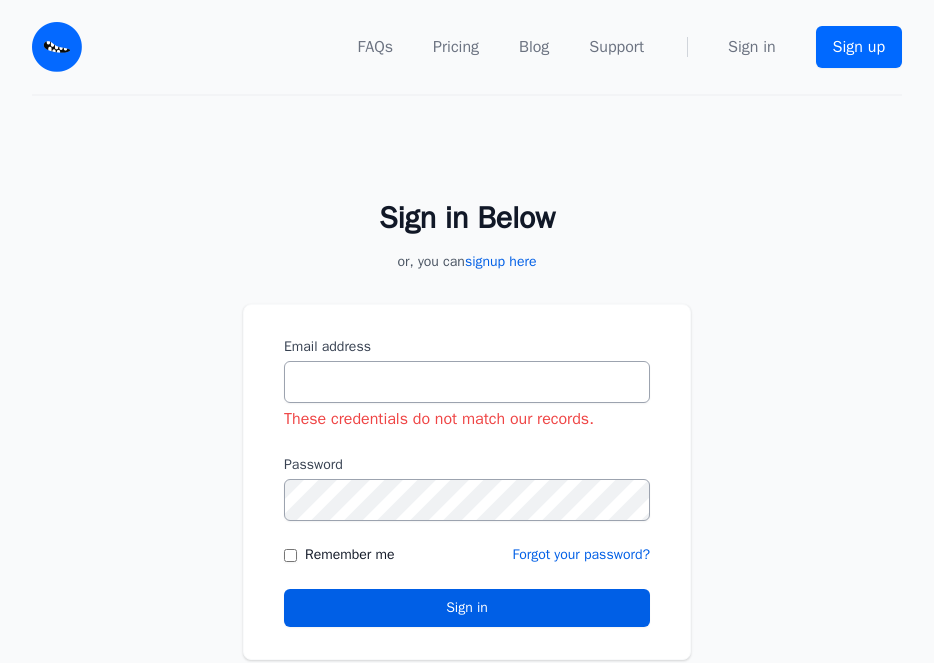 scroll, scrollTop: 0, scrollLeft: 0, axis: both 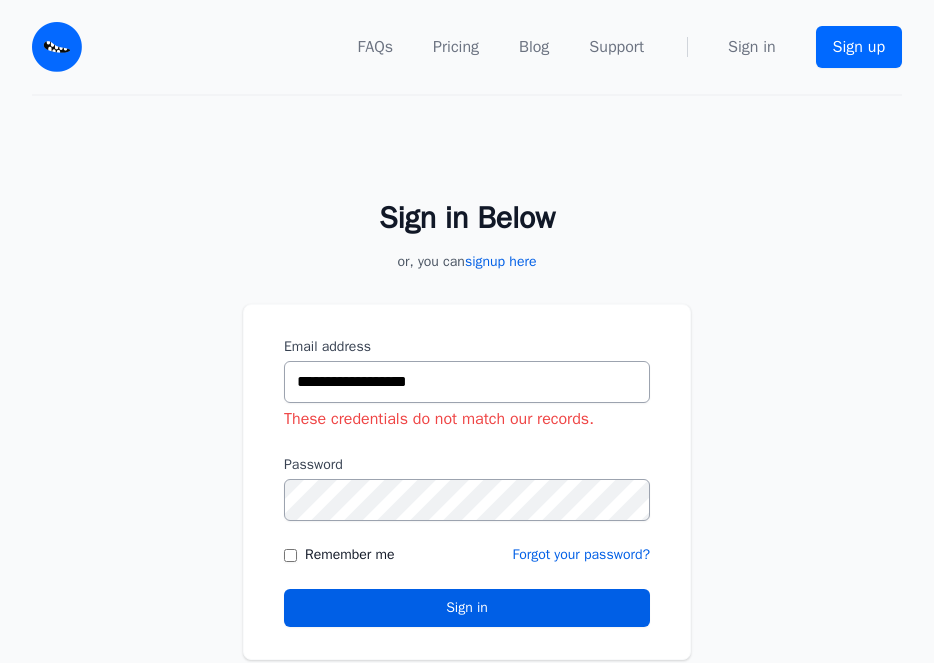 drag, startPoint x: 289, startPoint y: 387, endPoint x: 316, endPoint y: 382, distance: 27.45906 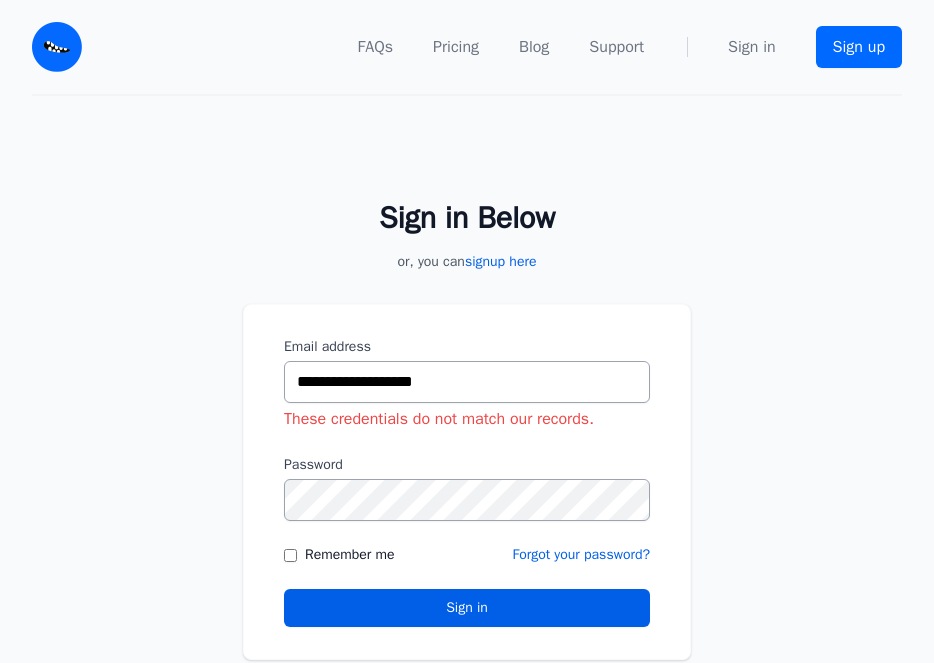 type on "**********" 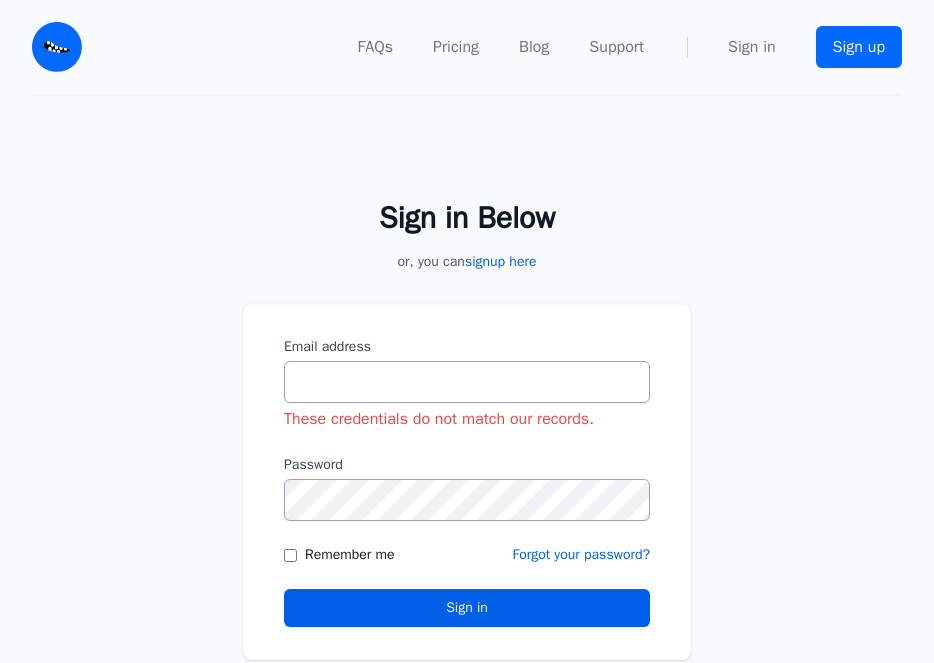 scroll, scrollTop: 0, scrollLeft: 0, axis: both 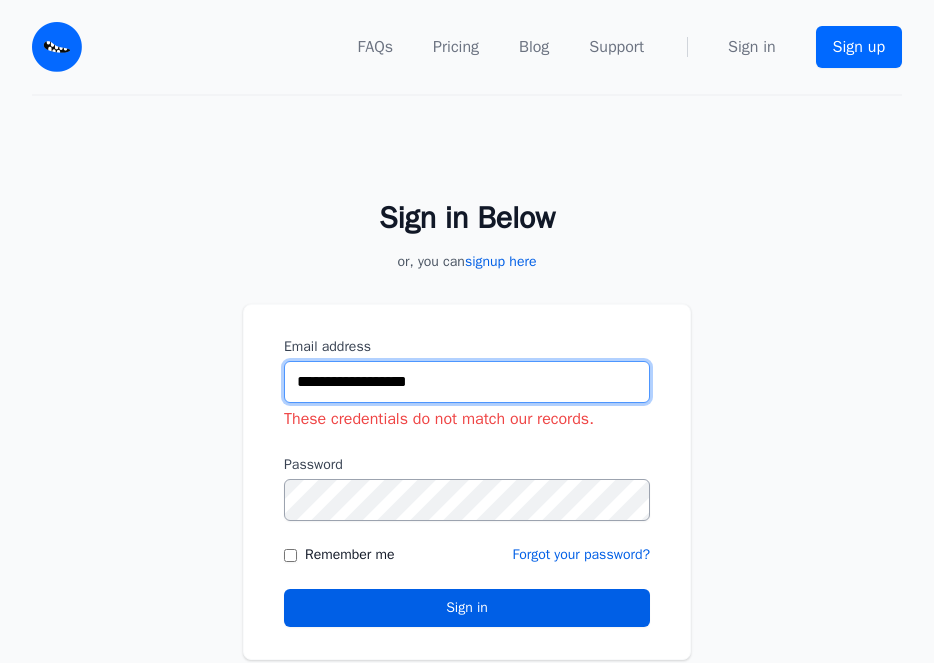 click on "**********" at bounding box center (467, 382) 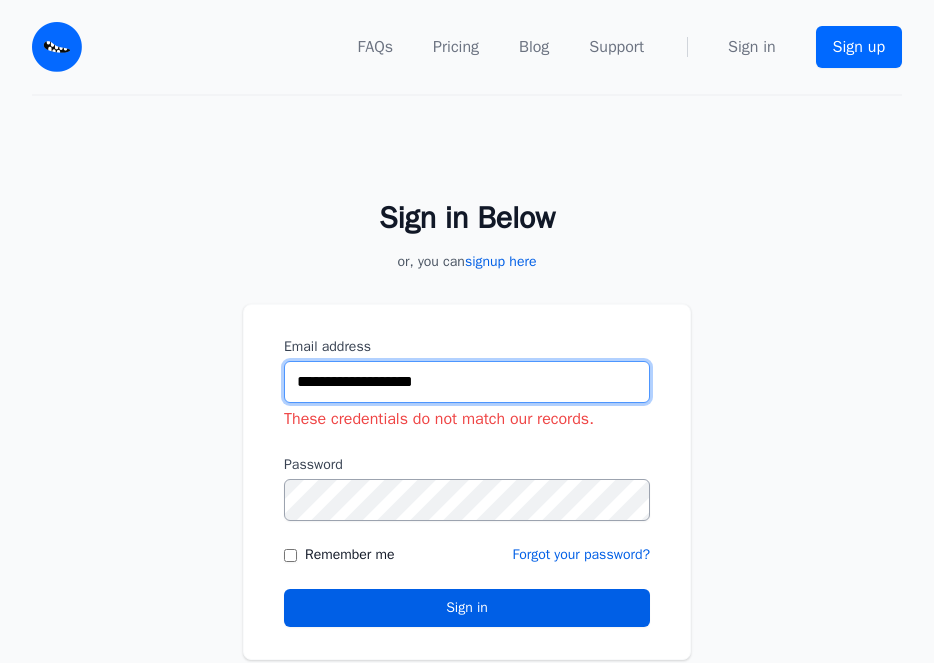 type on "**********" 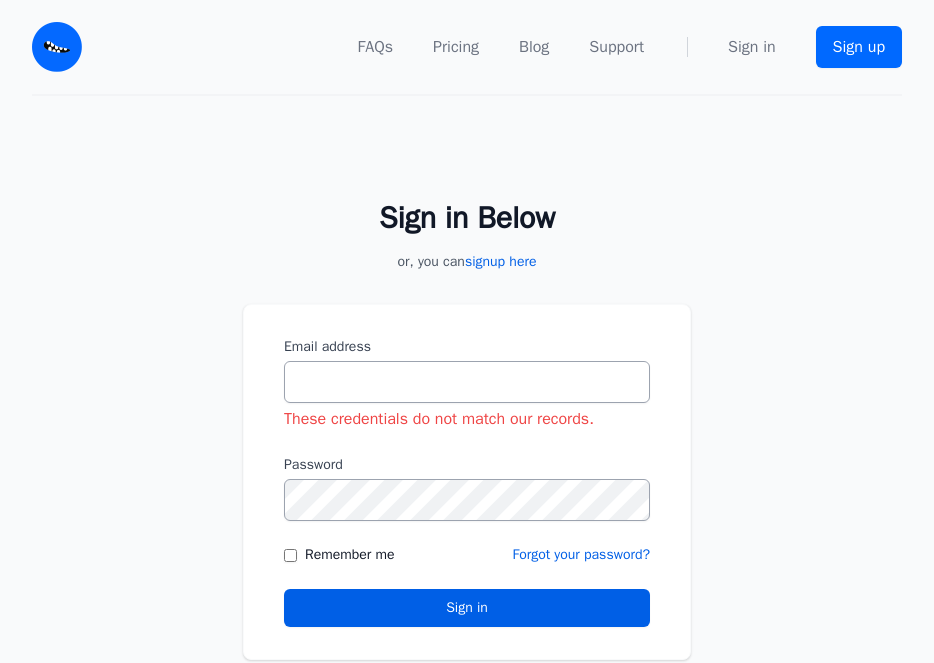 scroll, scrollTop: 200, scrollLeft: 0, axis: vertical 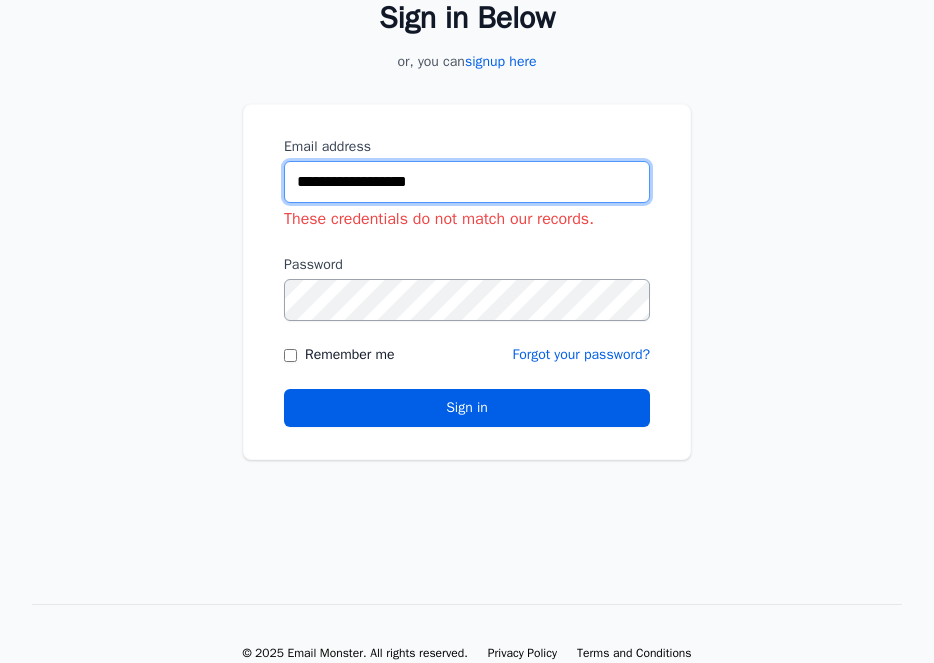 click on "**********" at bounding box center (467, 182) 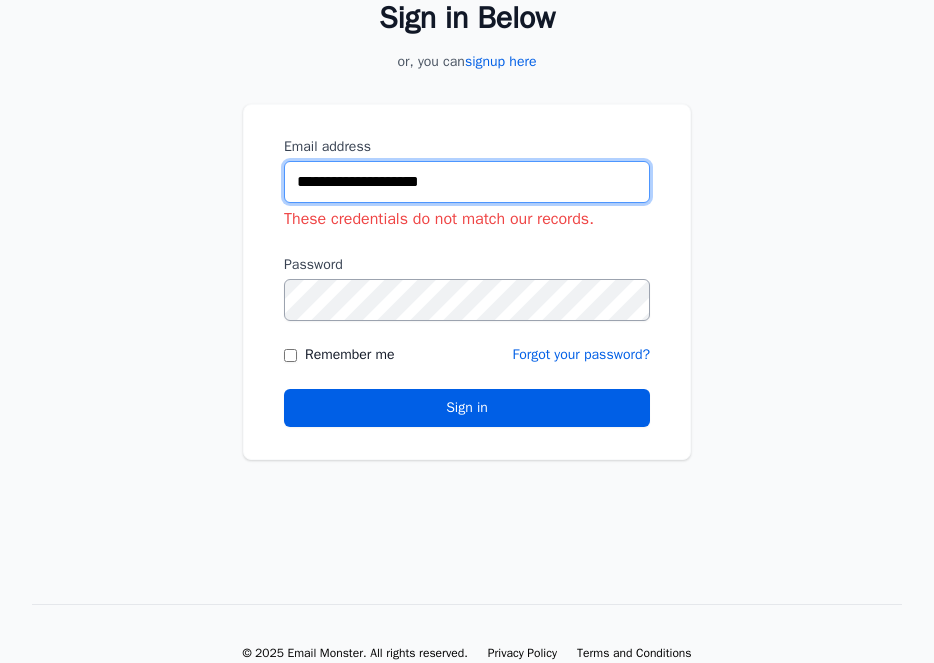 type on "**********" 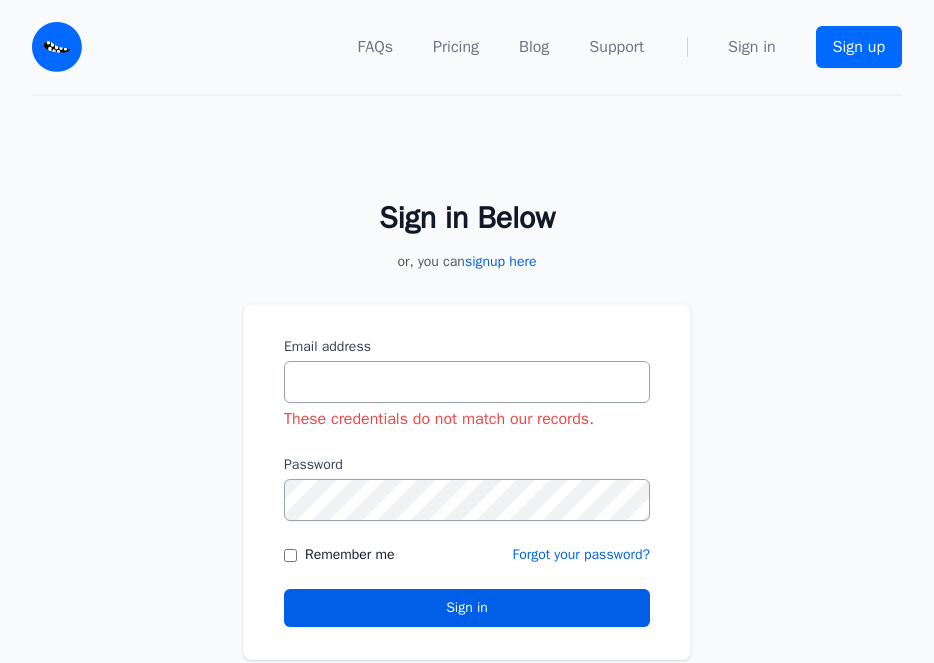 scroll, scrollTop: 0, scrollLeft: 0, axis: both 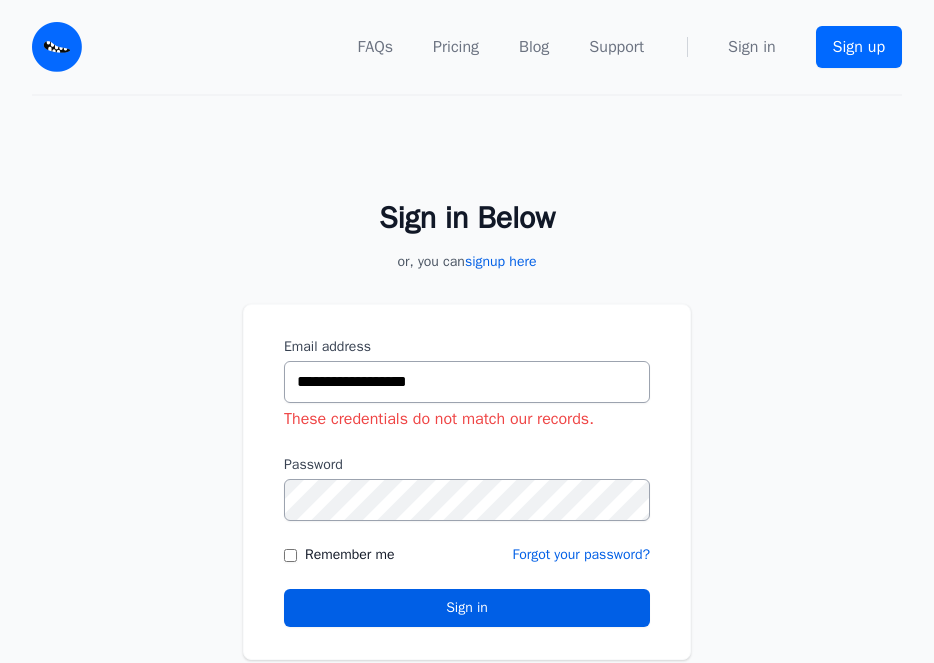 click on "FAQs
Pricing
Blog
Support
Sign in
Sign up" at bounding box center (504, 47) 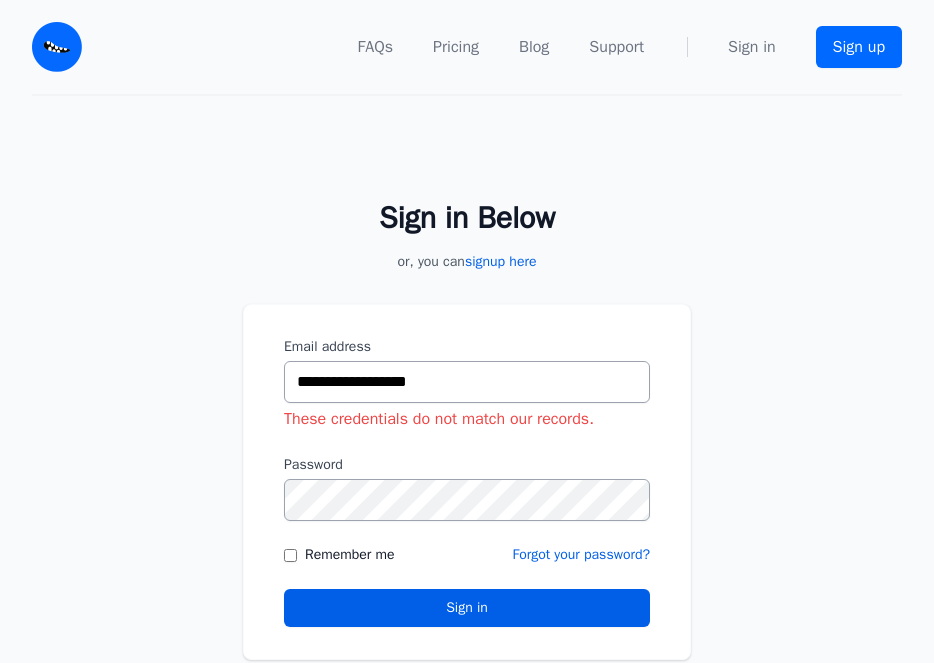 click on "**********" at bounding box center [467, 418] 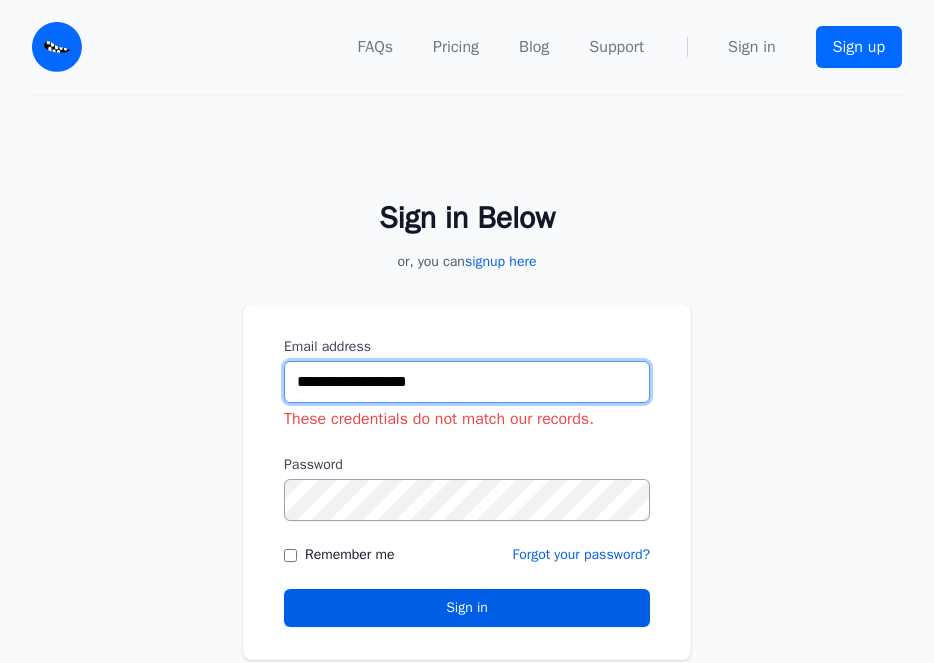 click on "**********" at bounding box center [467, 382] 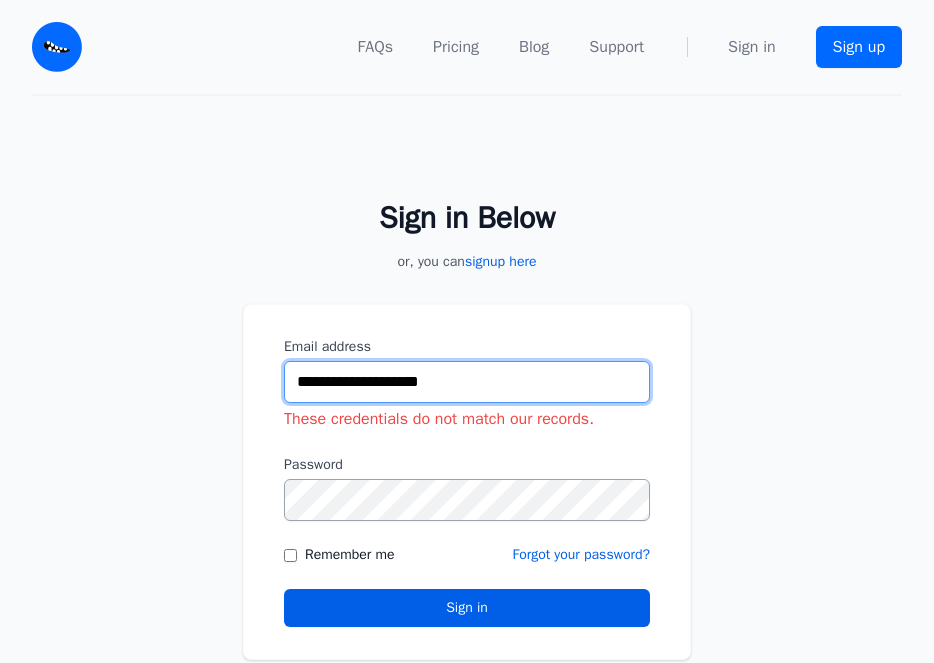 type on "**********" 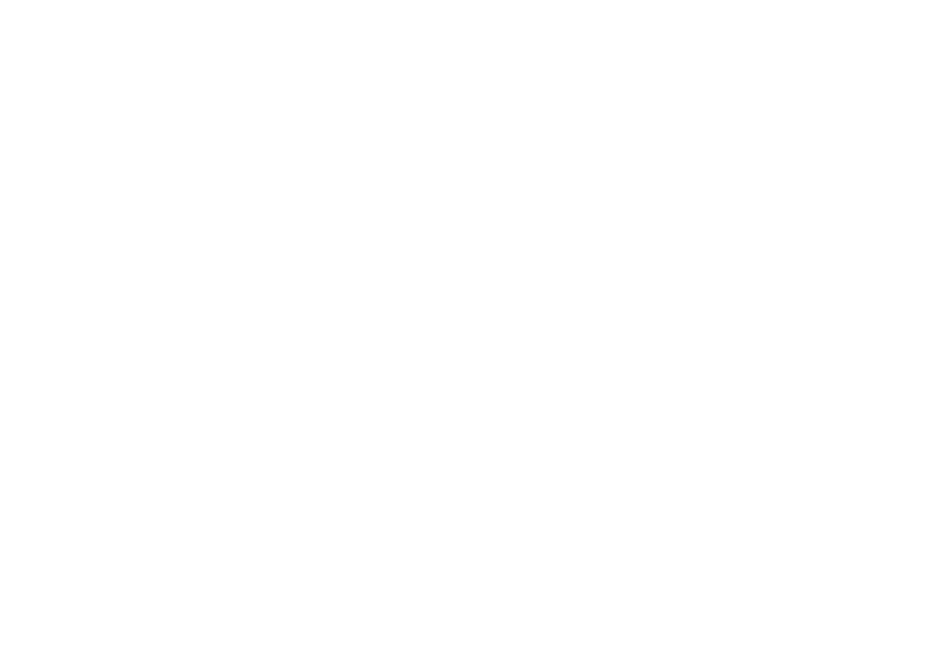 scroll, scrollTop: 0, scrollLeft: 0, axis: both 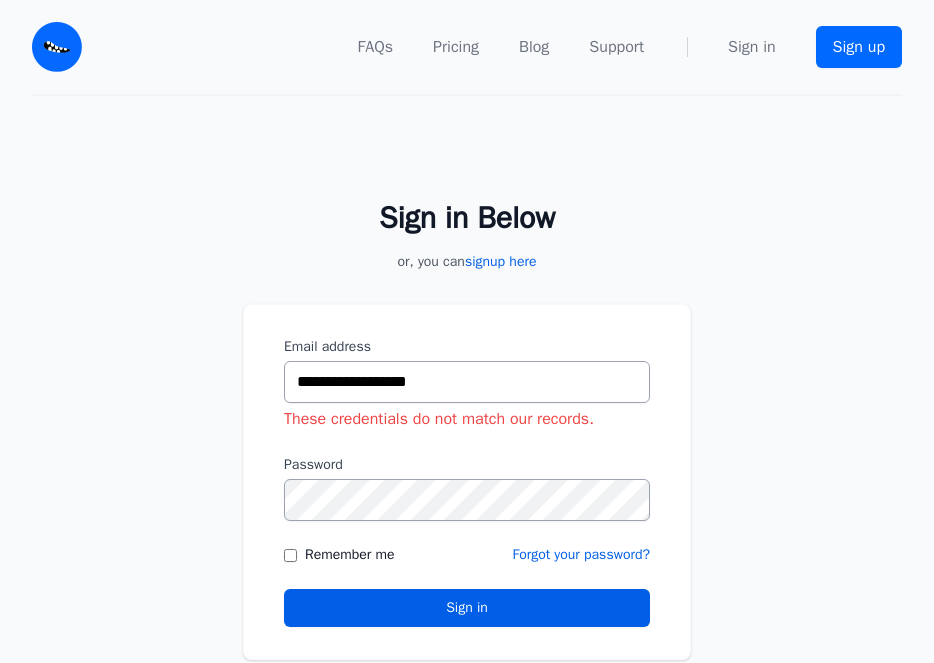 click on "**********" at bounding box center (467, 382) 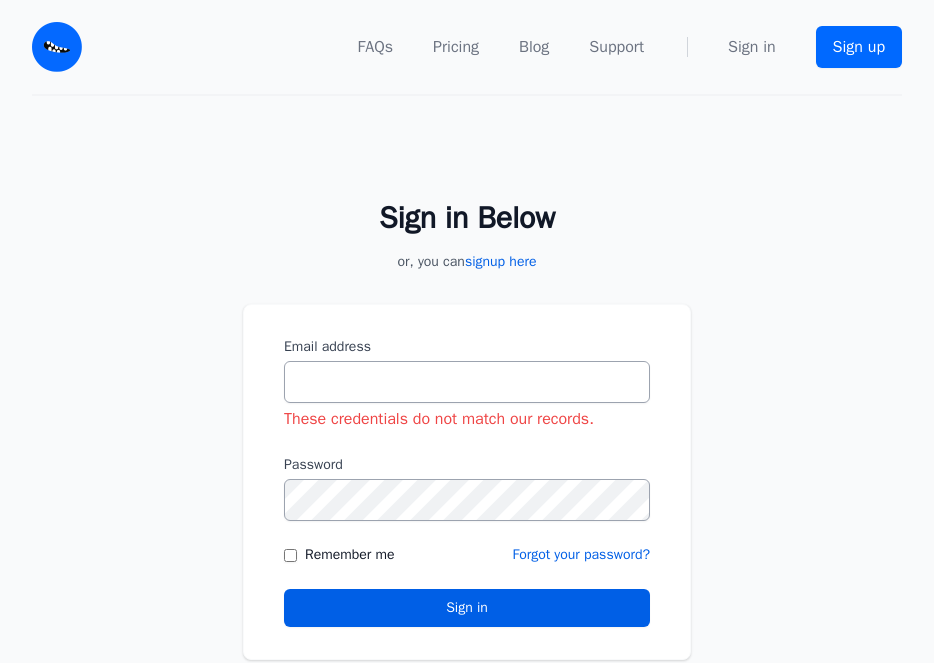 scroll, scrollTop: 0, scrollLeft: 0, axis: both 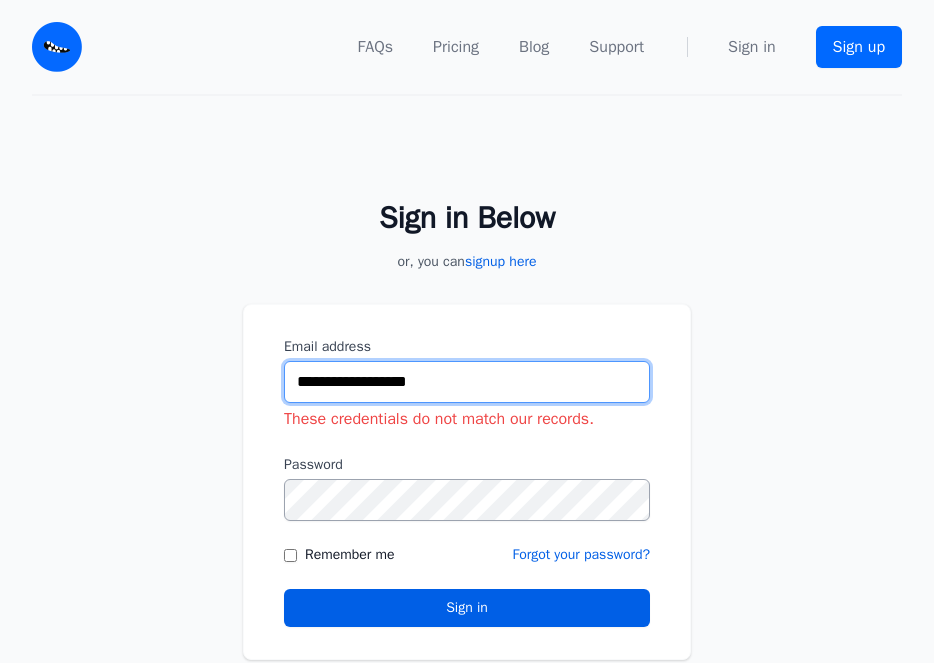 click on "**********" at bounding box center (467, 382) 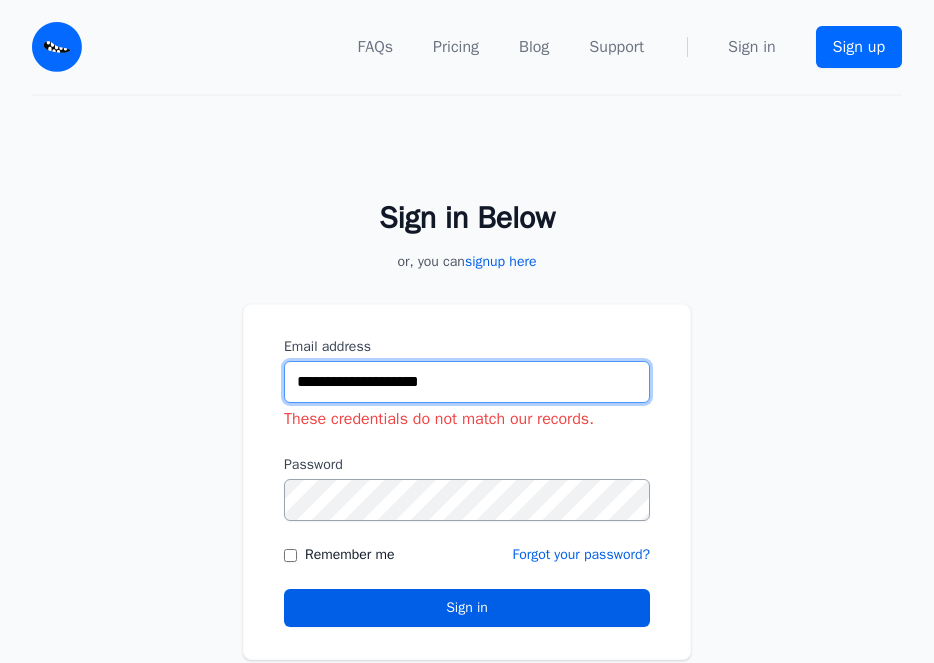 type on "**********" 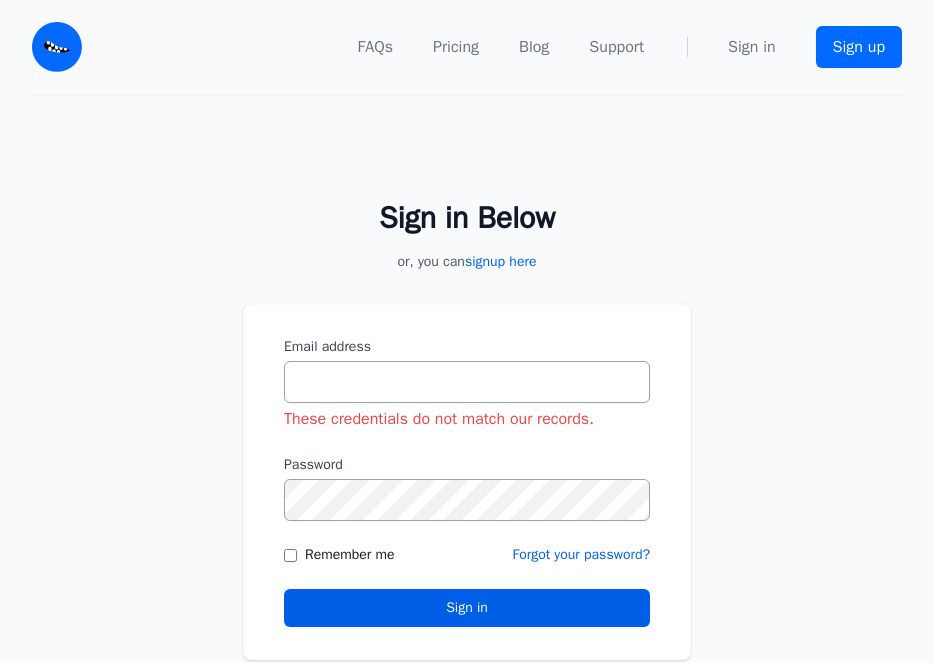 scroll, scrollTop: 0, scrollLeft: 0, axis: both 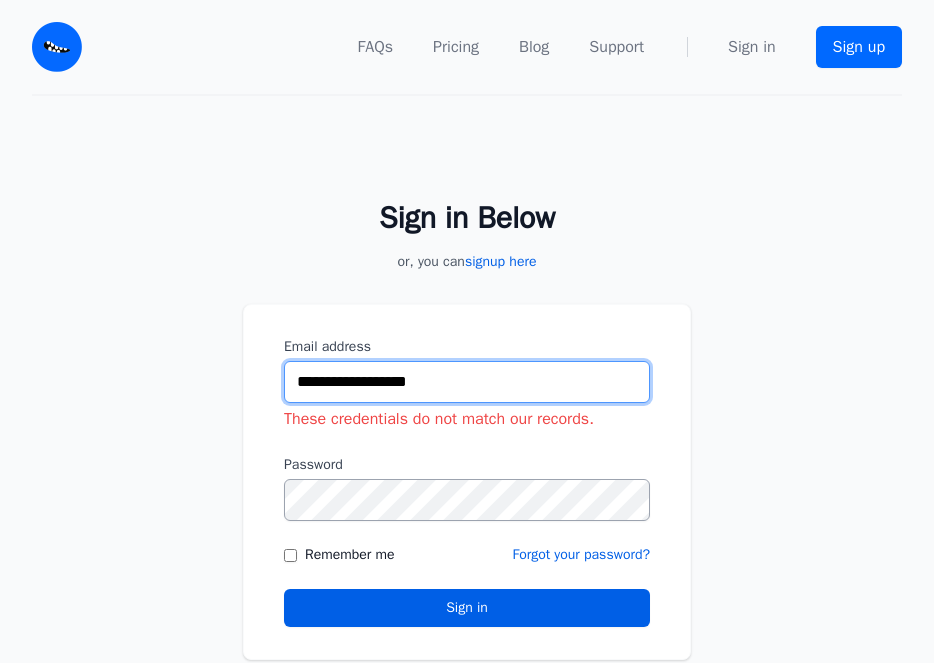 click on "**********" at bounding box center (467, 382) 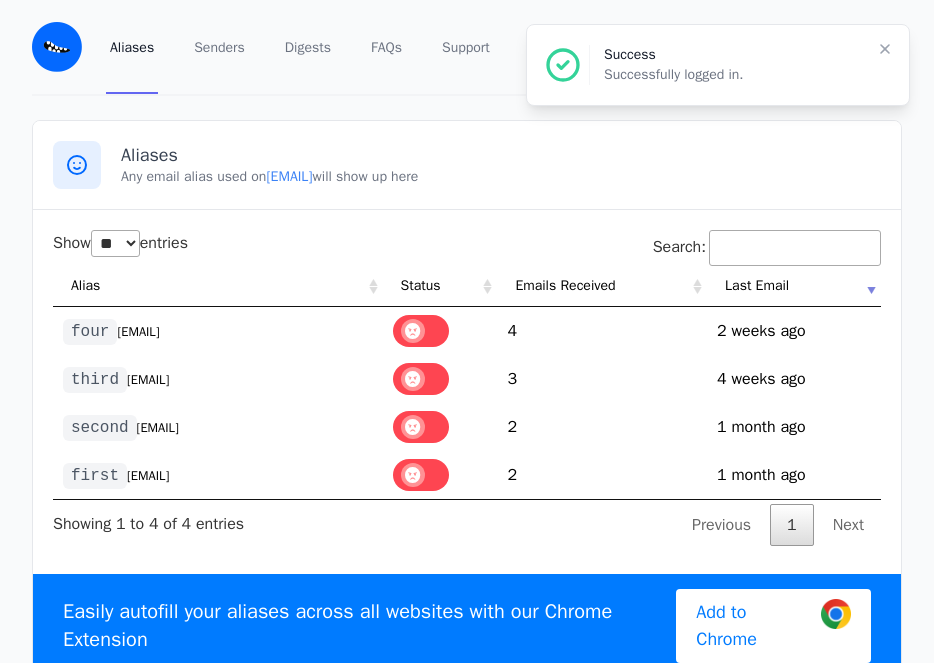 select on "**" 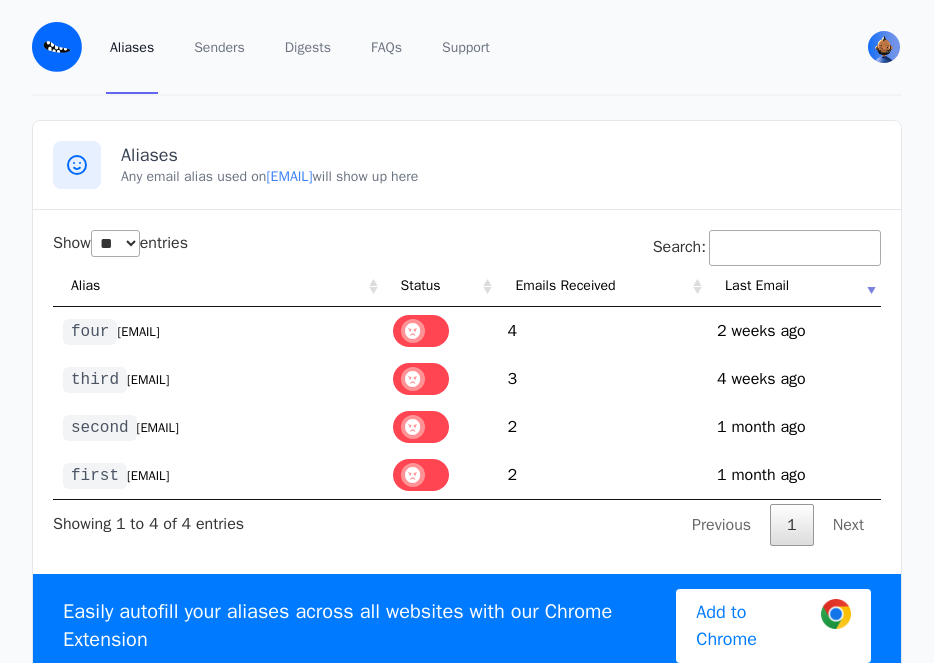 click on "[EMAIL]" at bounding box center (148, 476) 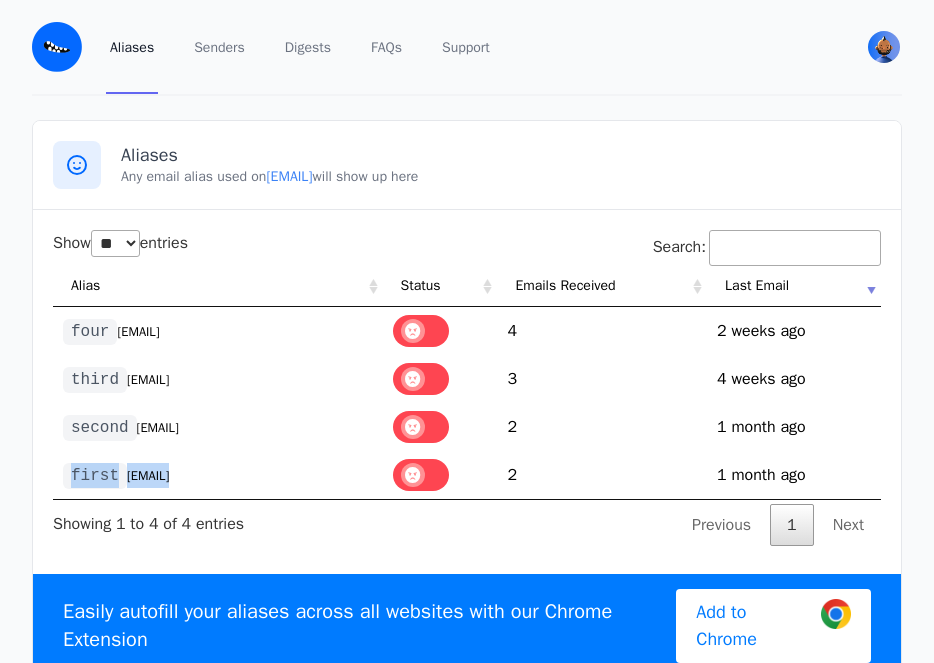 click on "first @dirthbas.eml.monster" at bounding box center (218, 475) 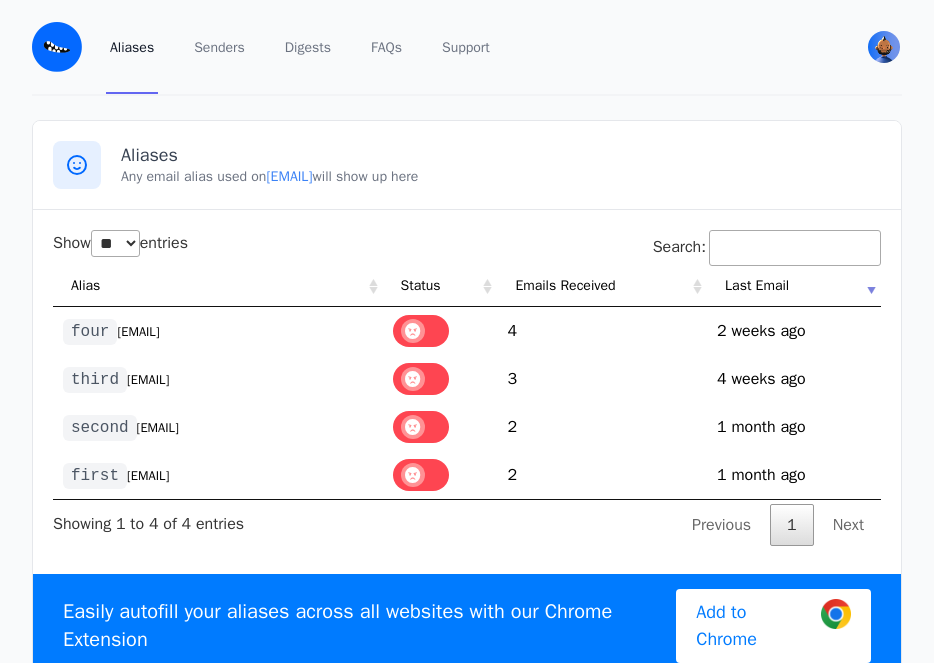 click on "Show  ** ** ** ***  entries Search:
Alias Status Emails Received Last Email
four @dirthbas.eml.monster
4
1752664329 2 weeks ago
third @dirthbas.eml.monster
3
1751873704 4 weeks ago
second @dirthbas.eml.monster
2
1751693463 1 month ago
first @dirthbas.eml.monster
2
1751686026 1 month ago
1" at bounding box center [467, 388] 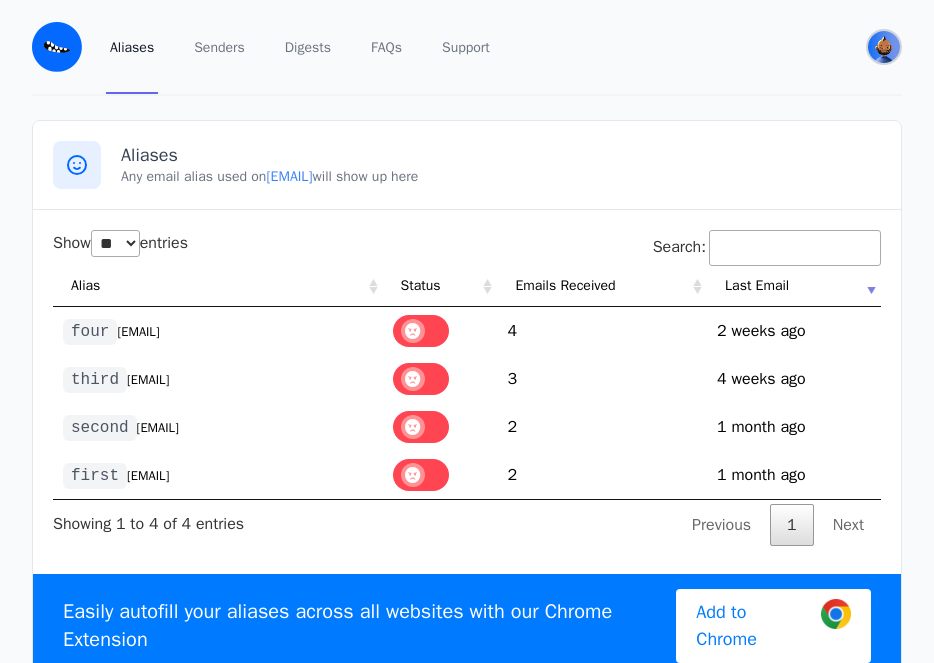 click at bounding box center (884, 47) 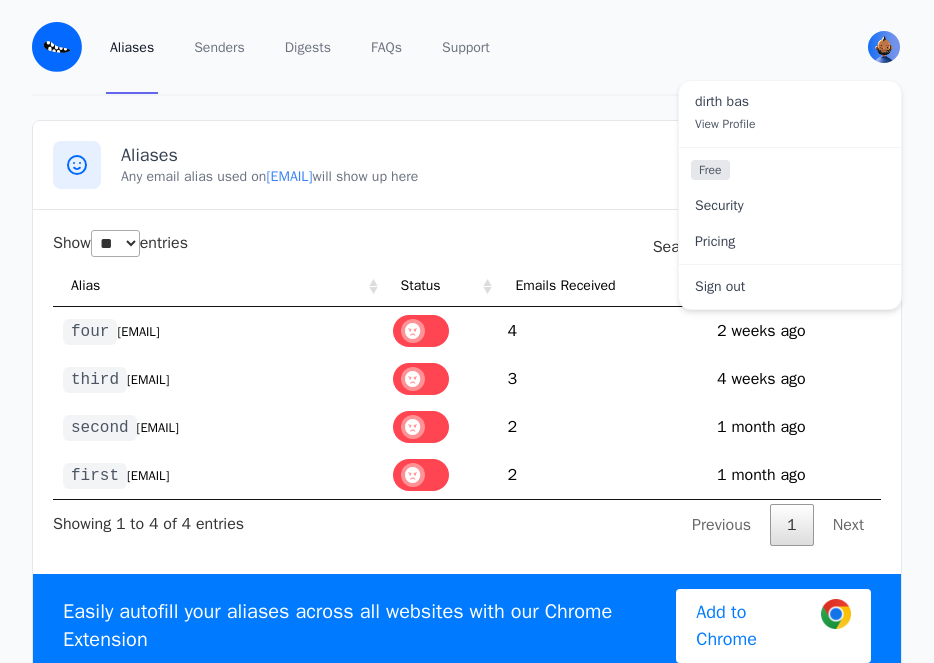 click on "@dirthbas.eml.monster" at bounding box center [138, 332] 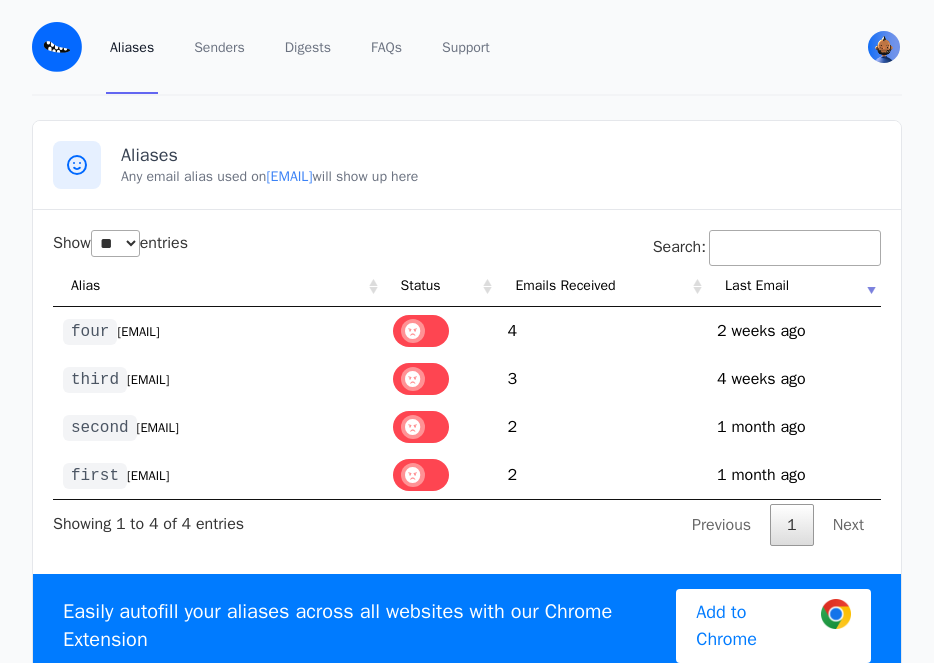 click on "@dirthbas.eml.monster" at bounding box center [138, 332] 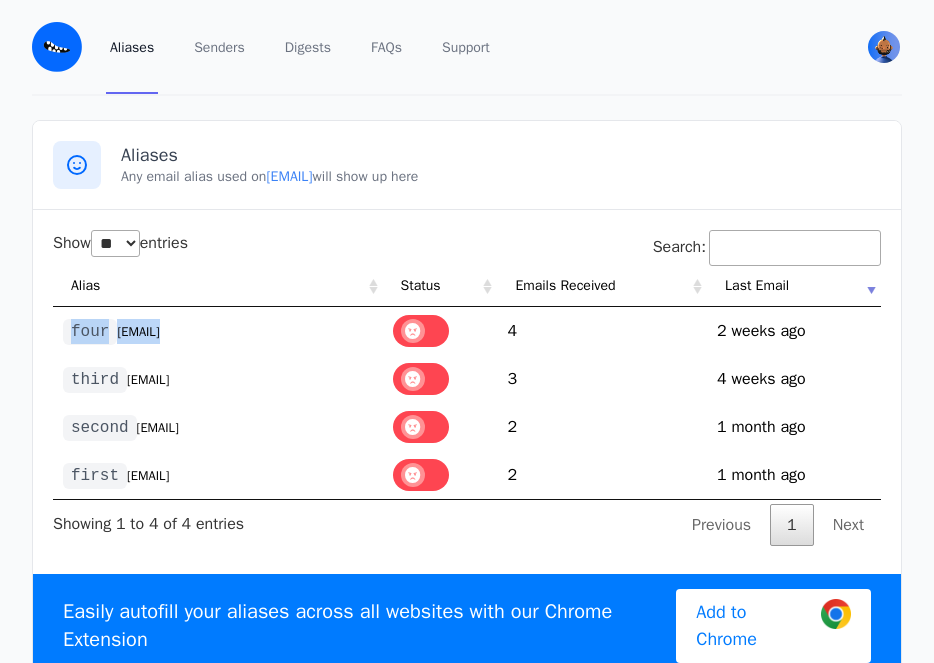 click on "@dirthbas.eml.monster" at bounding box center [138, 332] 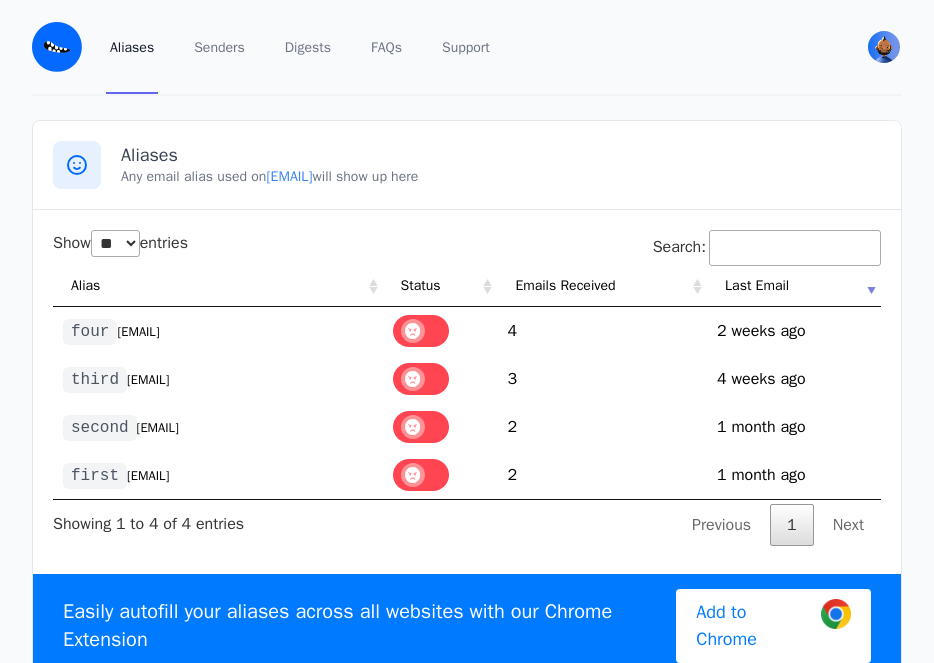 click on "Aliases
Senders
Digests
FAQs
Support" at bounding box center [468, 47] 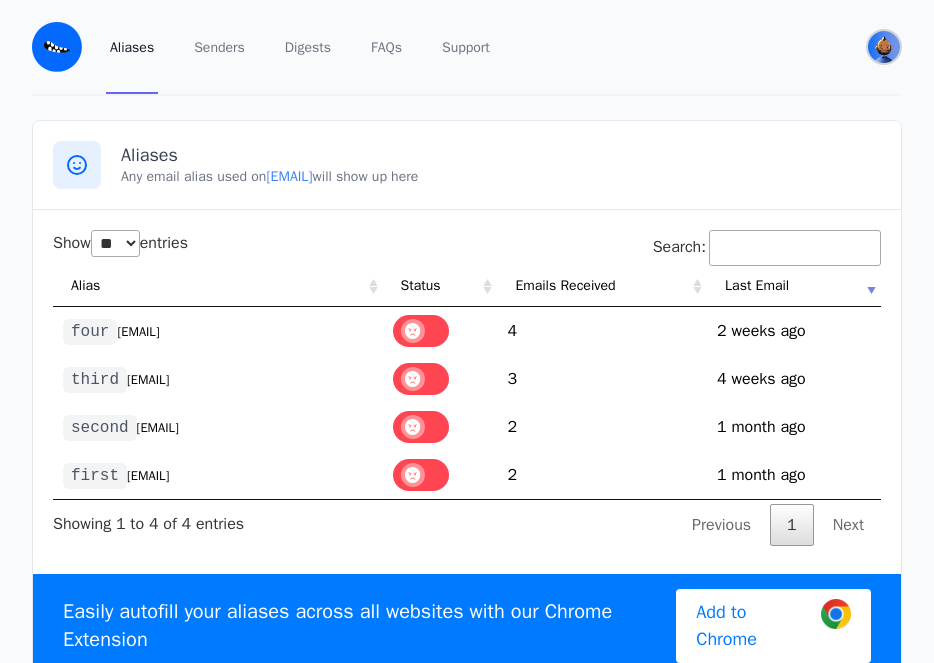 click at bounding box center (884, 47) 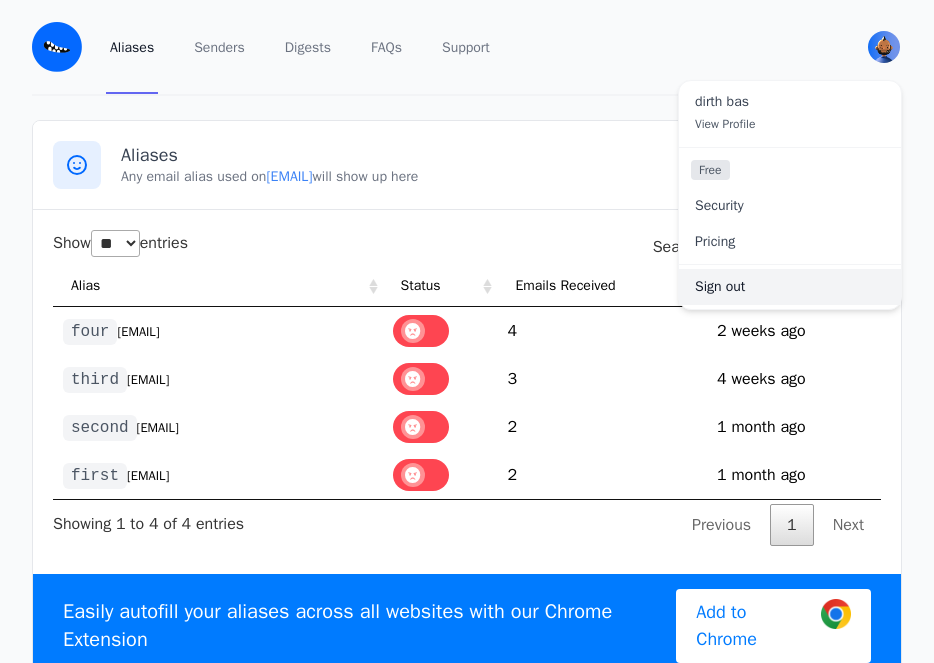 click on "Sign out" at bounding box center (790, 287) 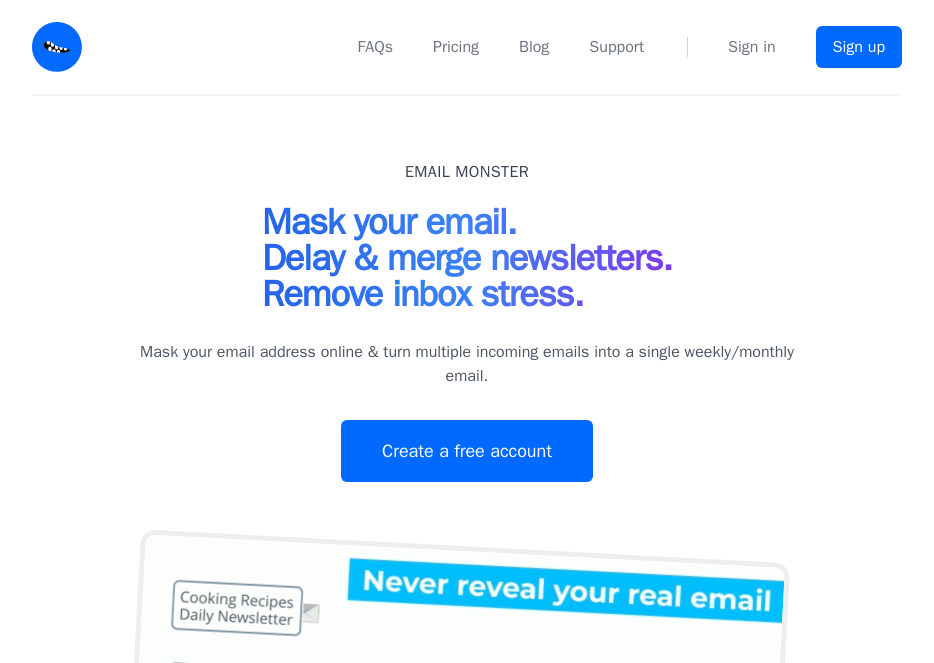 scroll, scrollTop: 0, scrollLeft: 0, axis: both 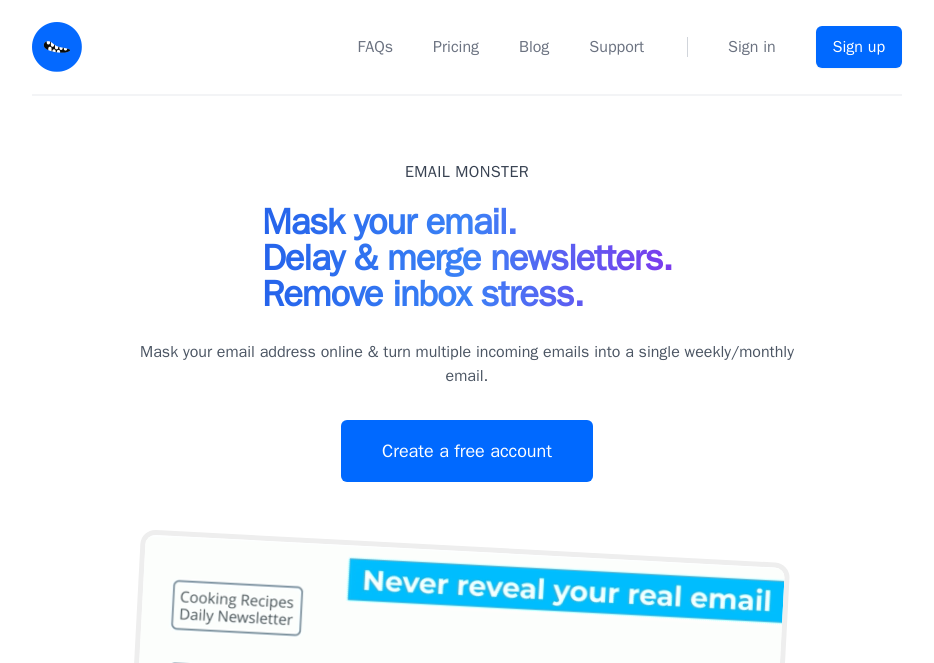 click on "FAQs
Pricing
Blog
Support
Sign in
Sign up" at bounding box center (504, 47) 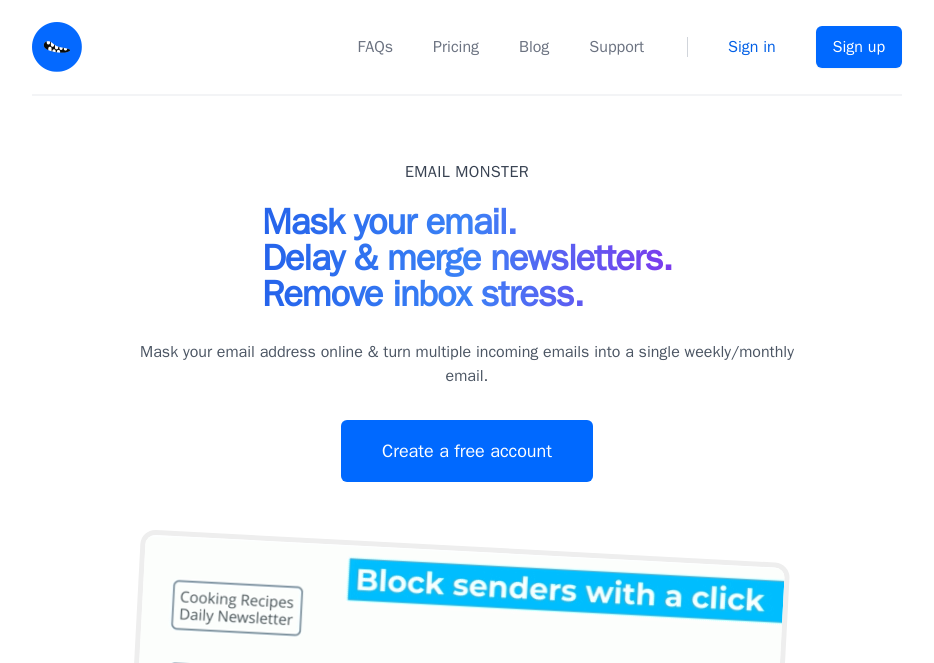 click on "Sign in" at bounding box center (752, 47) 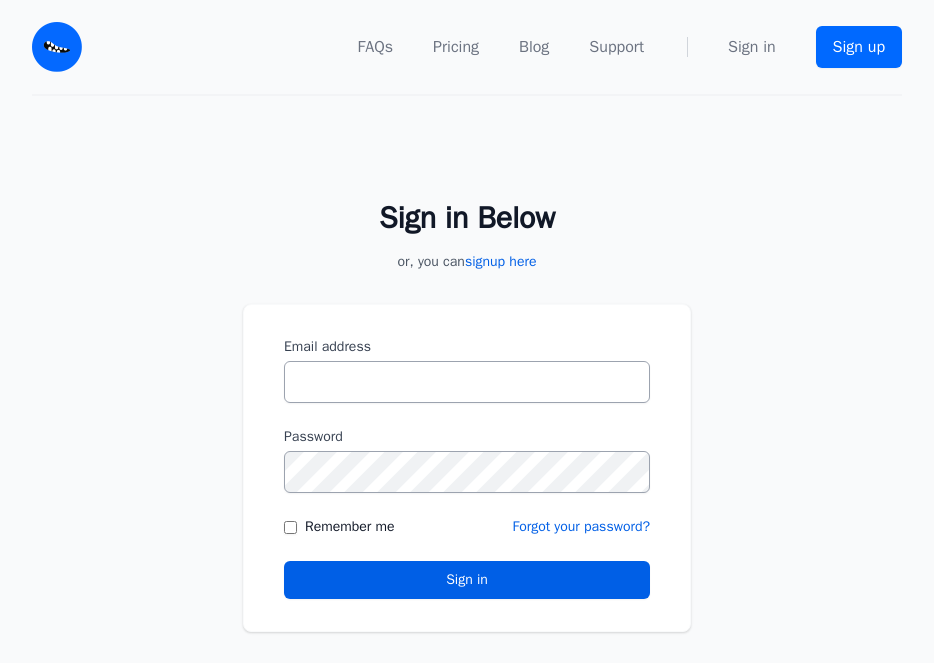 scroll, scrollTop: 0, scrollLeft: 0, axis: both 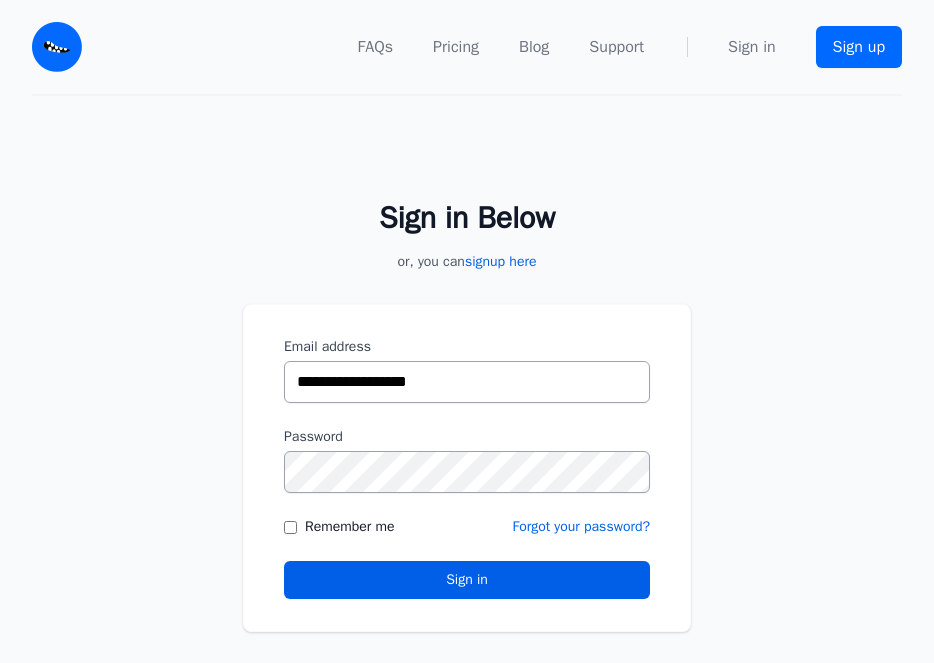 click on "Sign in Below
or, you can
signup here
Email address
[EMAIL]
Password
Remember me" at bounding box center [467, 404] 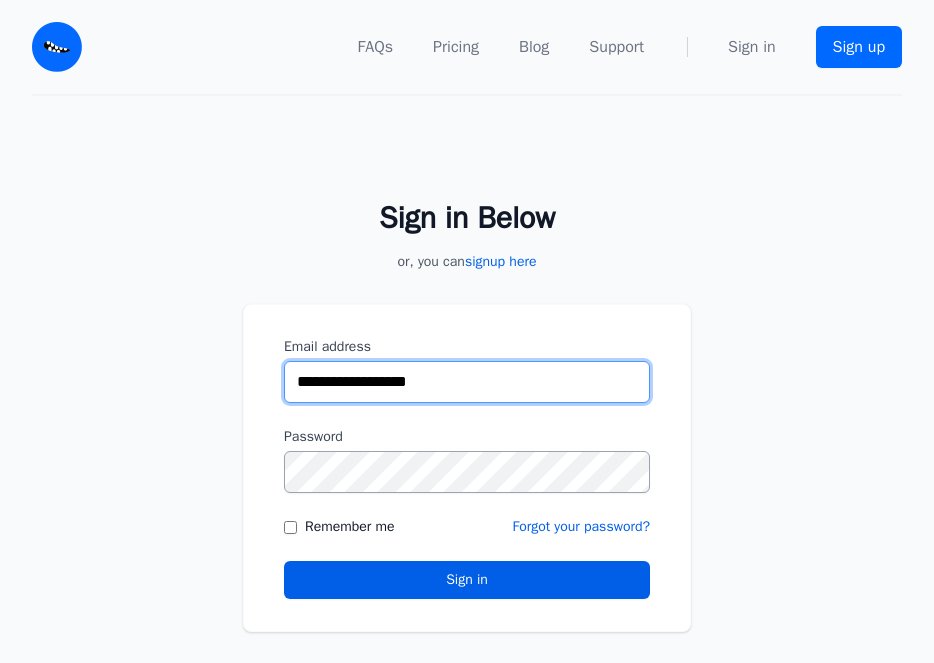 click on "**********" at bounding box center [467, 382] 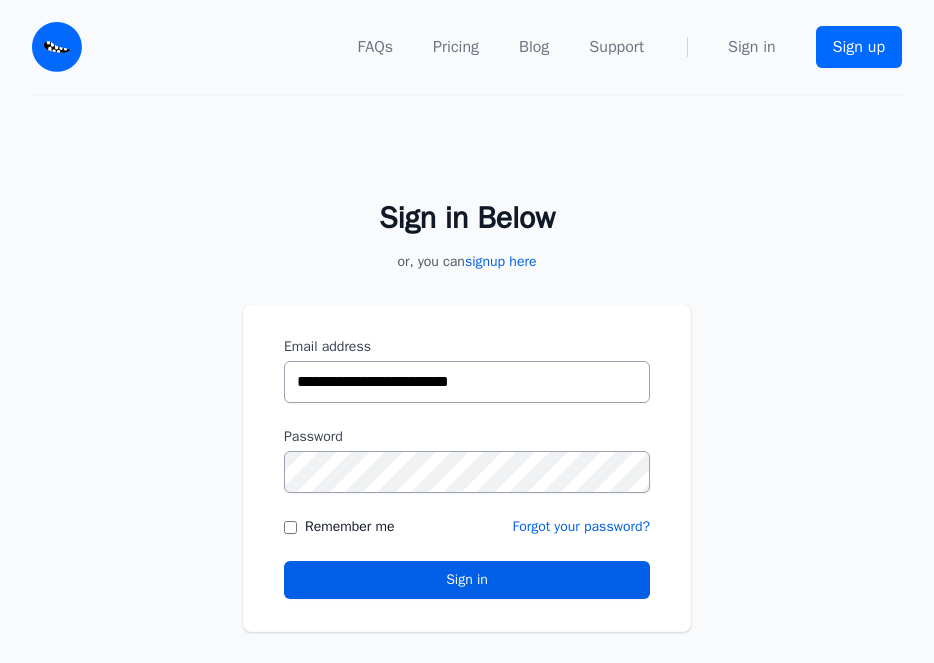 drag, startPoint x: 150, startPoint y: 390, endPoint x: 160, endPoint y: 369, distance: 23.259407 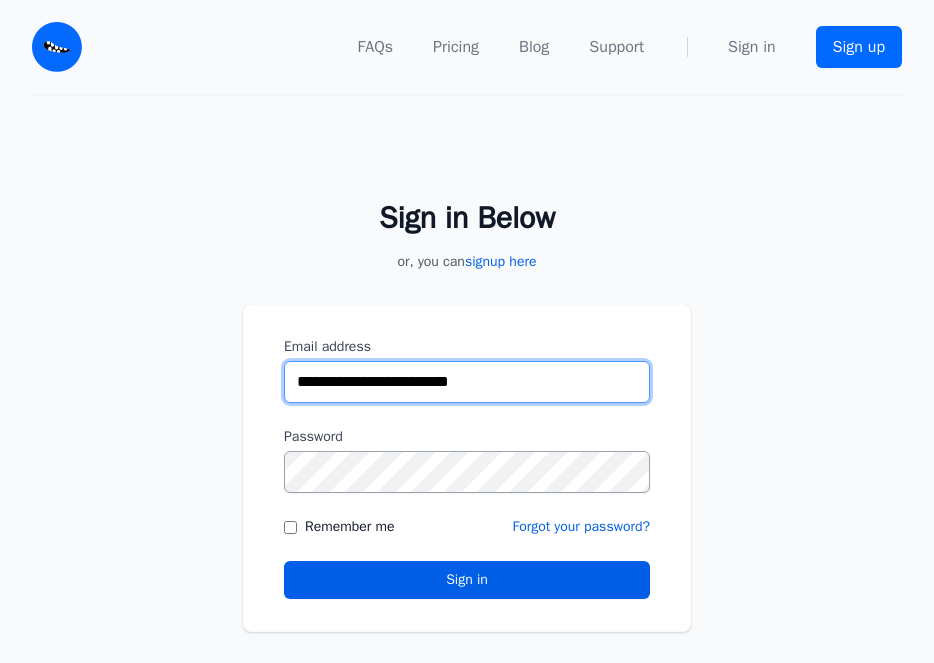 click on "**********" at bounding box center [467, 382] 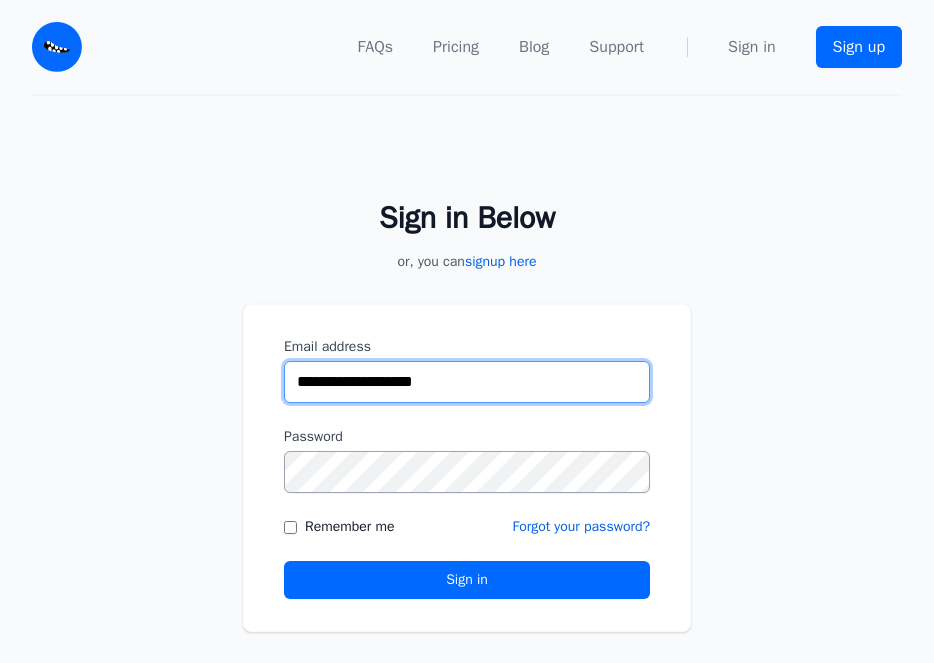 type on "**********" 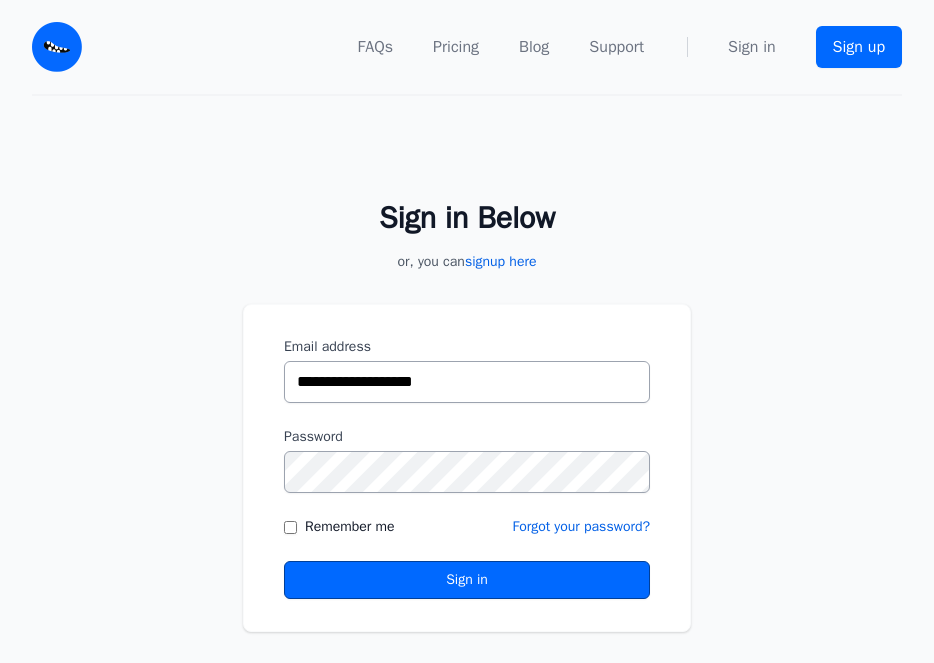 click on "Sign in" at bounding box center (467, 580) 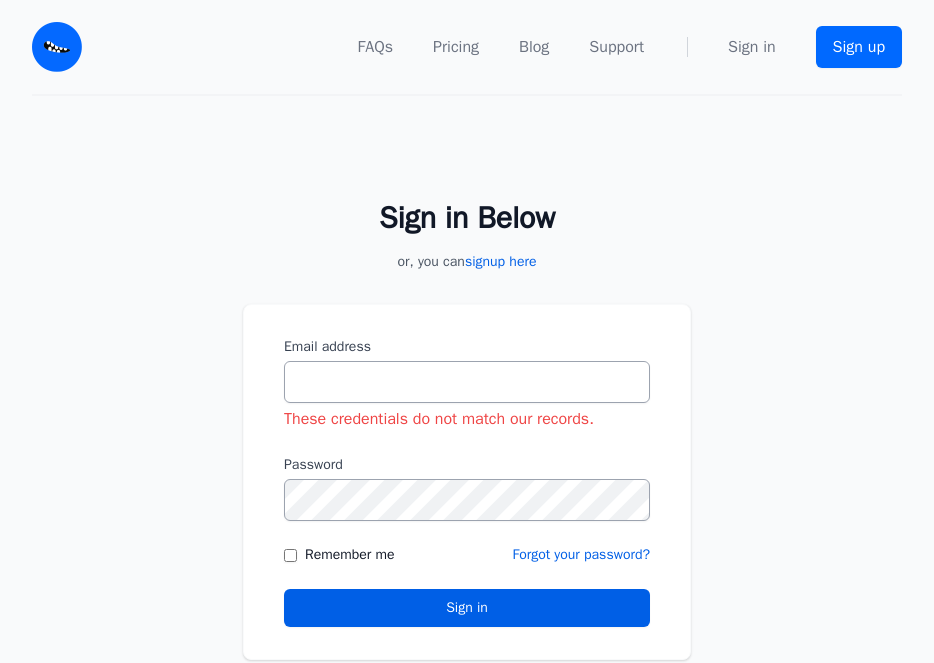 scroll, scrollTop: 0, scrollLeft: 0, axis: both 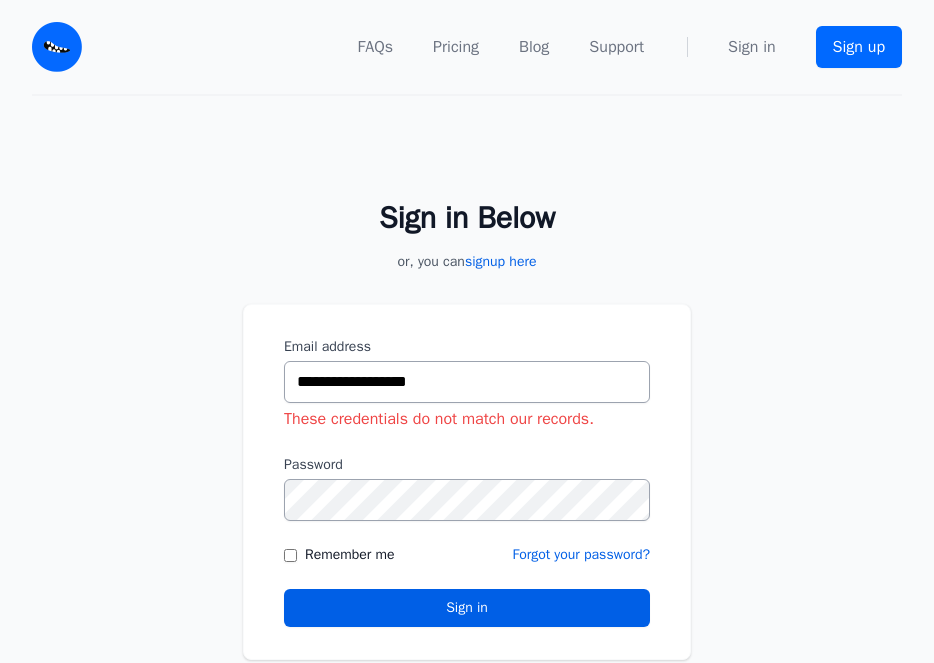 click on "FAQs
Pricing
Blog
Support
Sign in
Sign up" at bounding box center [504, 47] 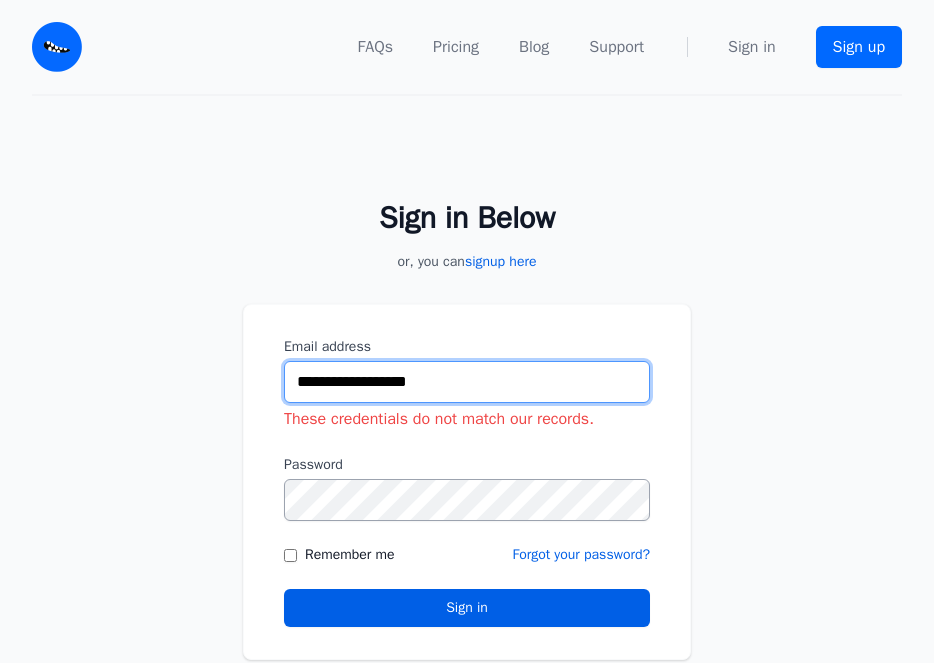 click on "**********" at bounding box center [467, 382] 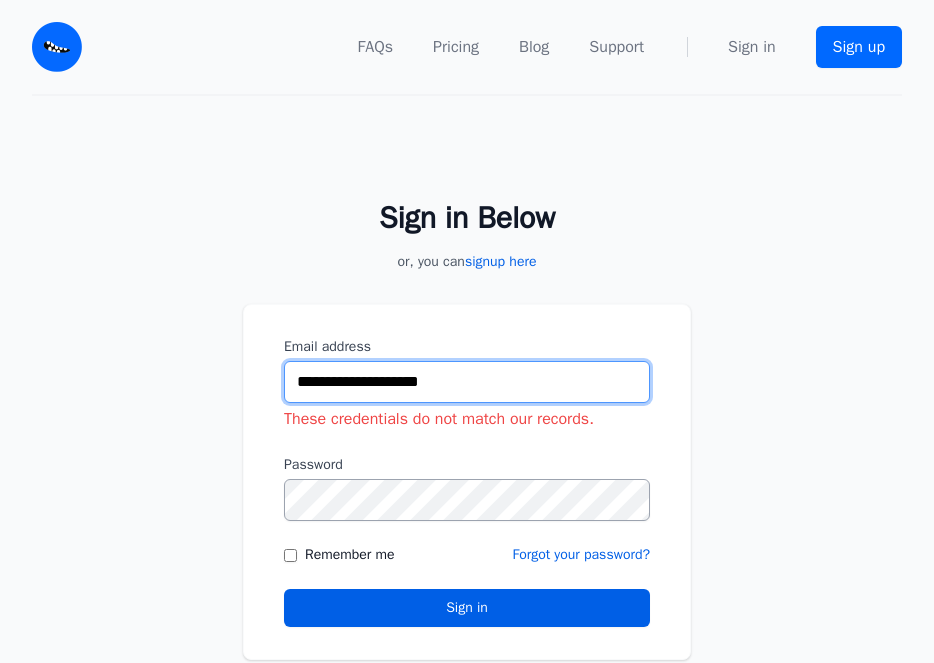 type on "**********" 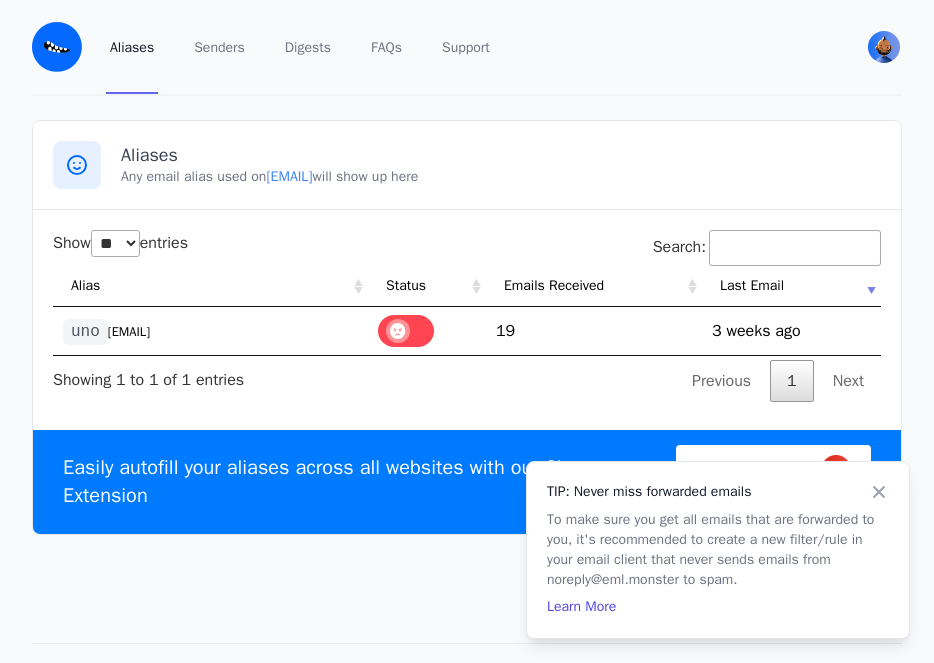 select on "**" 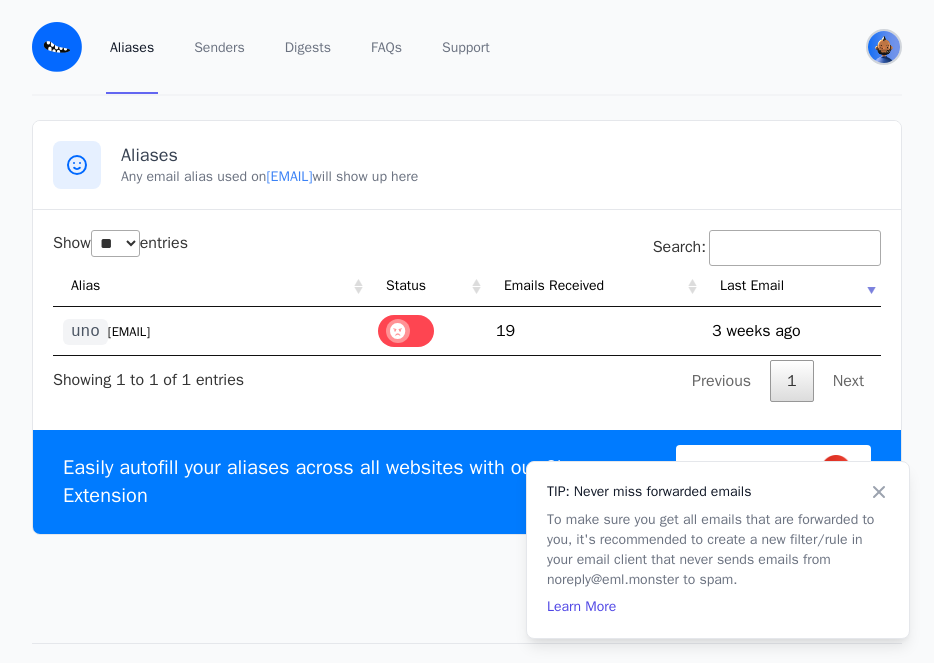 click at bounding box center [884, 47] 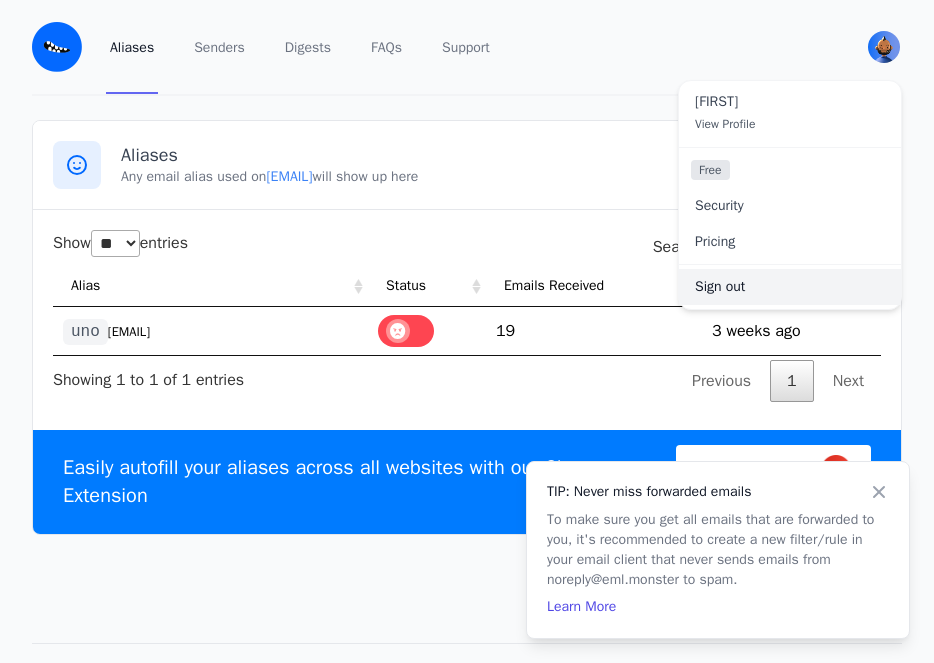 click on "Sign out" at bounding box center (790, 287) 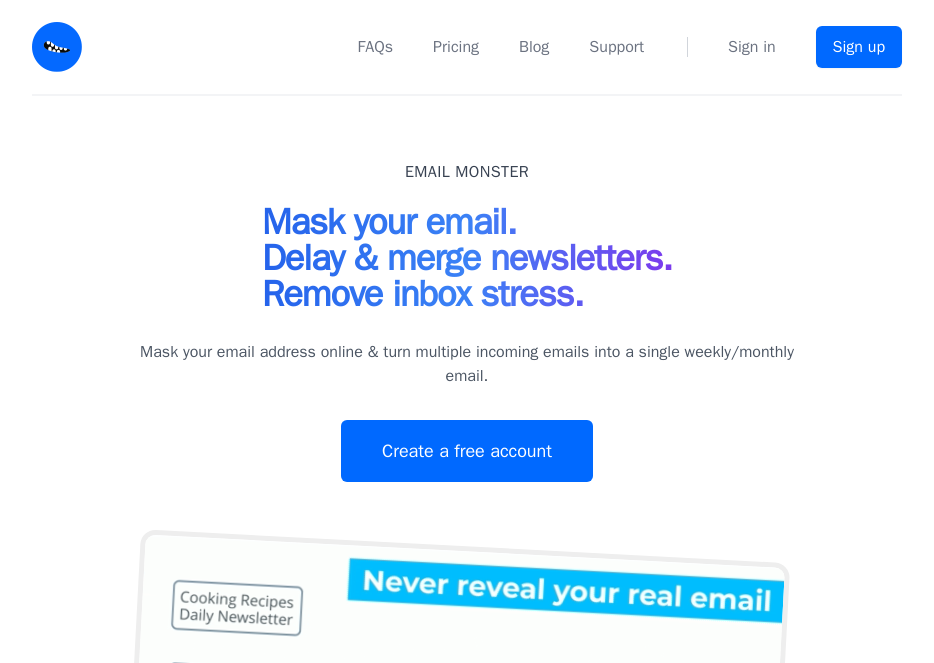 scroll, scrollTop: 0, scrollLeft: 0, axis: both 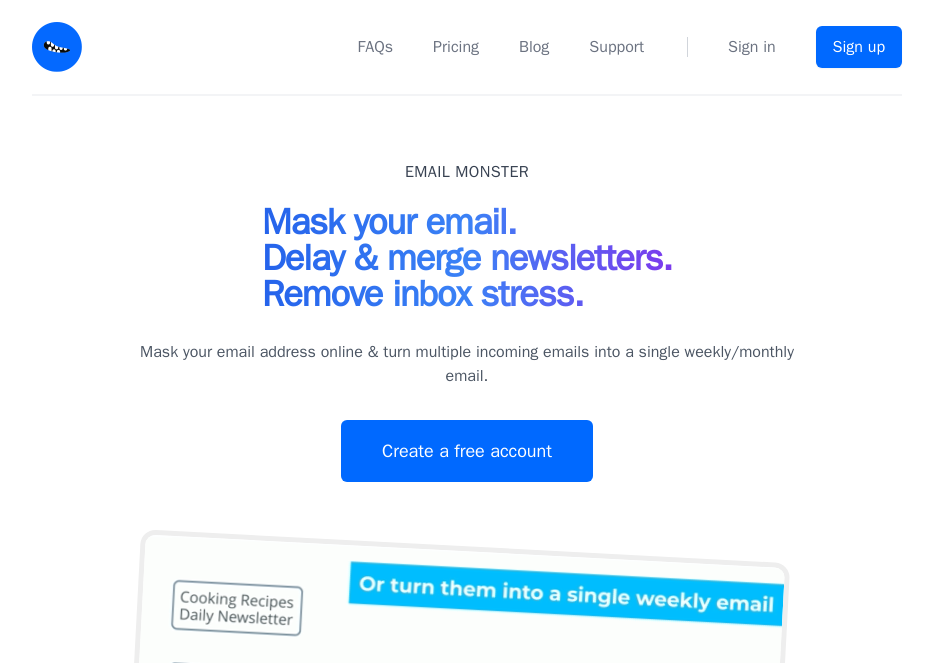 click on "FAQs
Pricing
Blog
Support
Sign in
Sign up" at bounding box center [504, 47] 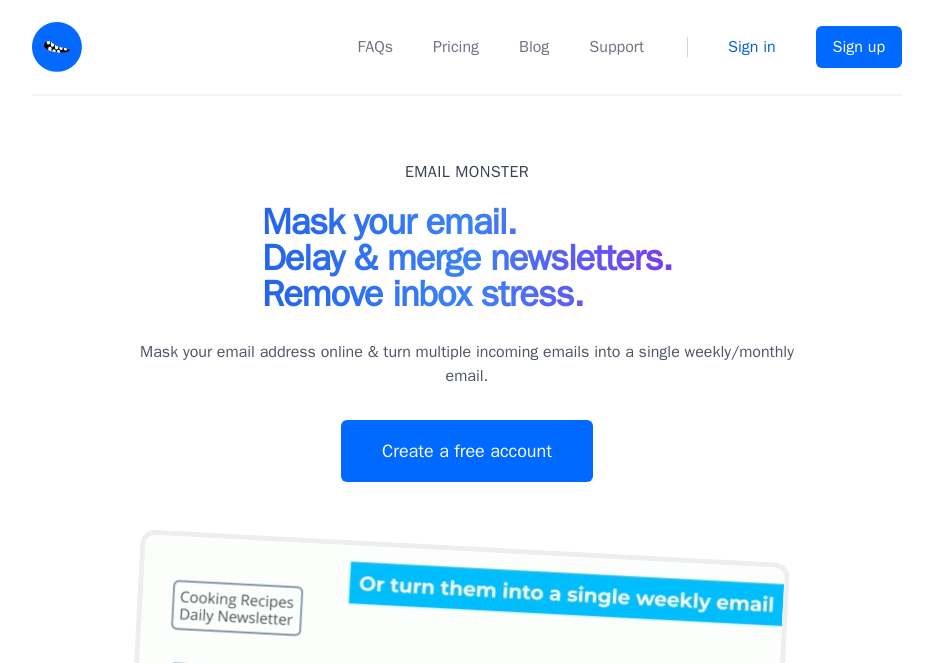 click on "Sign in" at bounding box center [752, 47] 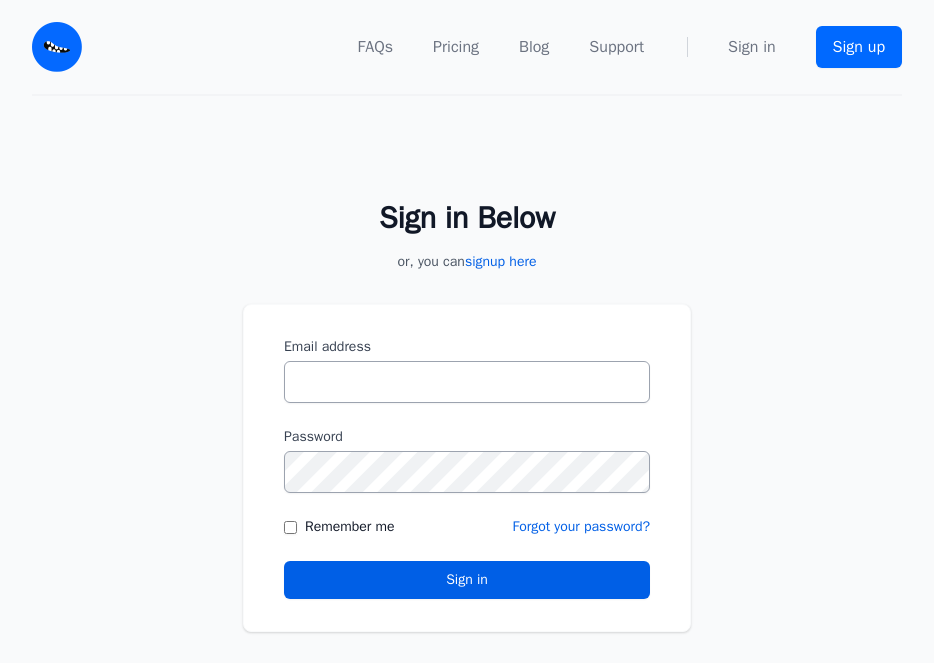 scroll, scrollTop: 0, scrollLeft: 0, axis: both 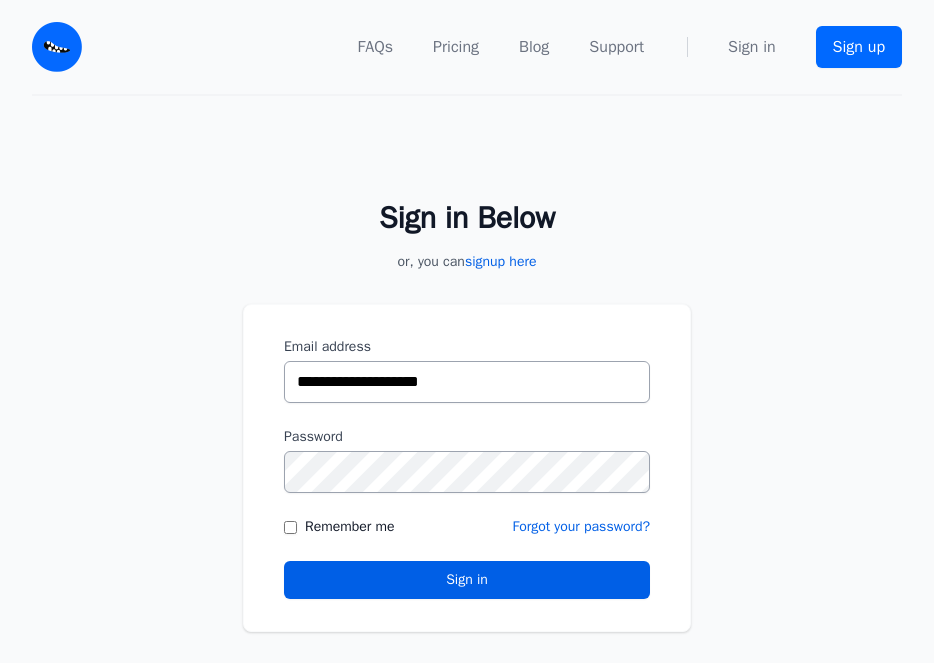click on "**********" at bounding box center [467, 382] 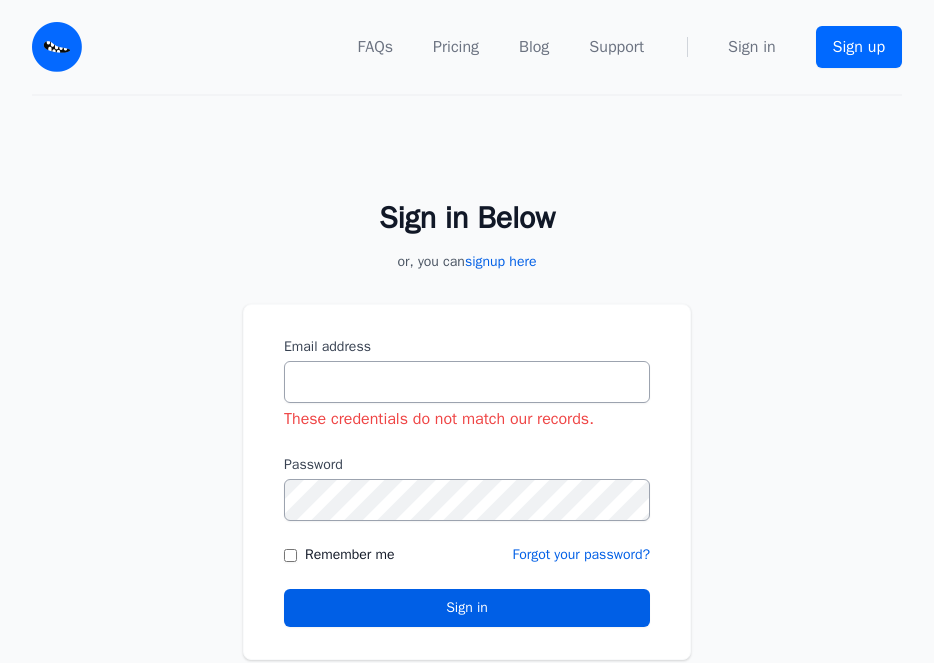 scroll, scrollTop: 0, scrollLeft: 0, axis: both 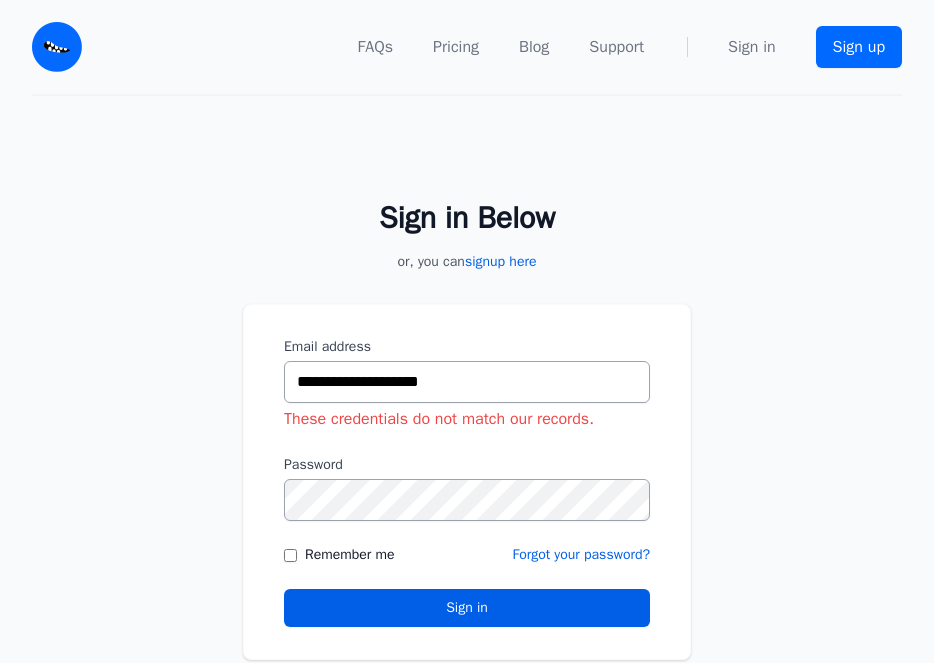 click on "**********" at bounding box center [467, 382] 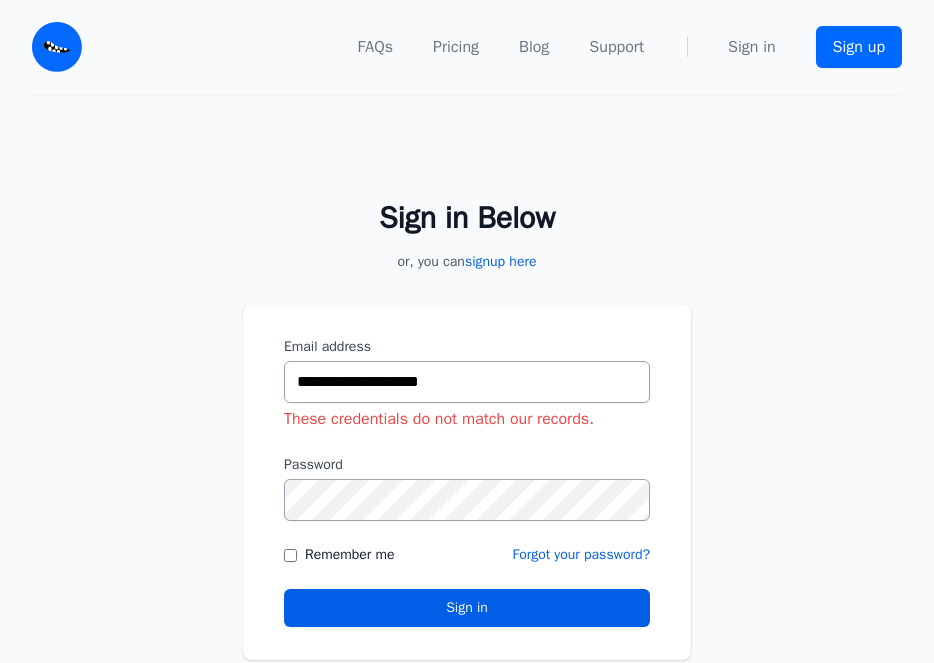 type on "**********" 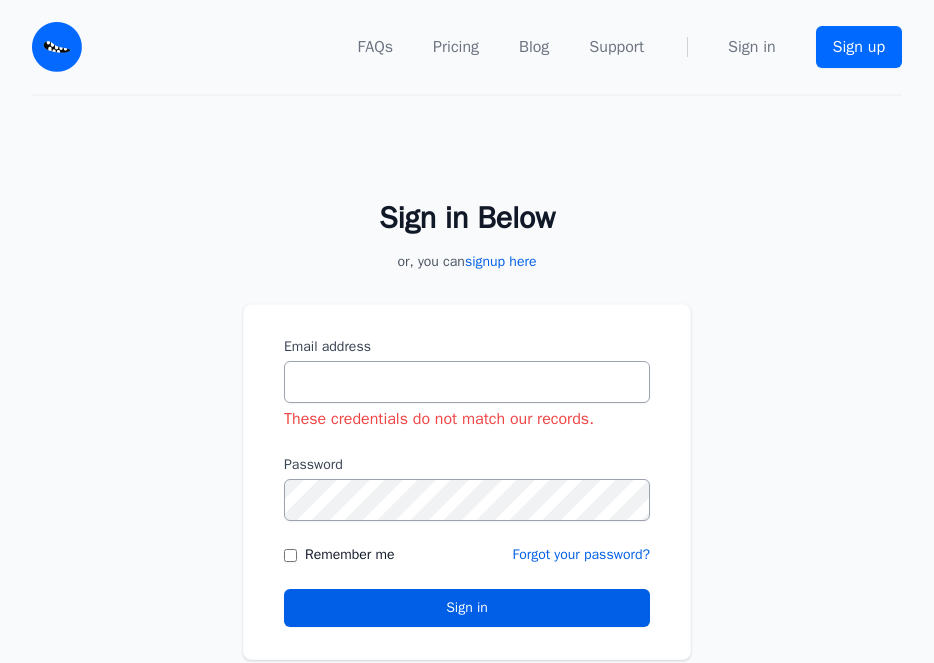 scroll, scrollTop: 0, scrollLeft: 0, axis: both 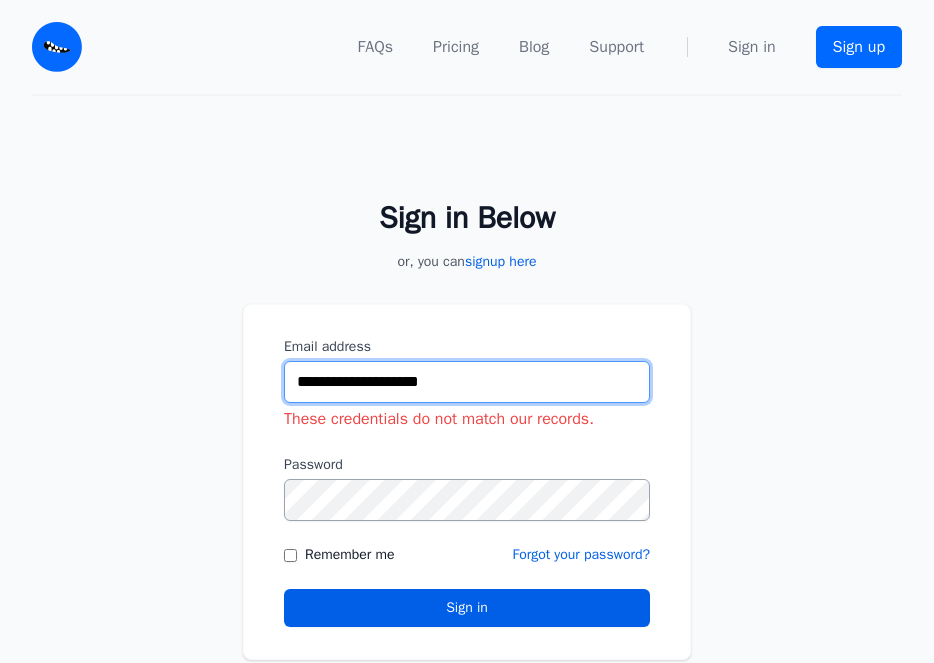 click on "**********" at bounding box center [467, 382] 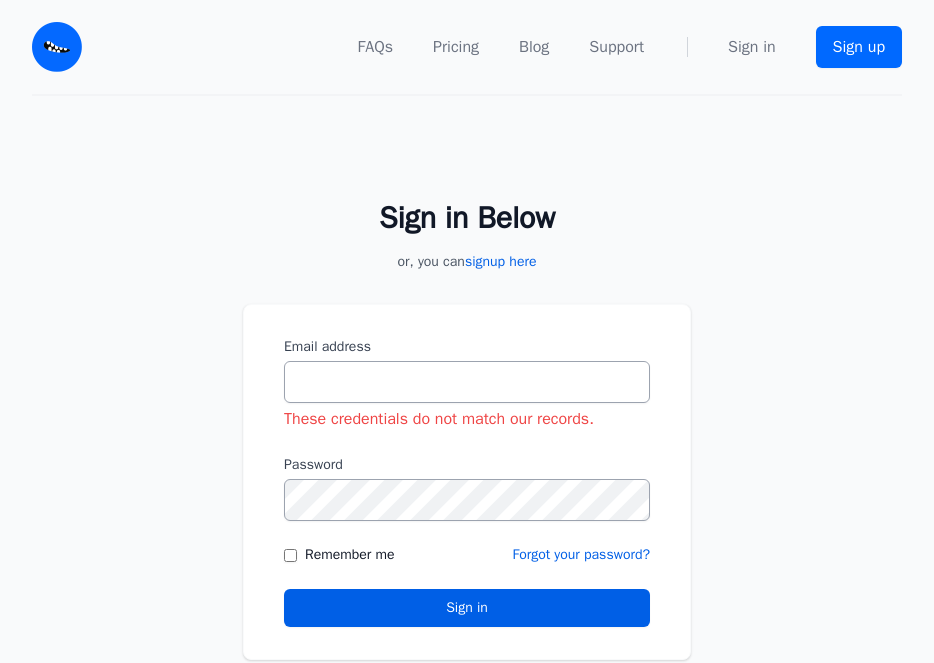 scroll, scrollTop: 0, scrollLeft: 0, axis: both 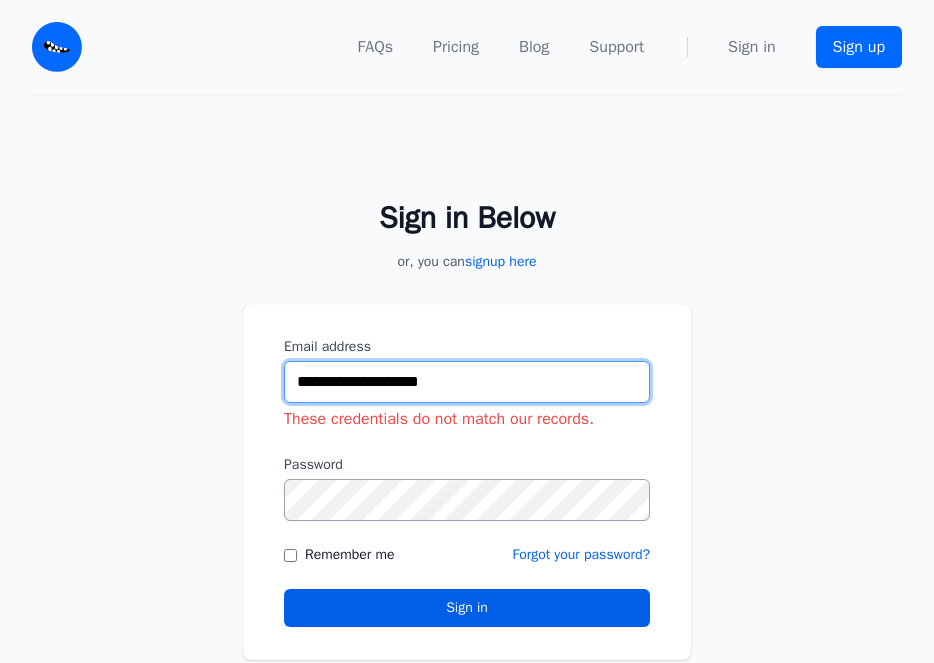 click on "**********" at bounding box center (467, 382) 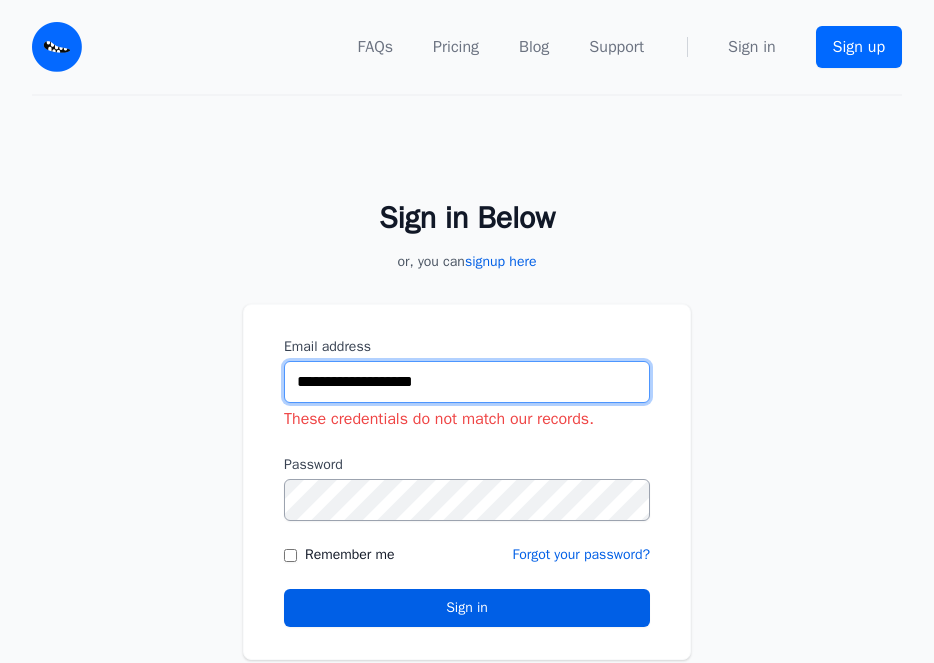type on "**********" 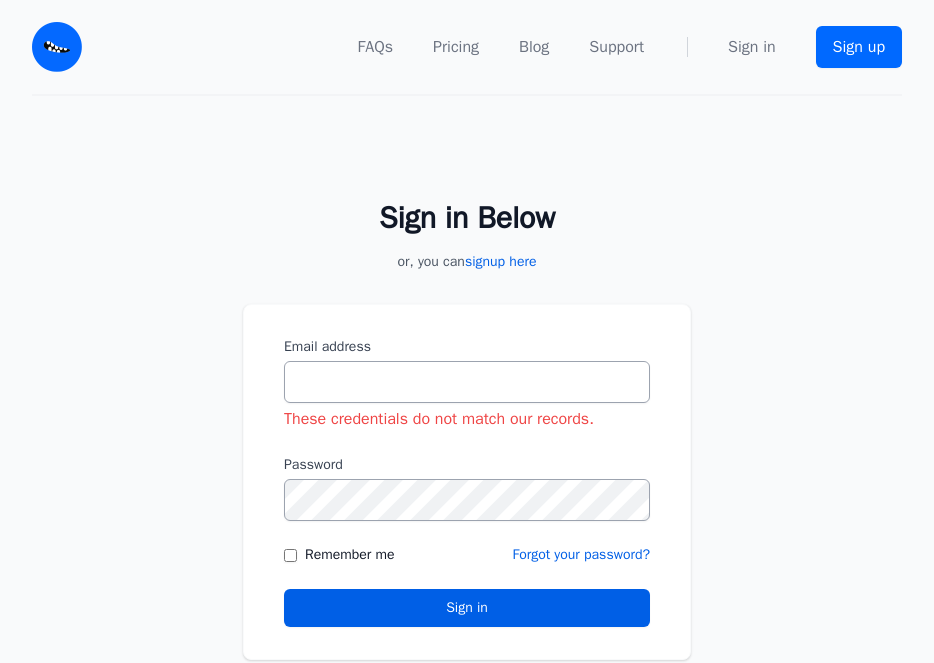 scroll, scrollTop: 0, scrollLeft: 0, axis: both 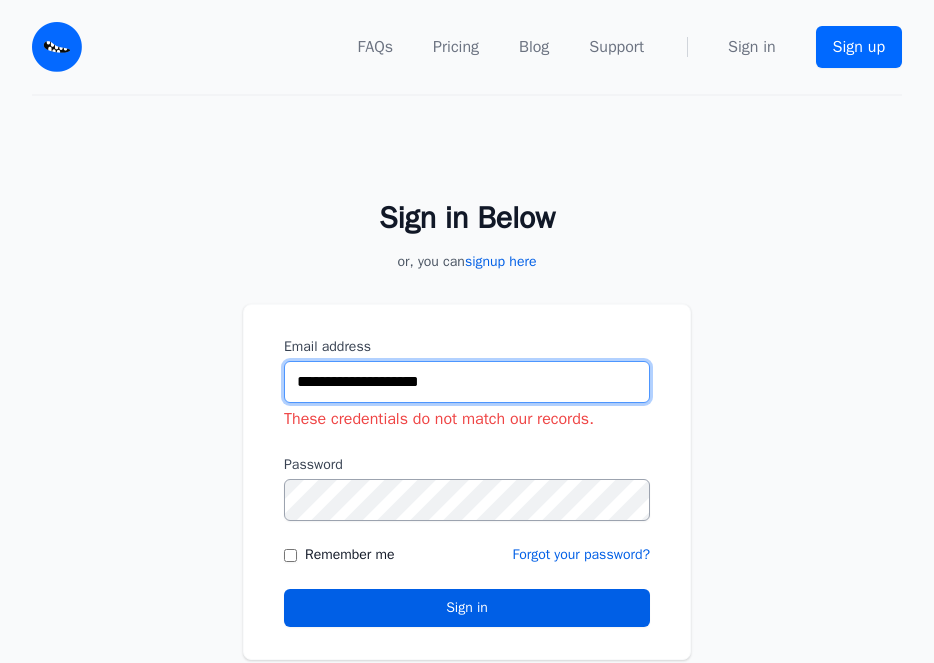 click on "**********" at bounding box center [467, 382] 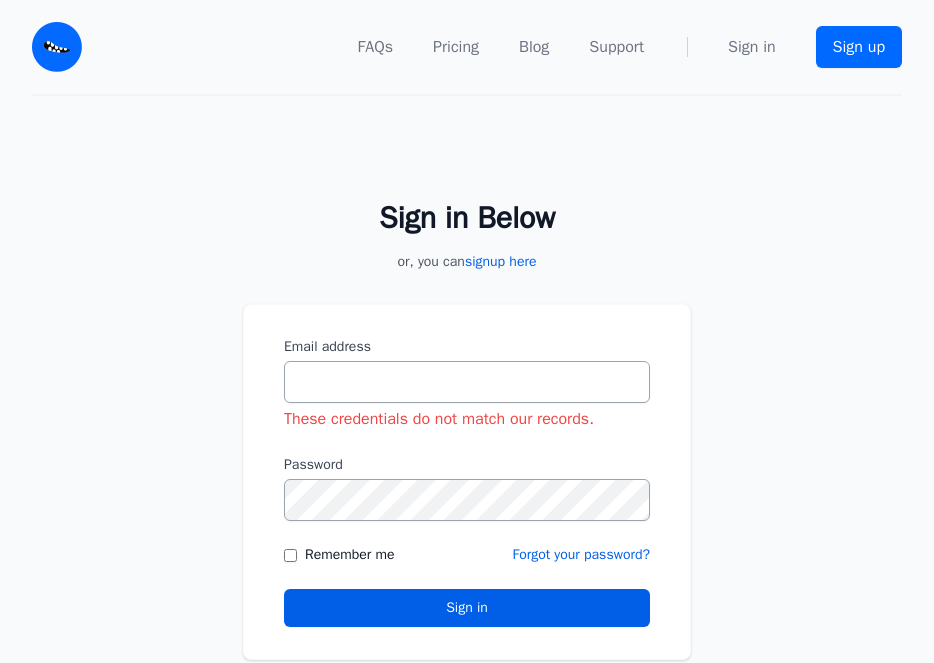 scroll, scrollTop: 0, scrollLeft: 0, axis: both 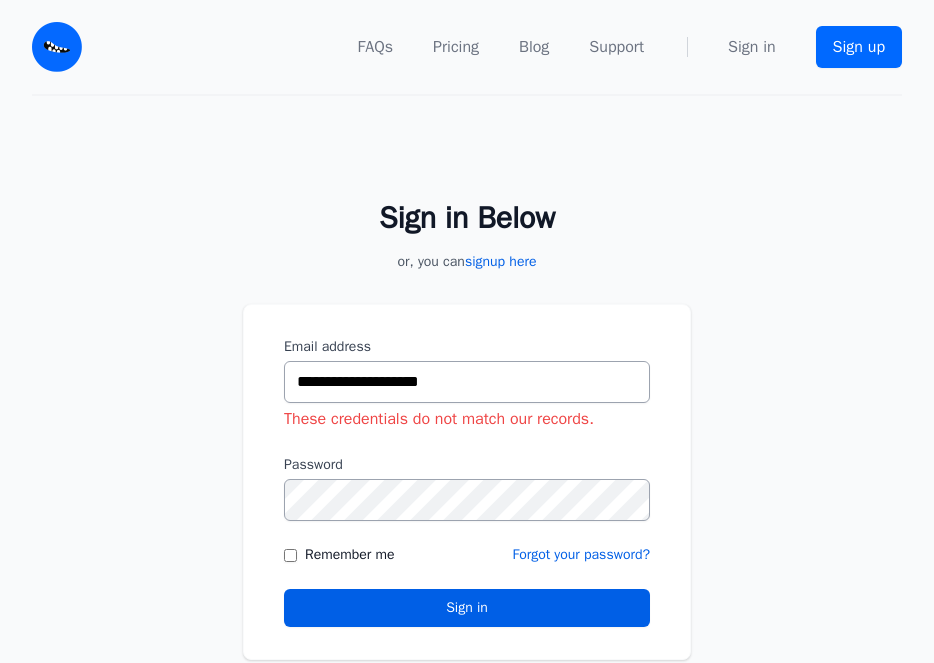 click on "**********" at bounding box center [467, 382] 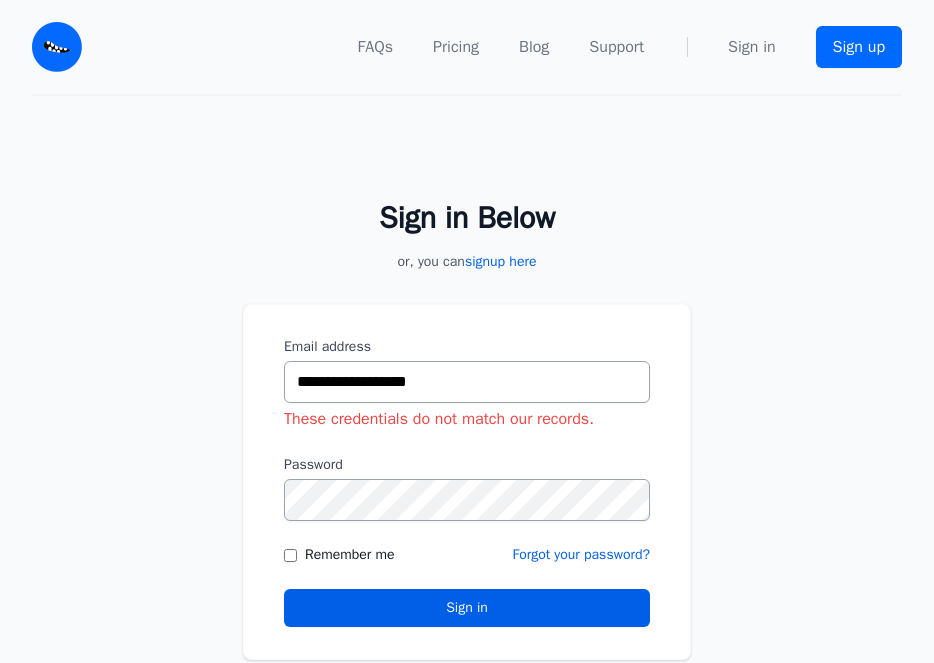 type on "**********" 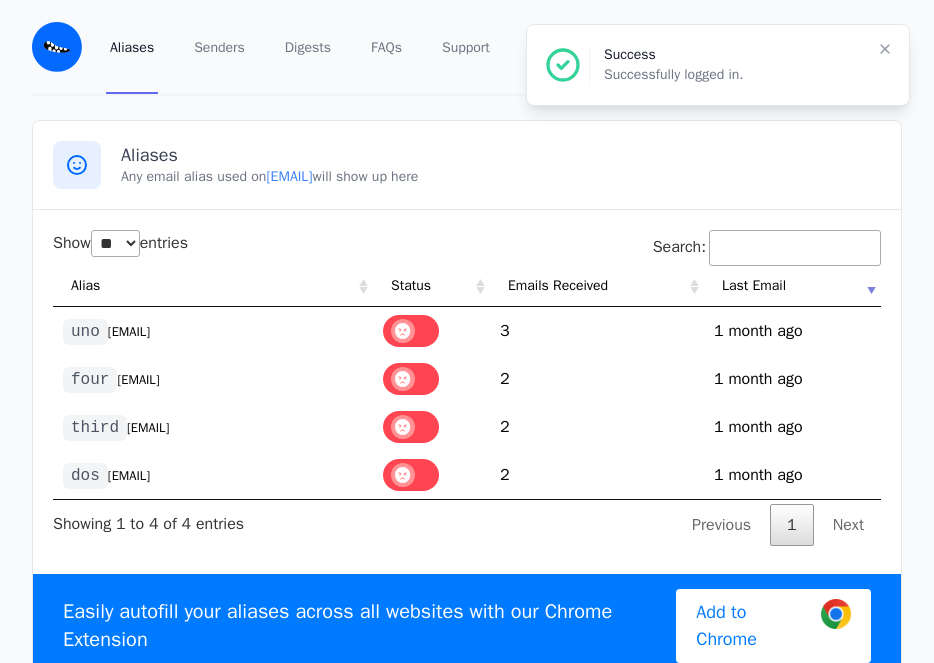 select on "**" 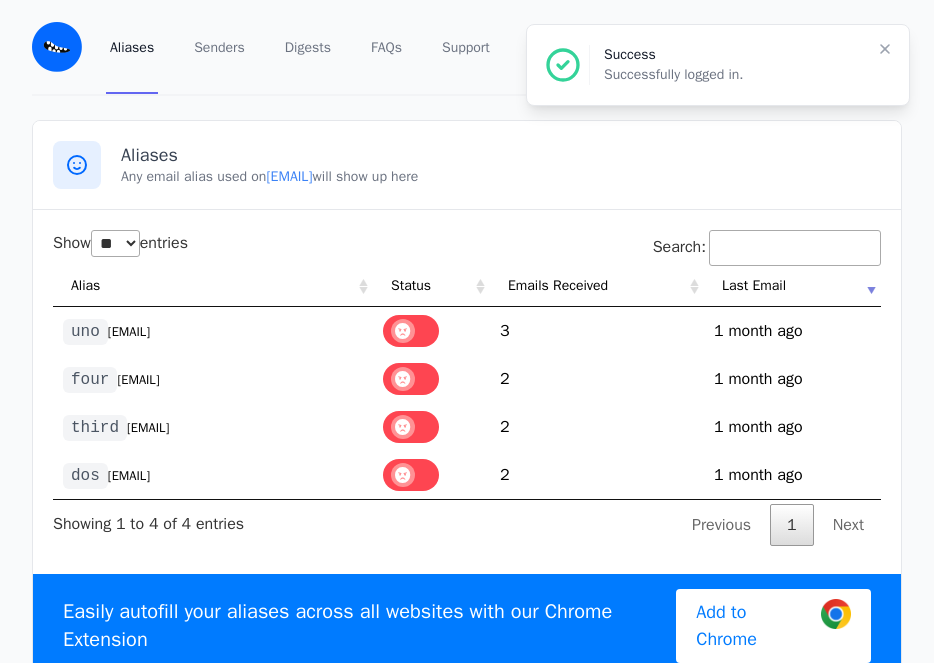 click on "[EMAIL]" at bounding box center (129, 332) 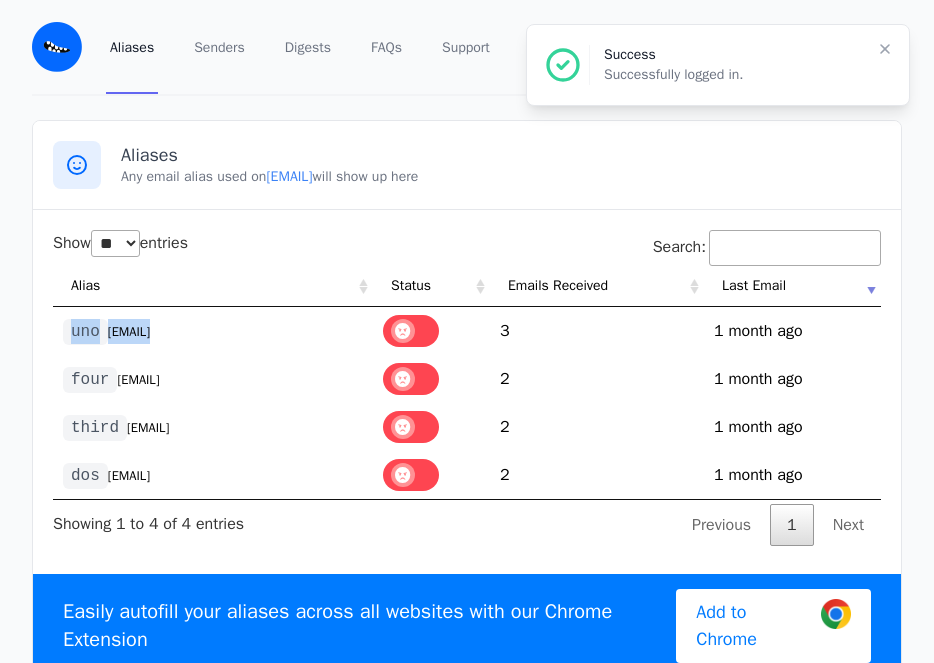 click on "[EMAIL]" at bounding box center (129, 332) 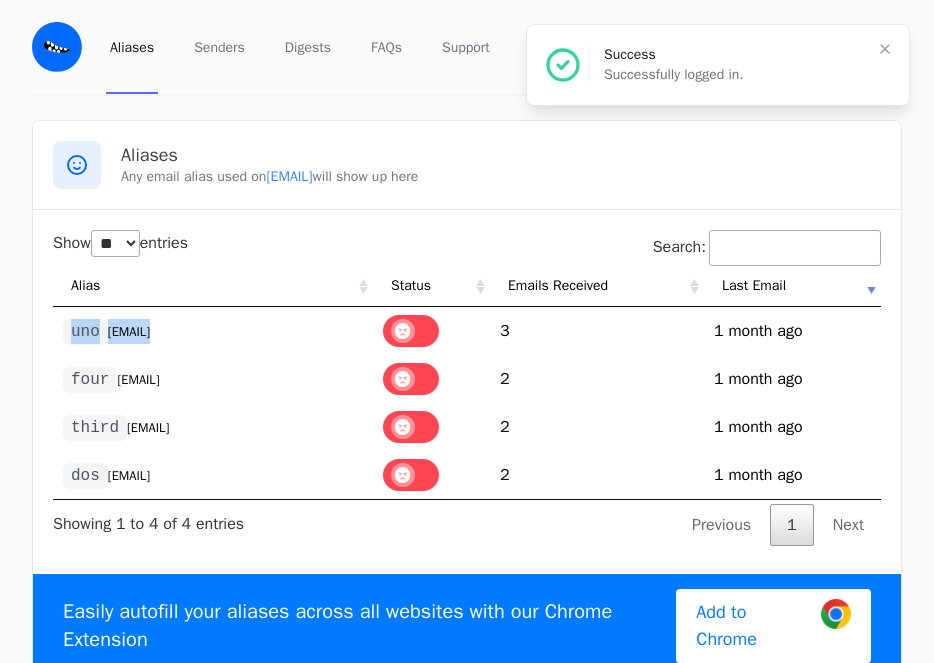 copy on "uno [EMAIL]" 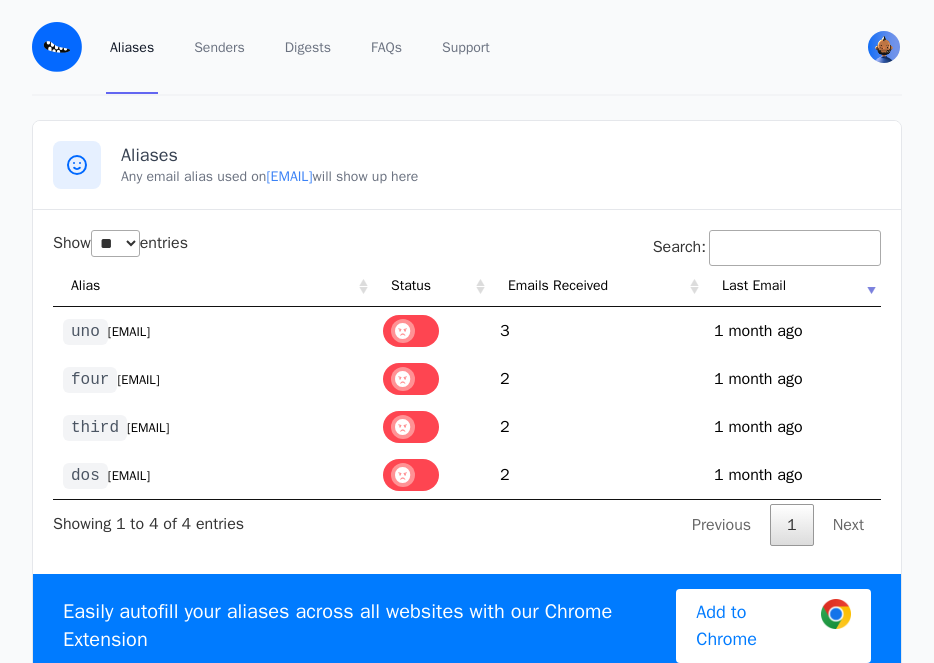 click on "[EMAIL]" at bounding box center (138, 380) 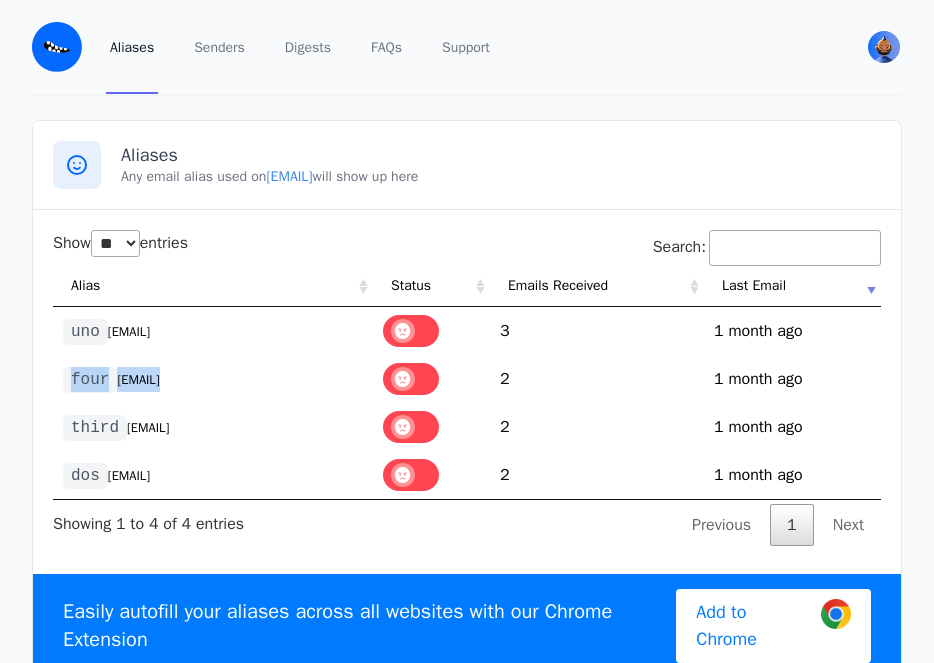 click on "@edidirth.eml.monster" at bounding box center [138, 380] 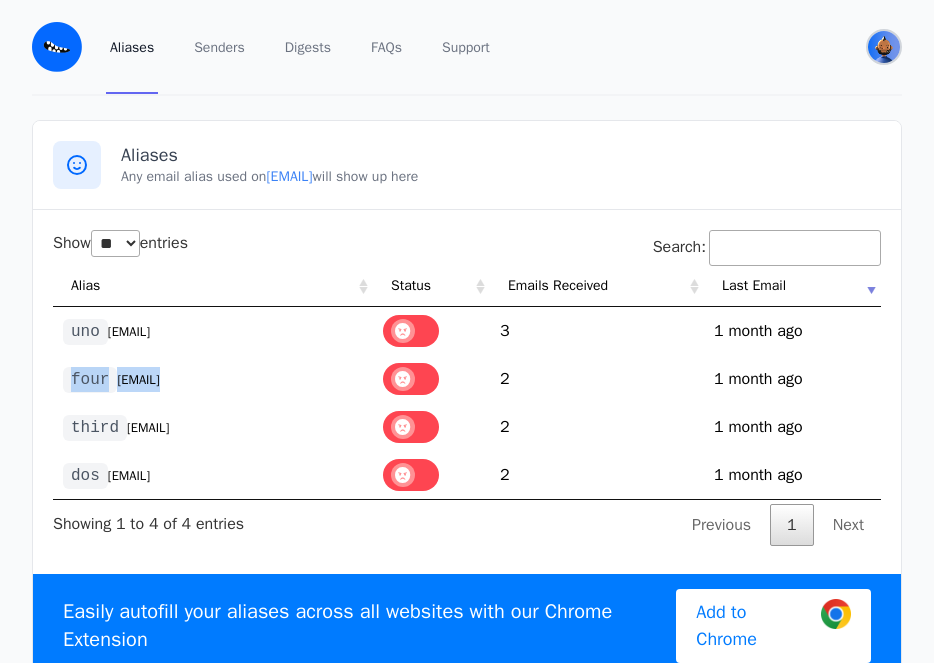 click at bounding box center [884, 47] 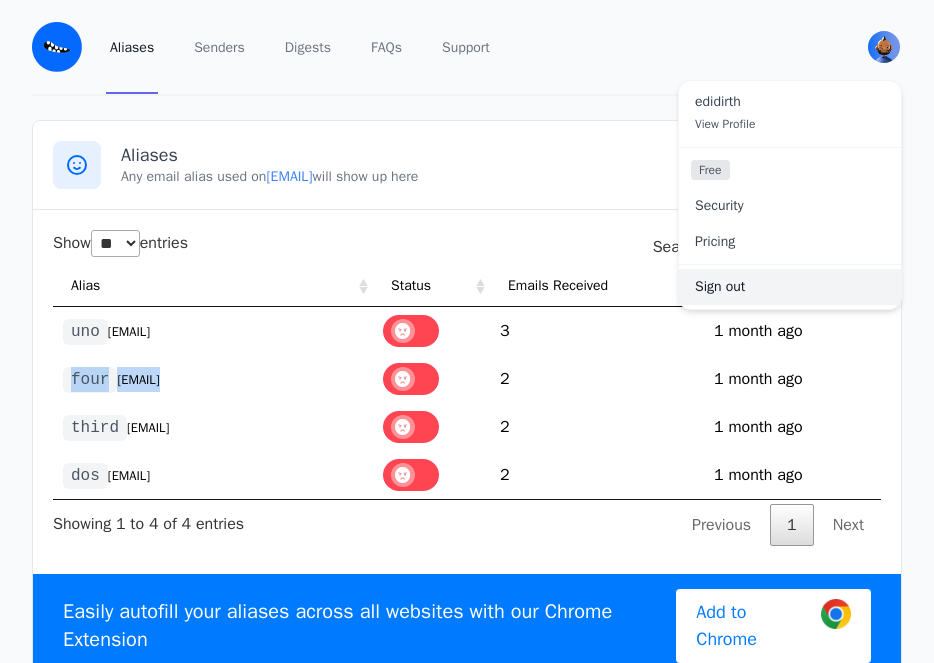 click on "Sign out" at bounding box center [790, 287] 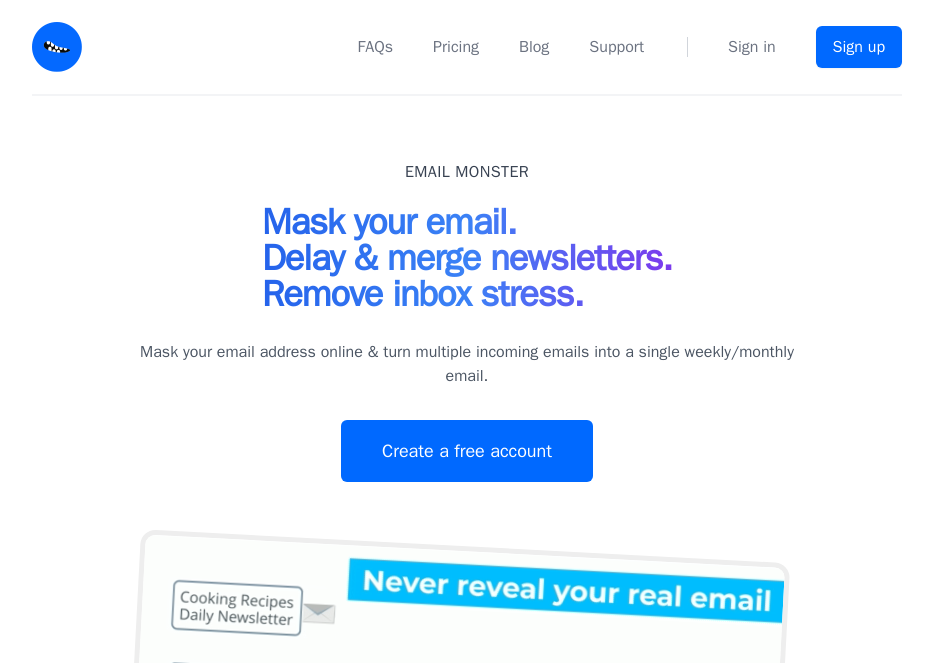 scroll, scrollTop: 0, scrollLeft: 0, axis: both 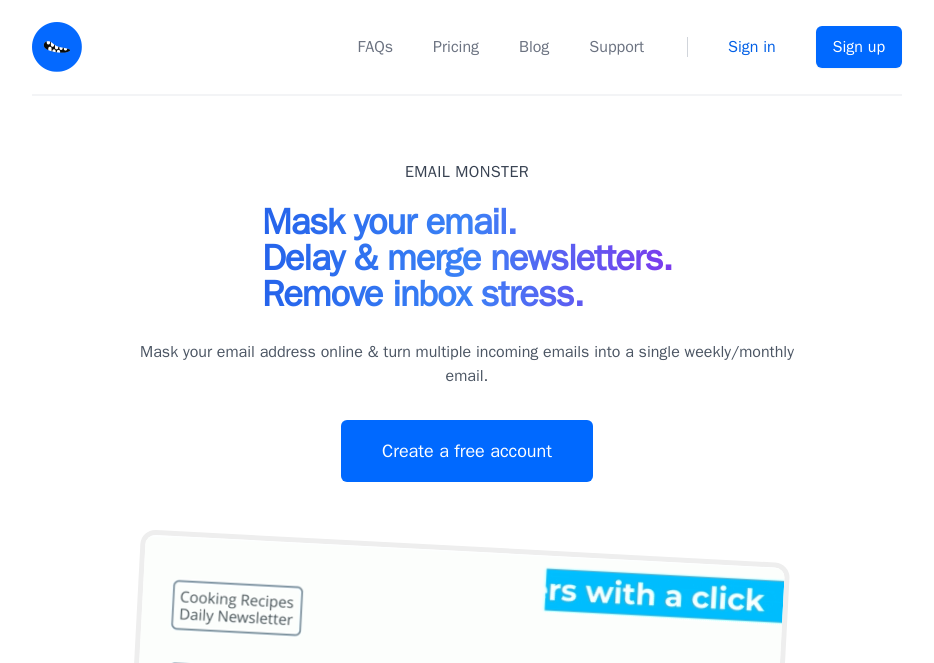 click on "Sign in" at bounding box center [752, 47] 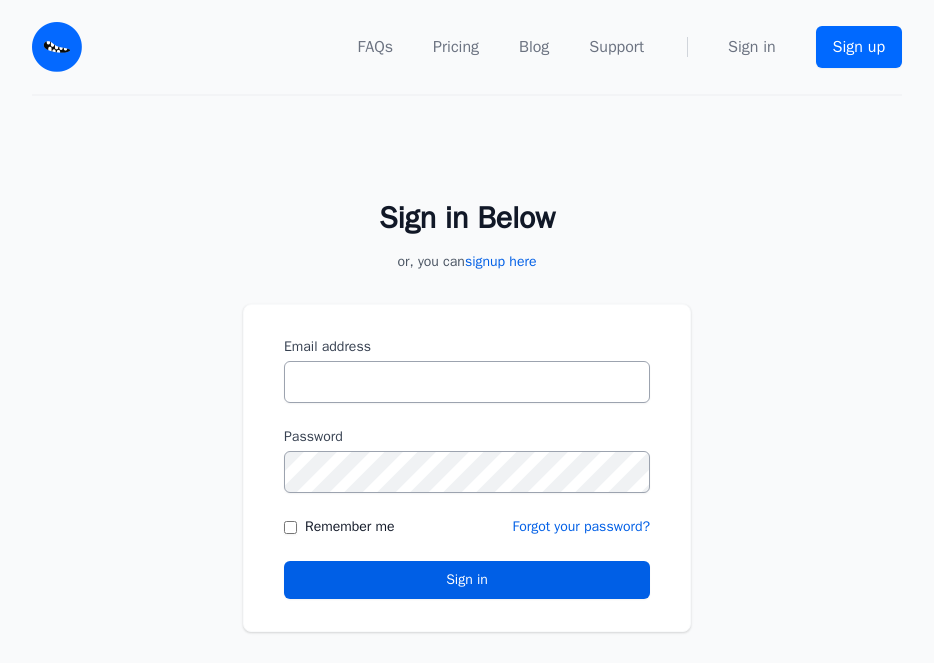 scroll, scrollTop: 0, scrollLeft: 0, axis: both 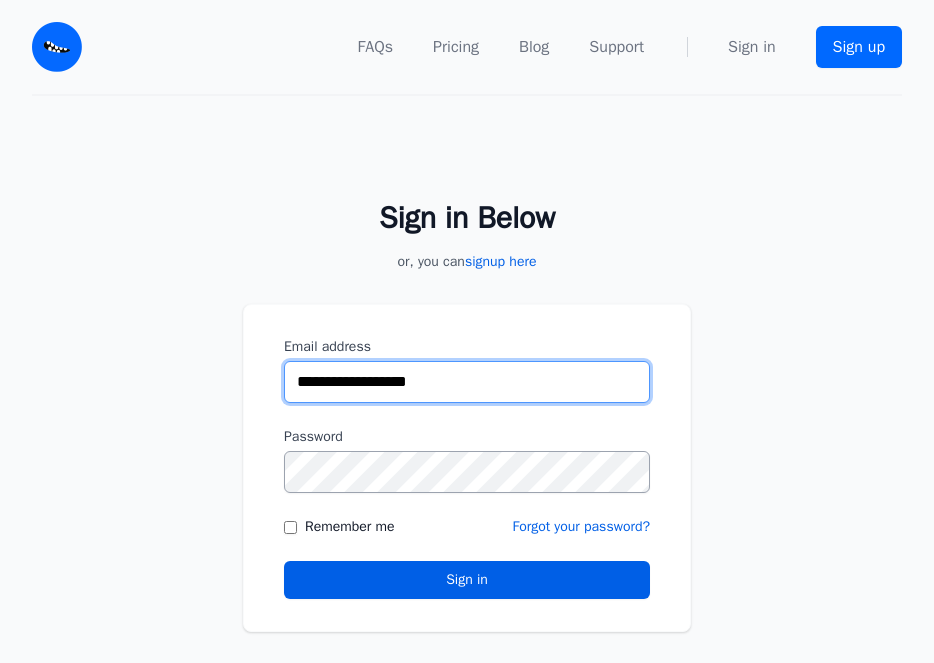 click on "**********" at bounding box center [467, 382] 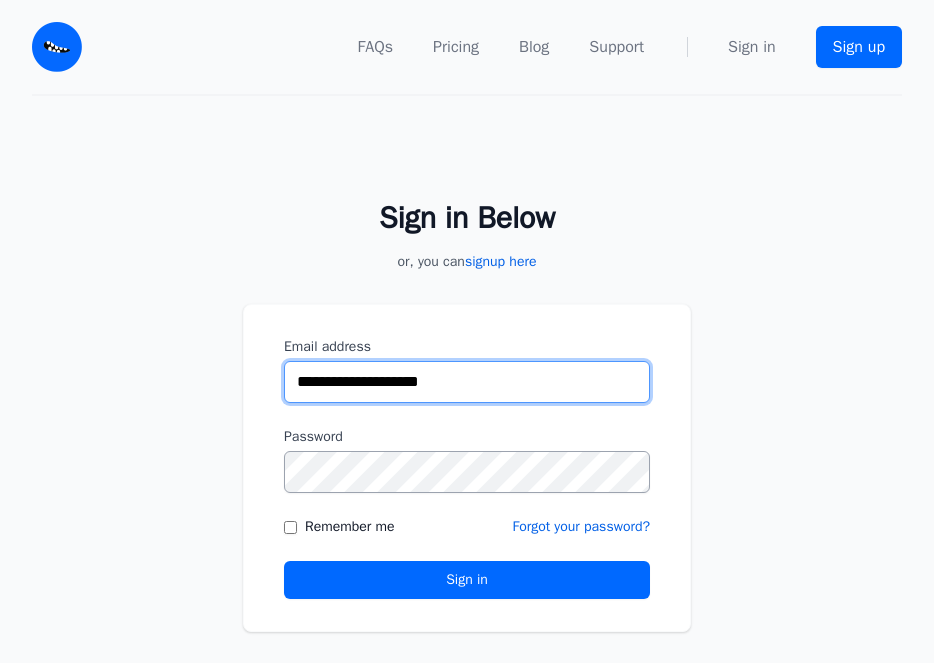 type on "**********" 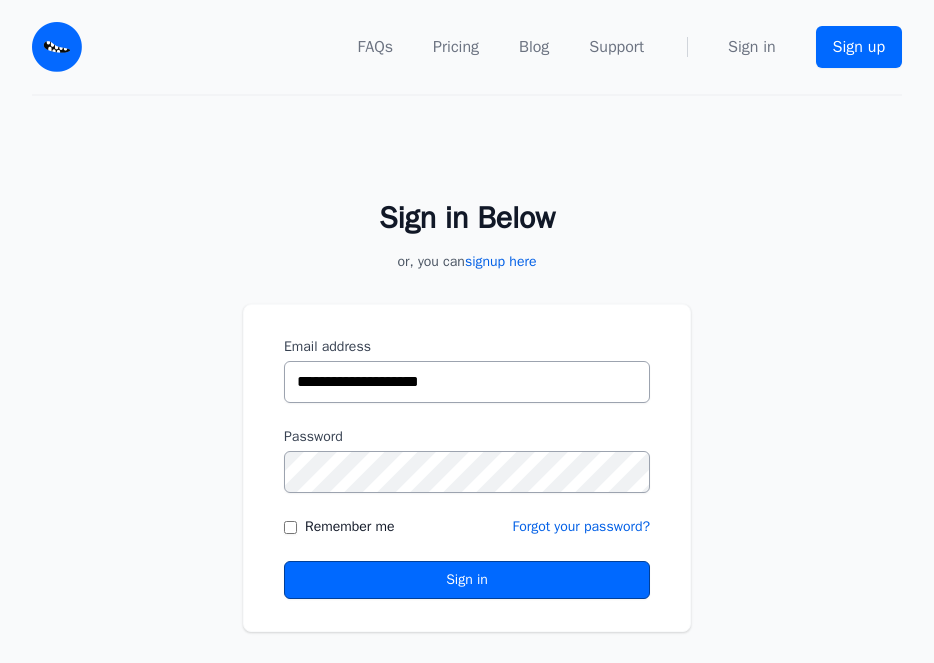 click on "Sign in" at bounding box center (467, 580) 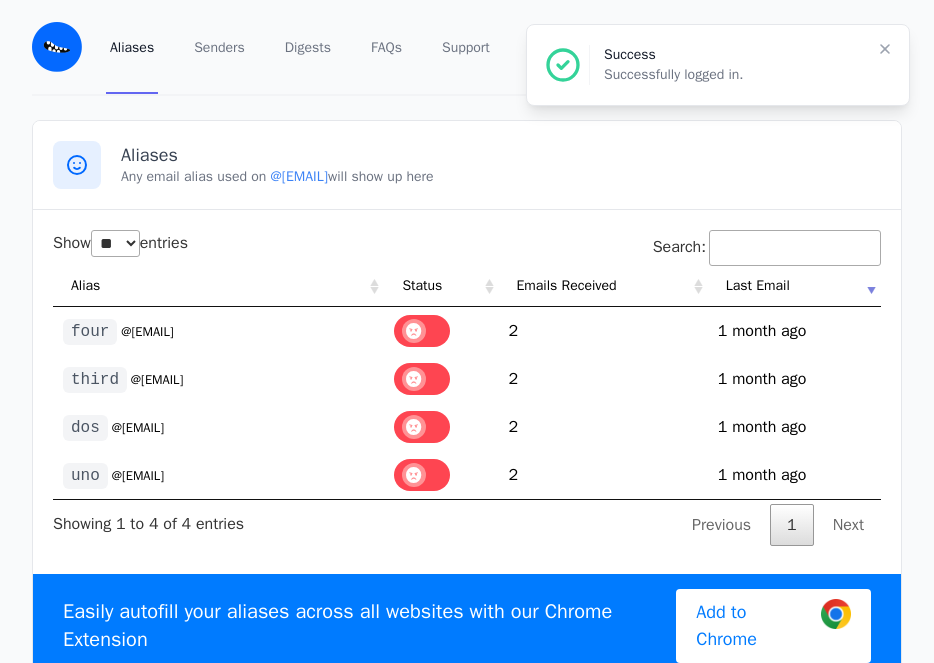 select on "**" 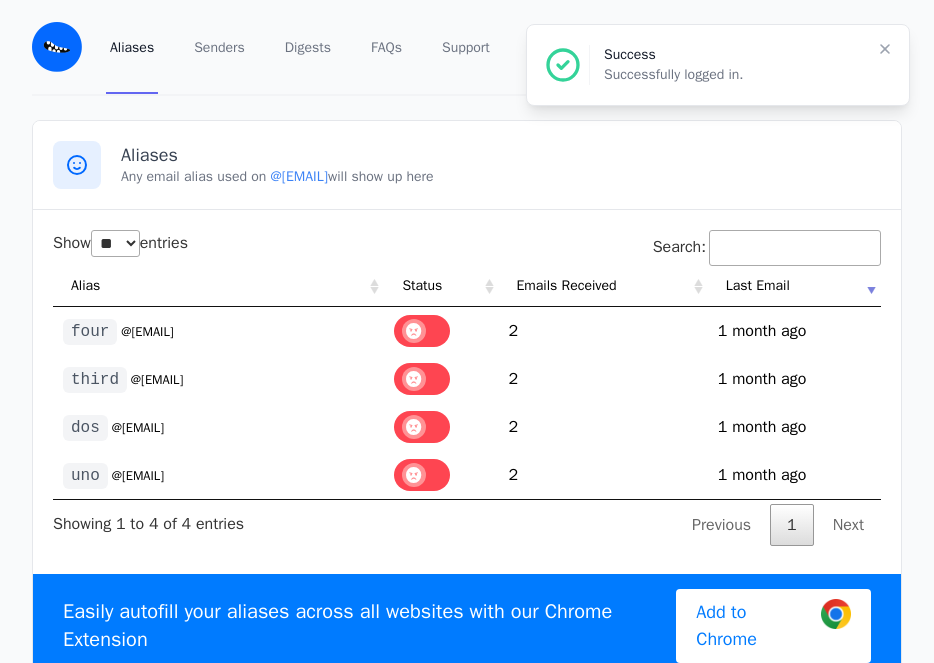 click on "@[EMAIL]" at bounding box center [136, 476] 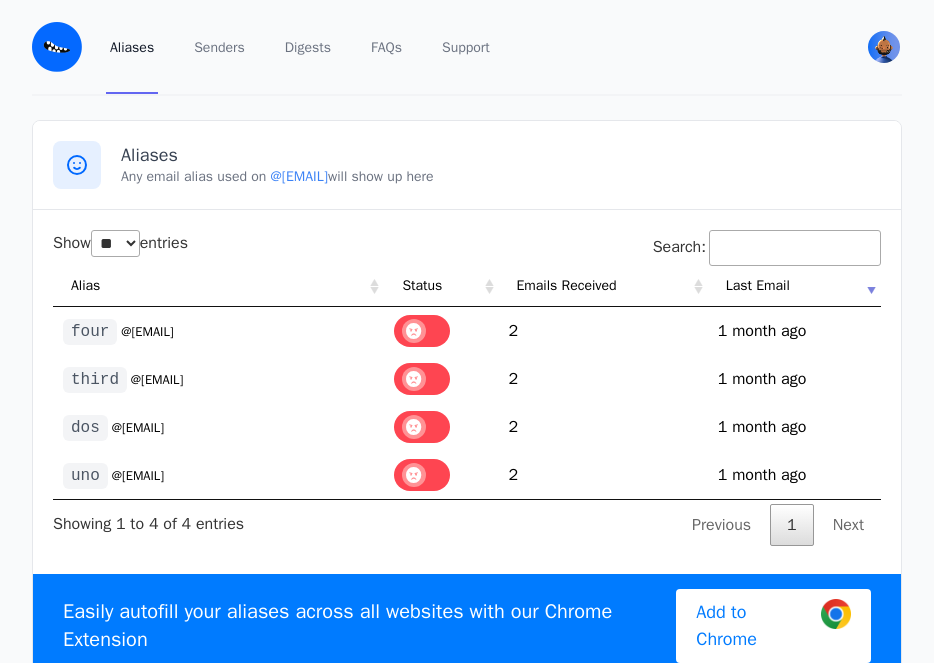 click on "four @ivanadirth.eml.monster" at bounding box center (218, 331) 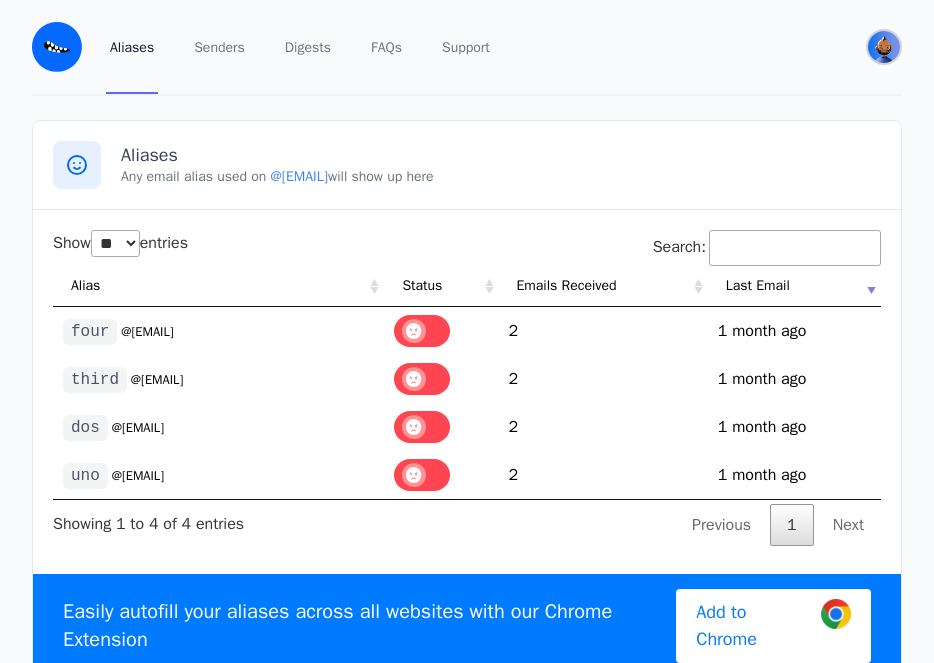 click at bounding box center (884, 47) 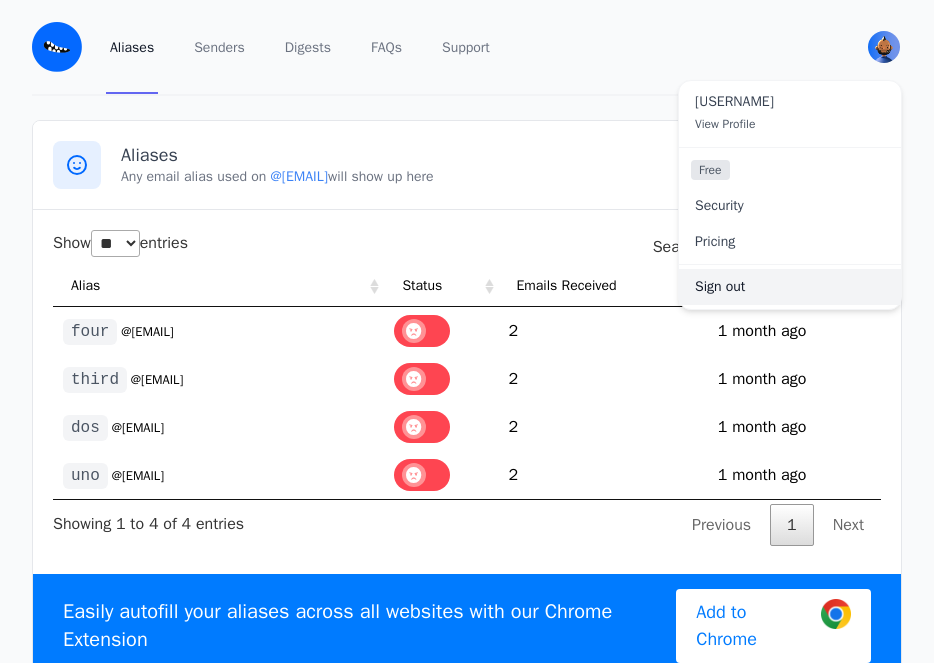 click on "Sign out" at bounding box center [790, 287] 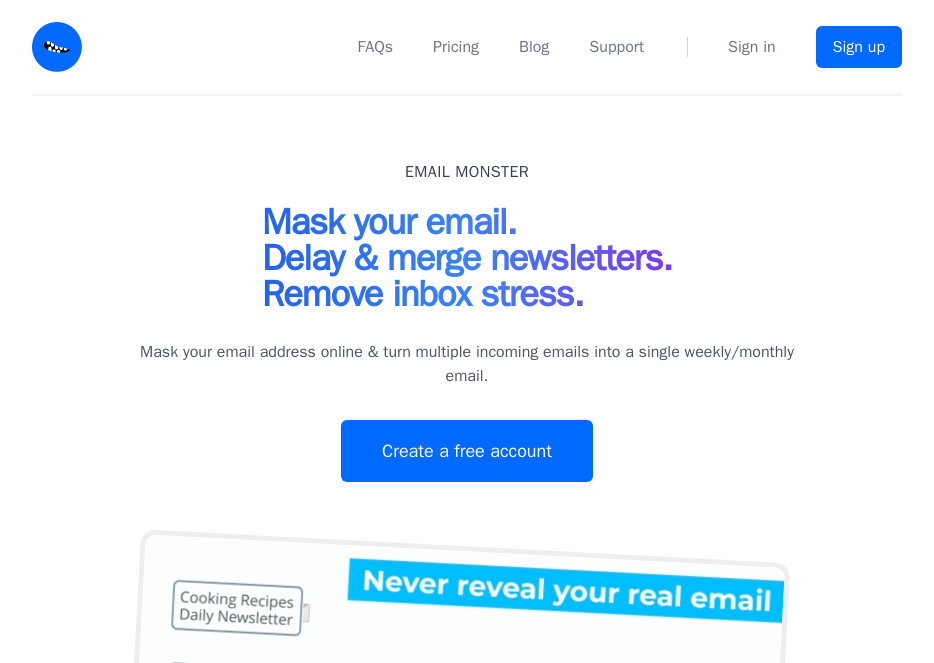 scroll, scrollTop: 0, scrollLeft: 0, axis: both 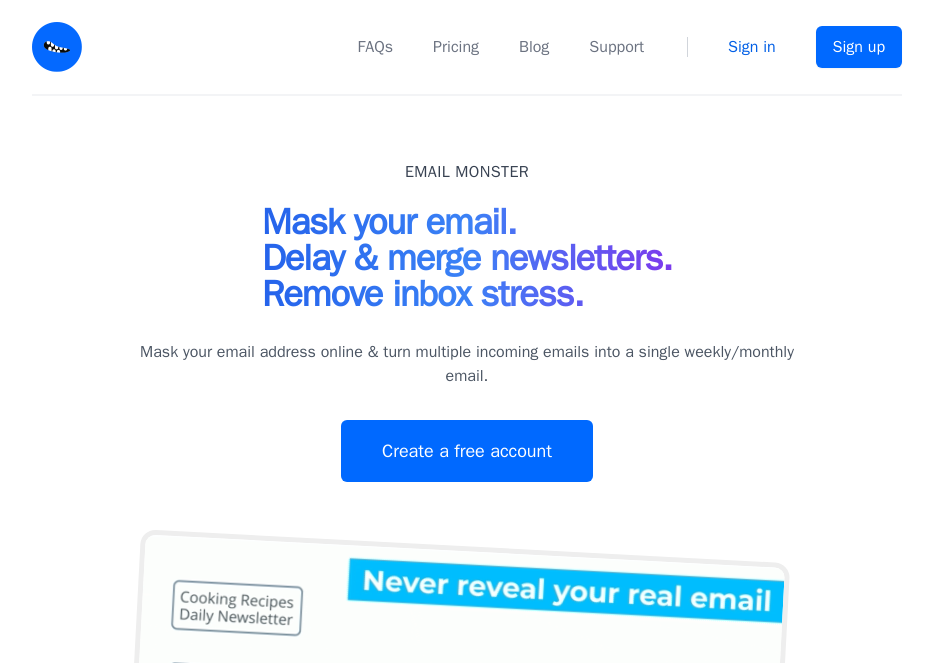 click on "Sign in" at bounding box center [752, 47] 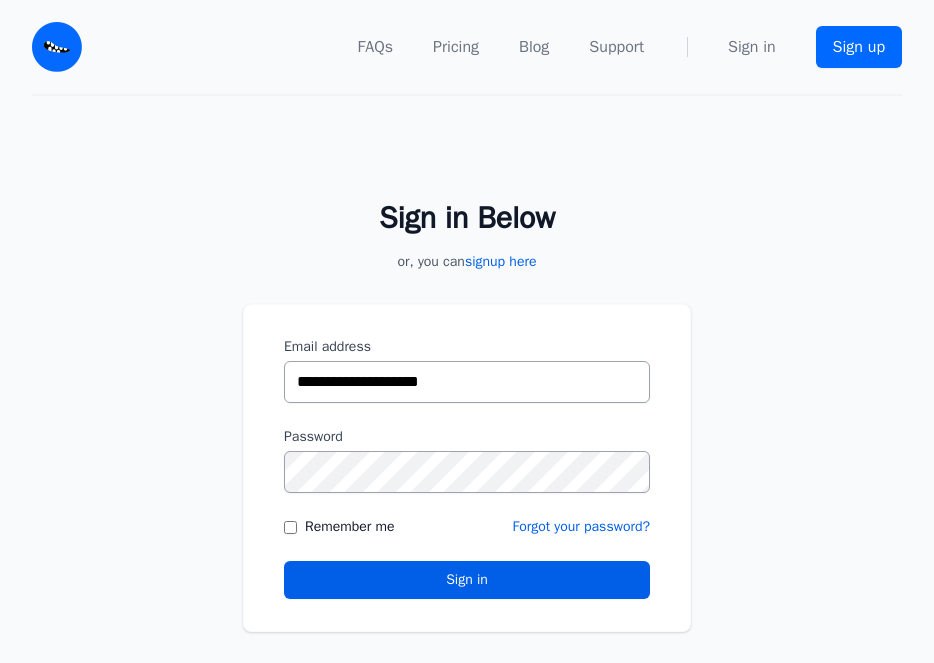click on "**********" at bounding box center [467, 382] 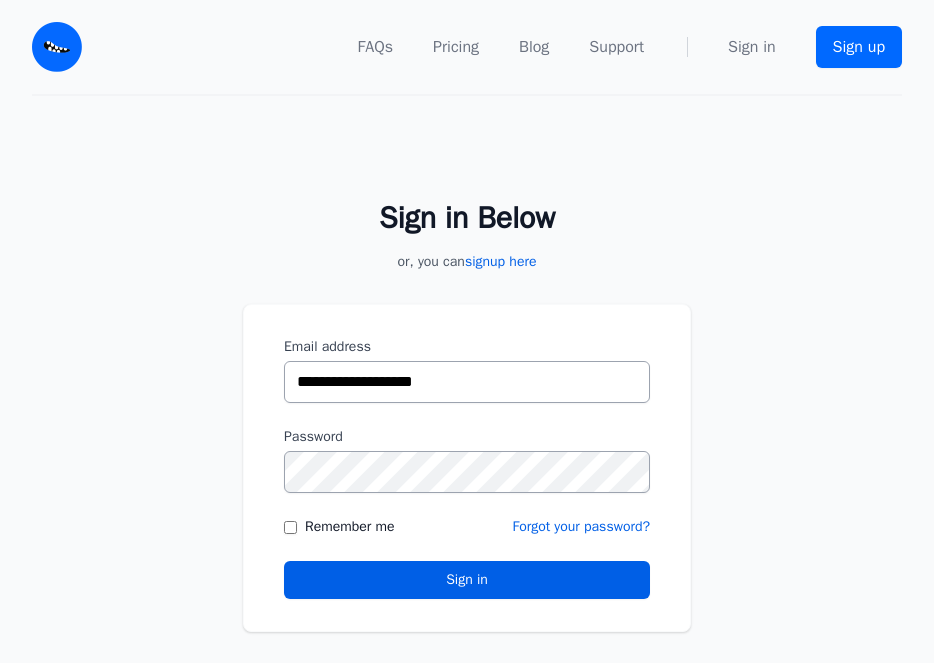 type on "**********" 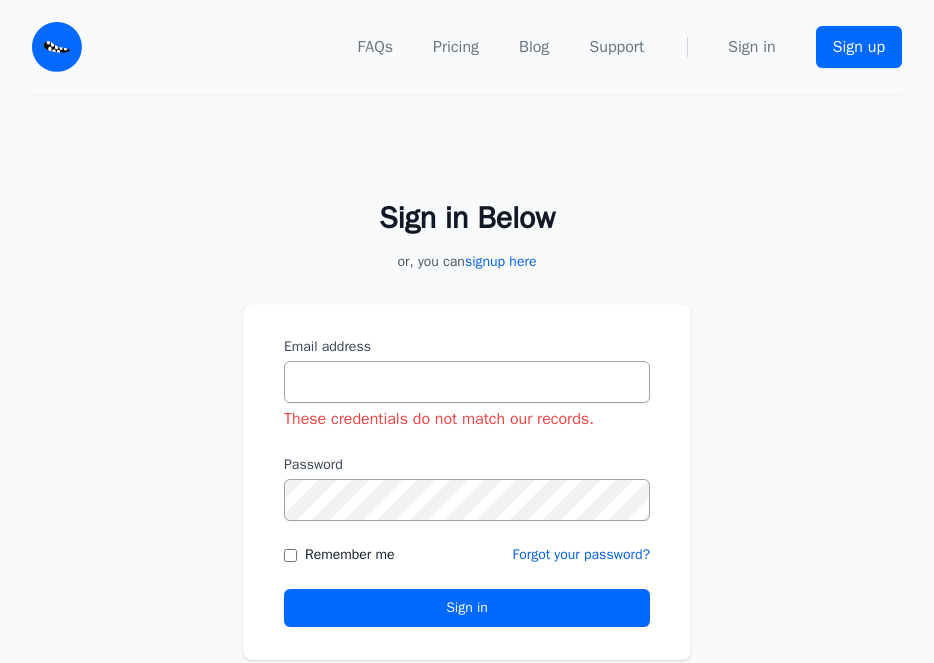 scroll, scrollTop: 0, scrollLeft: 0, axis: both 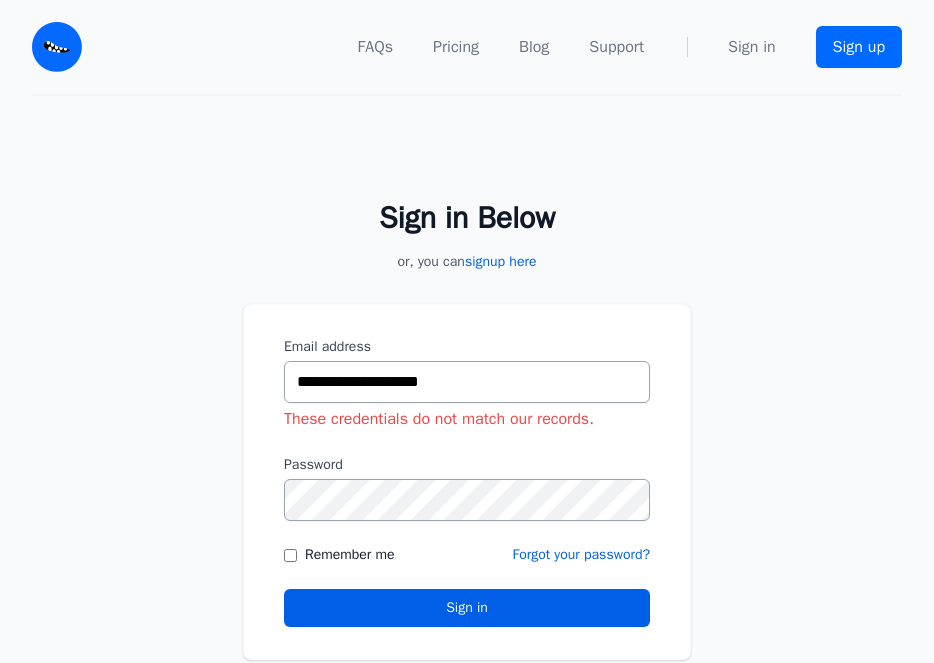 click on "**********" at bounding box center [467, 382] 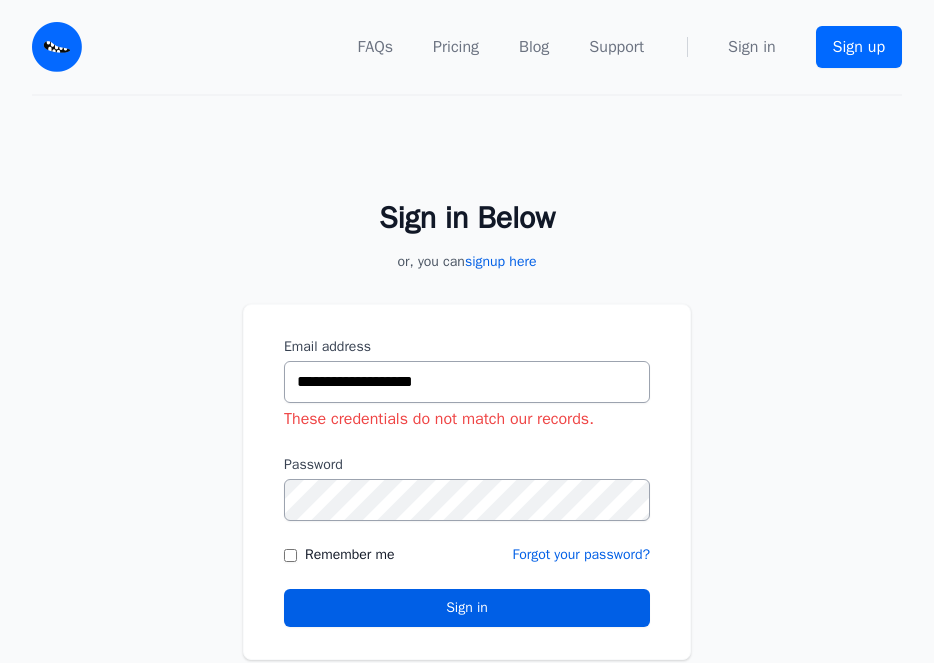type on "**********" 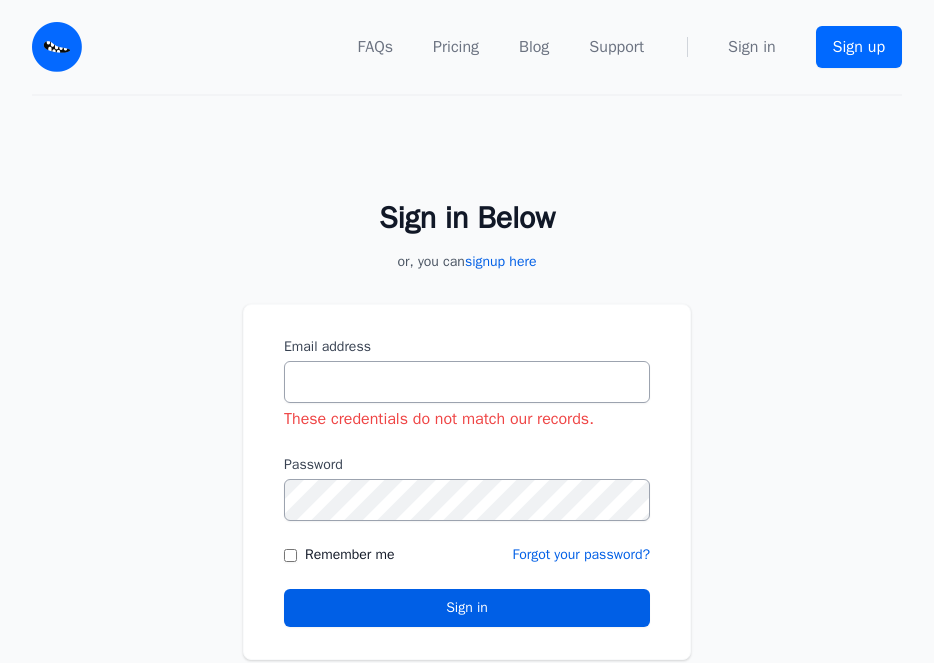 scroll, scrollTop: 0, scrollLeft: 0, axis: both 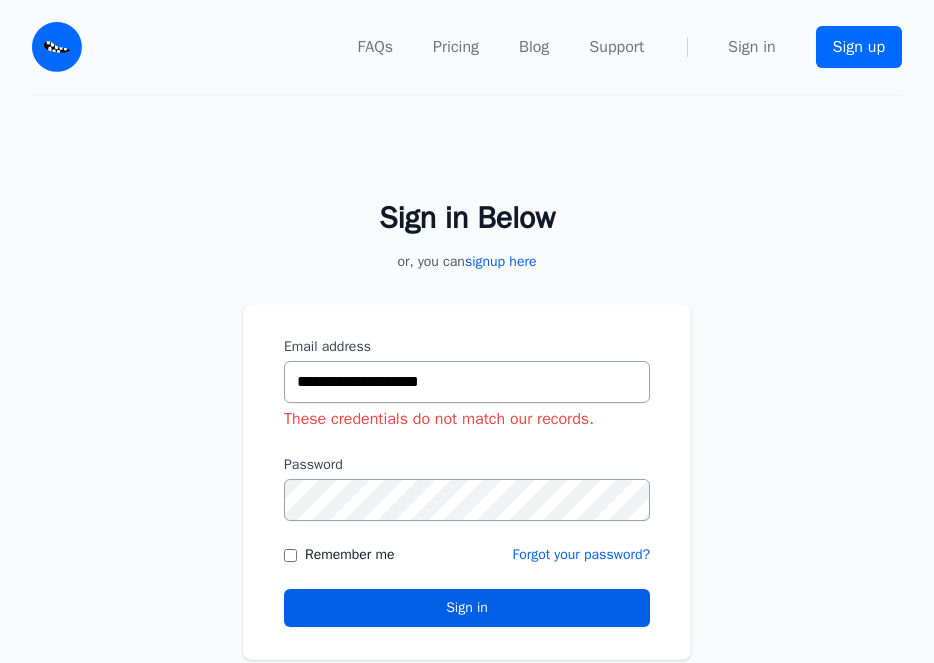 click on "**********" at bounding box center [467, 382] 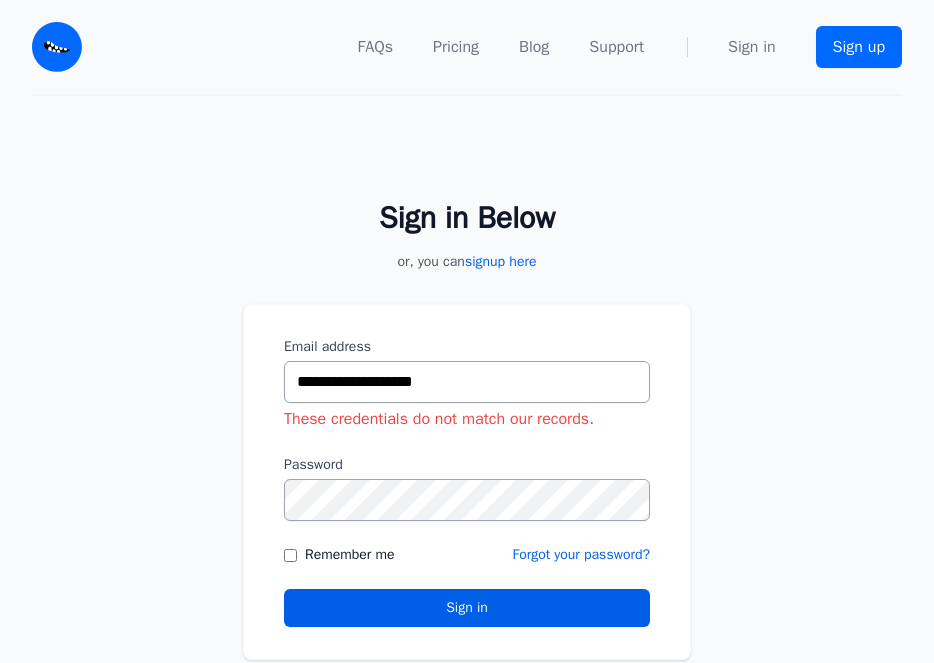 type on "**********" 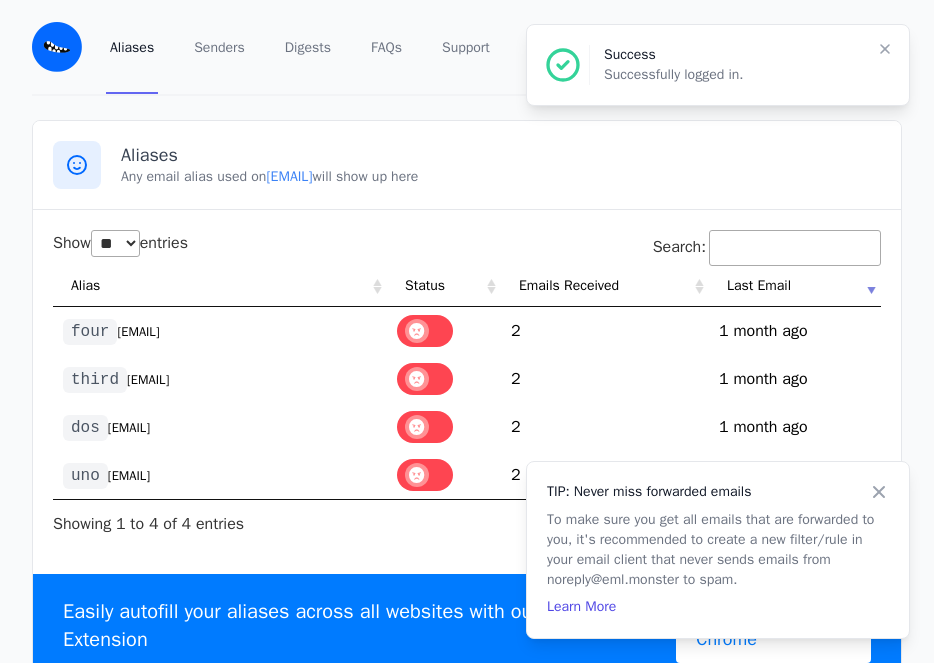 select on "**" 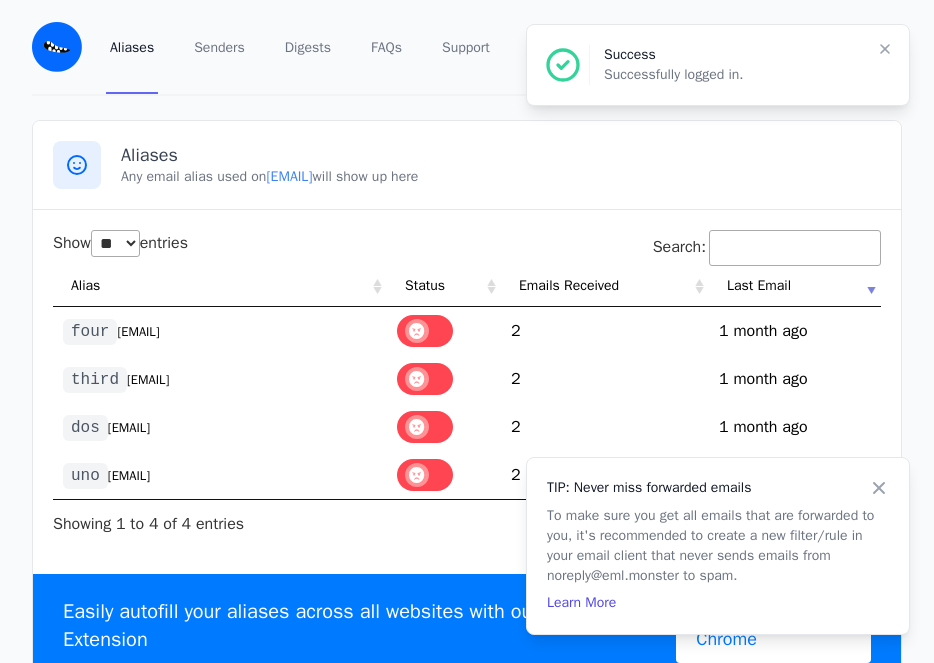 click 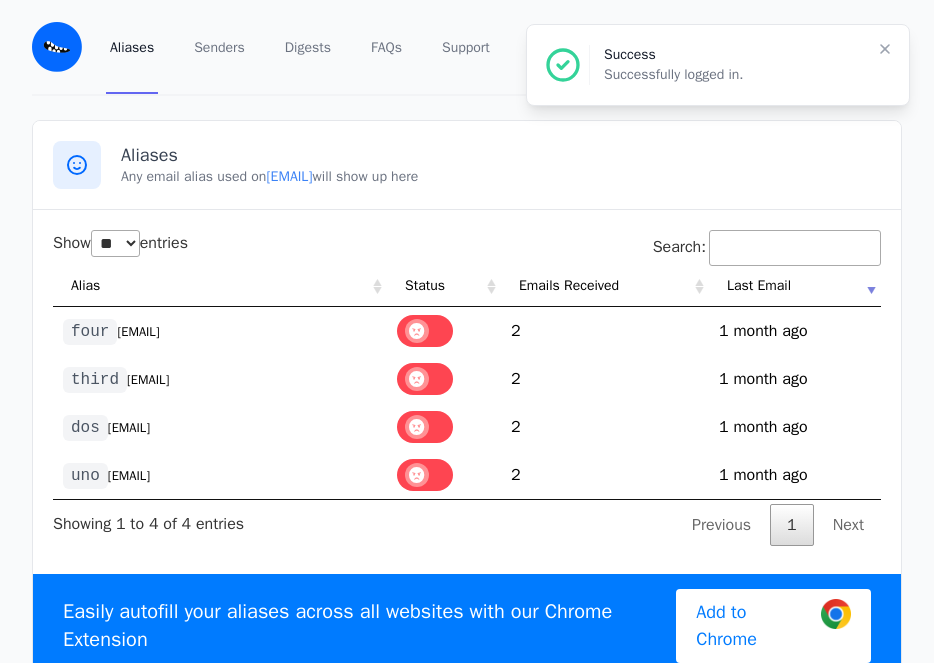 click on "[EMAIL]" at bounding box center [129, 476] 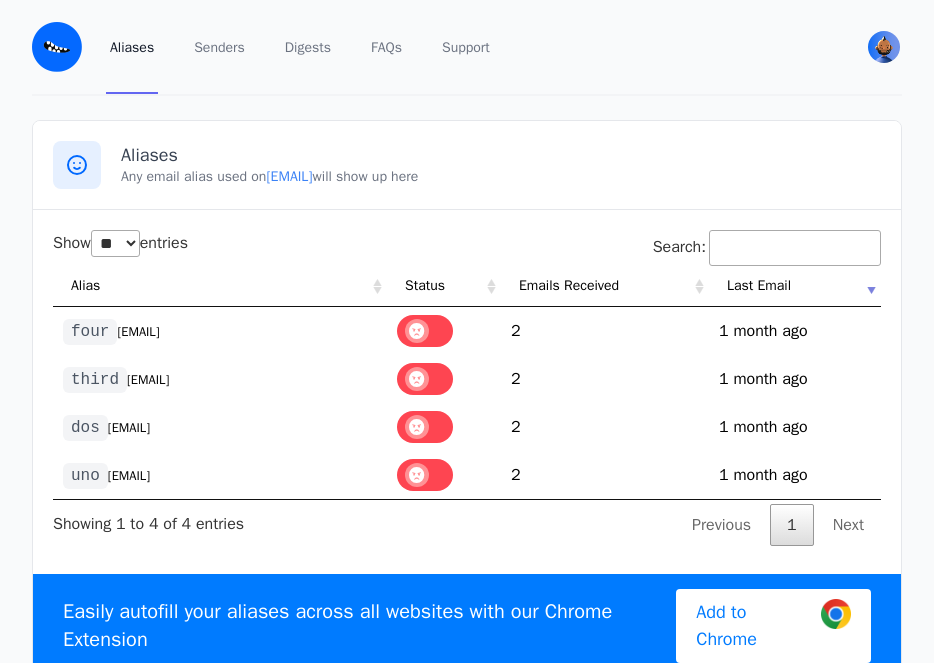 click on "Aliases
Any email alias used on  [DOMAIN]  will show up here" at bounding box center (467, 165) 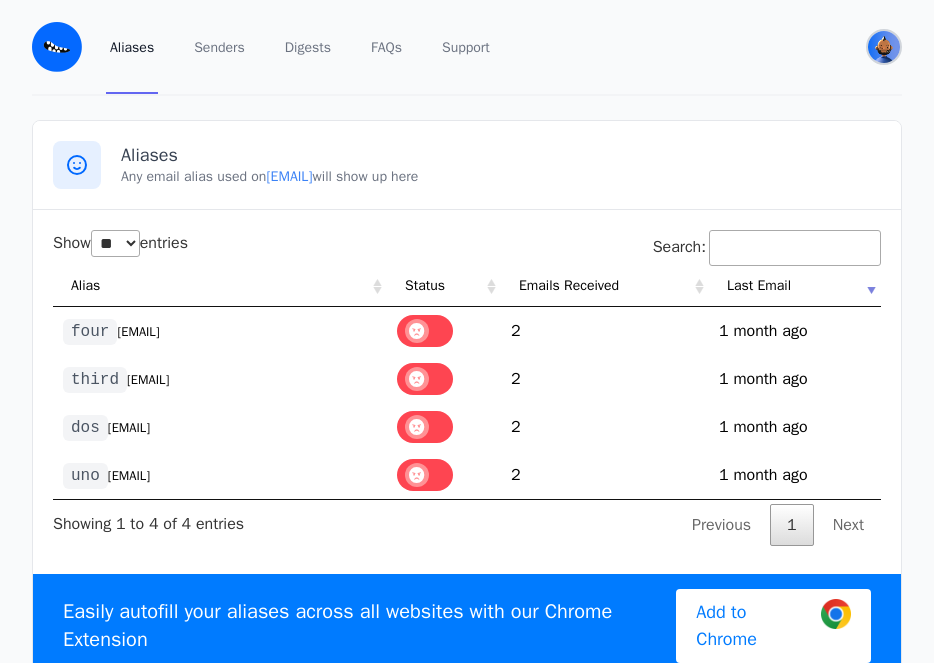 click at bounding box center [884, 47] 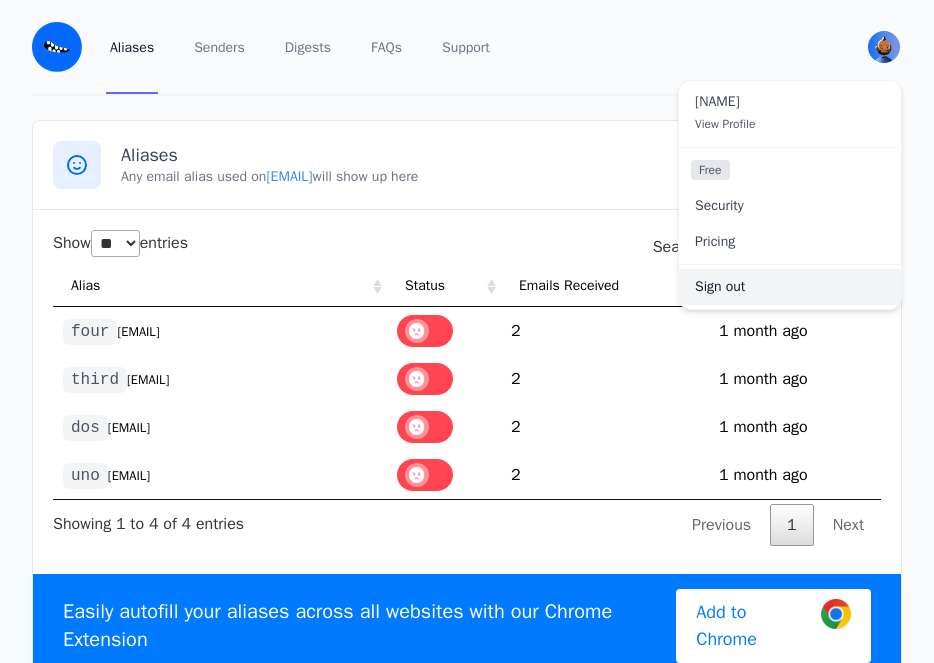 click on "Sign out" at bounding box center (790, 287) 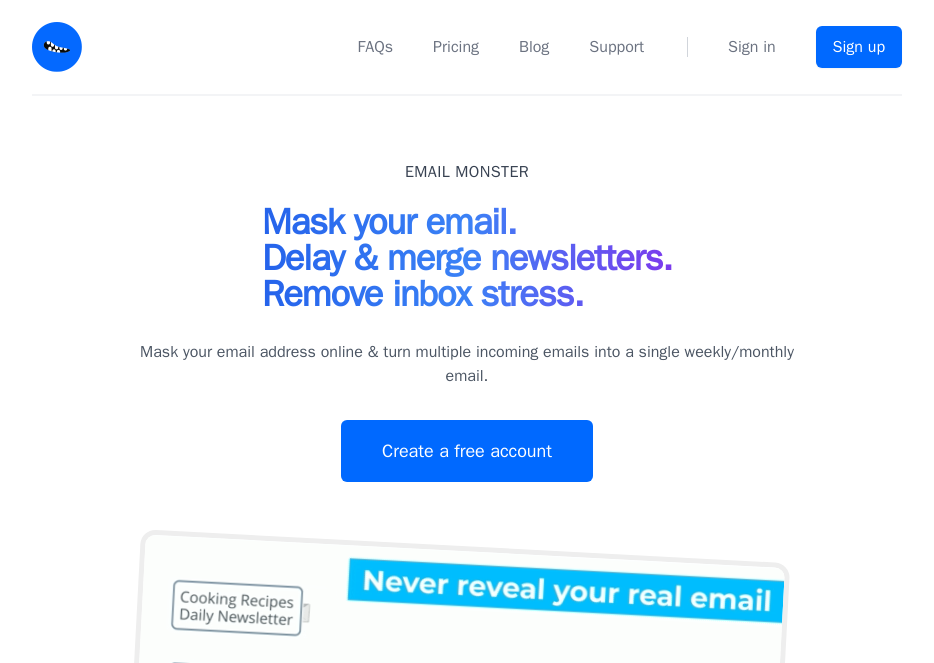 scroll, scrollTop: 0, scrollLeft: 0, axis: both 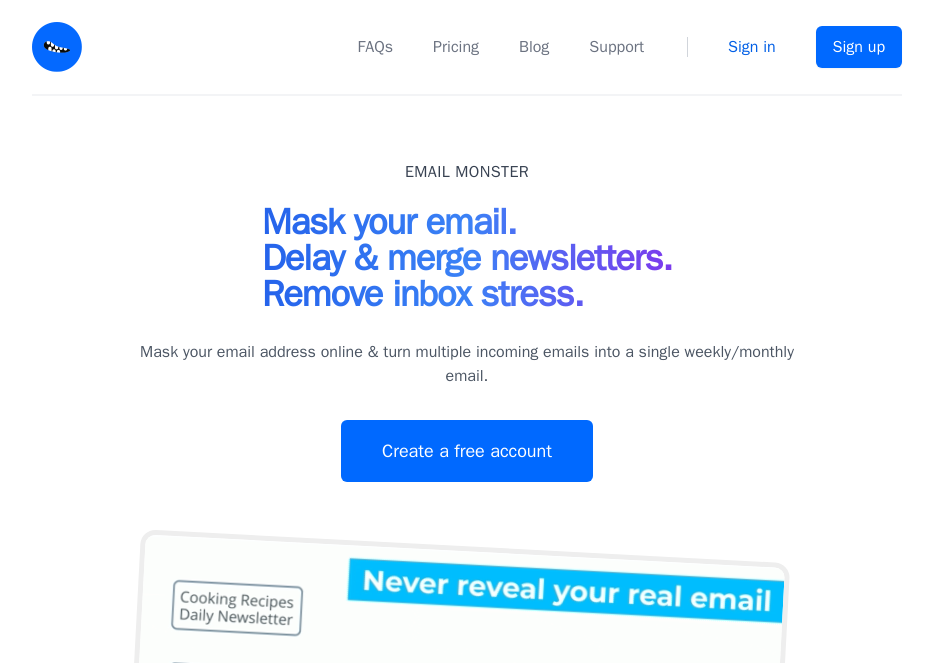 click on "Sign in" at bounding box center [752, 47] 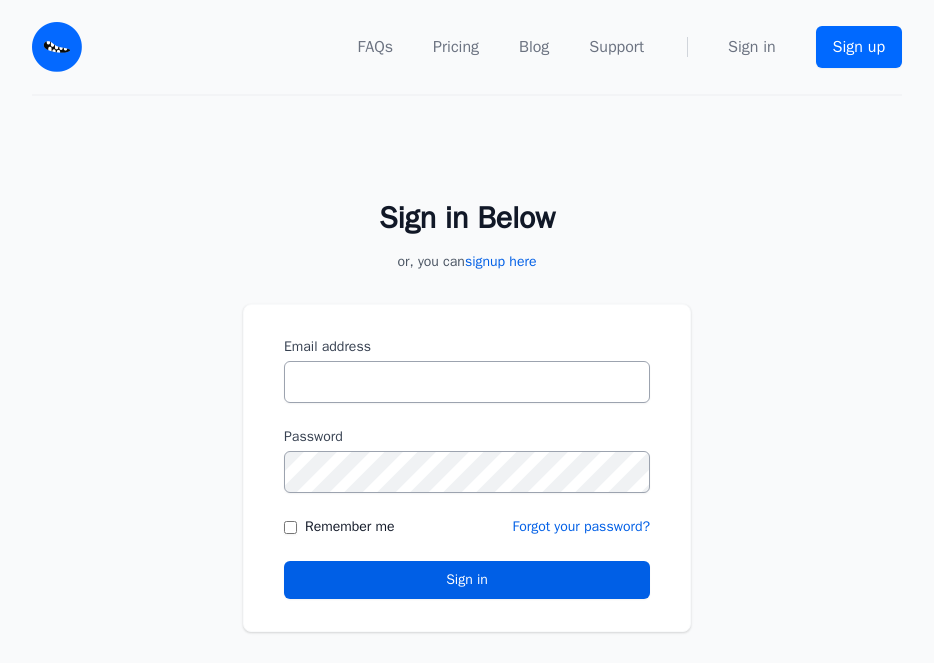 scroll, scrollTop: 0, scrollLeft: 0, axis: both 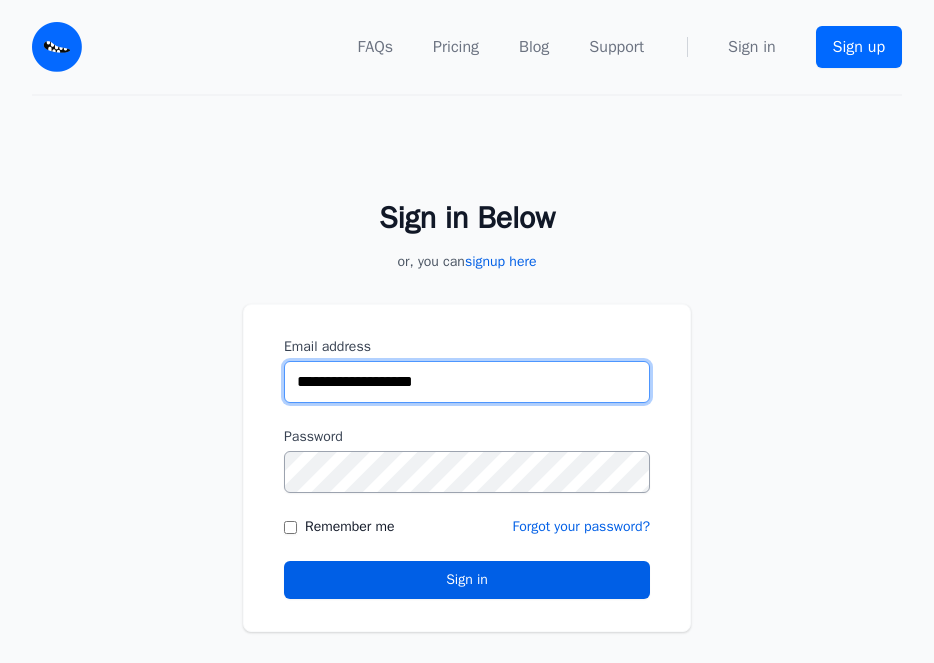 click on "**********" at bounding box center [467, 382] 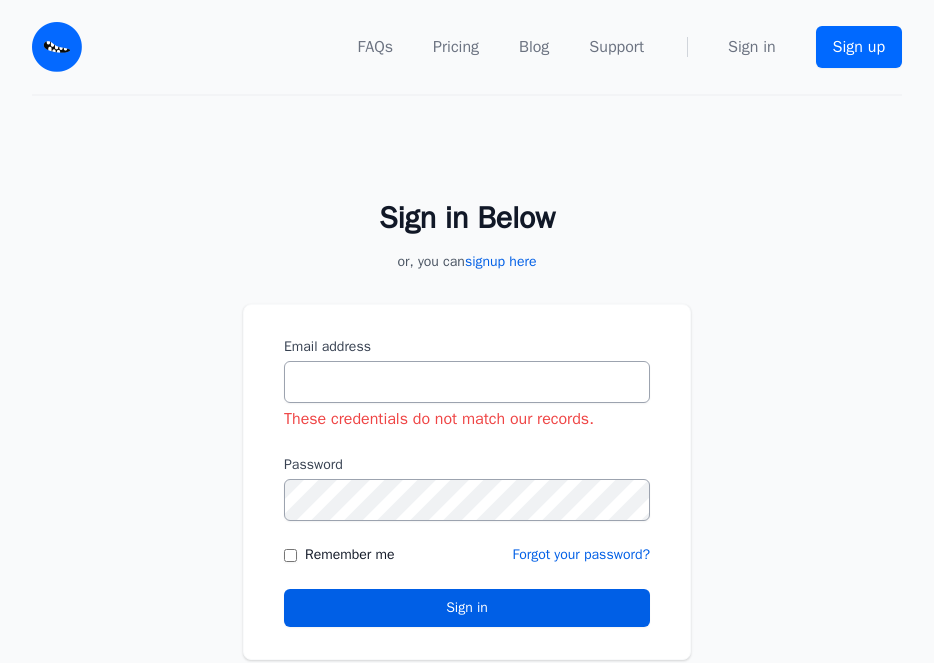 scroll, scrollTop: 0, scrollLeft: 0, axis: both 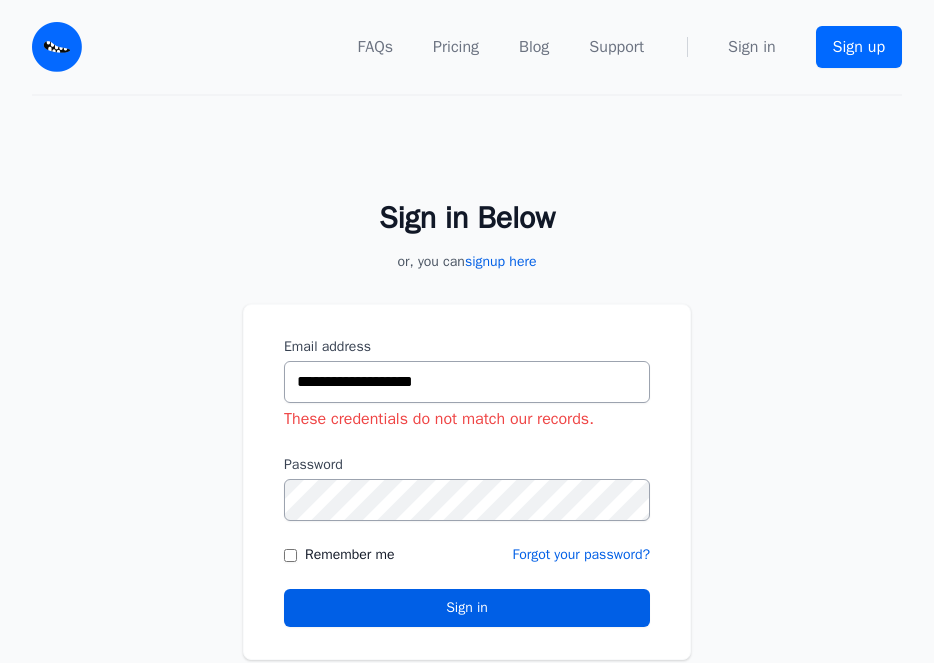 click on "**********" at bounding box center [467, 382] 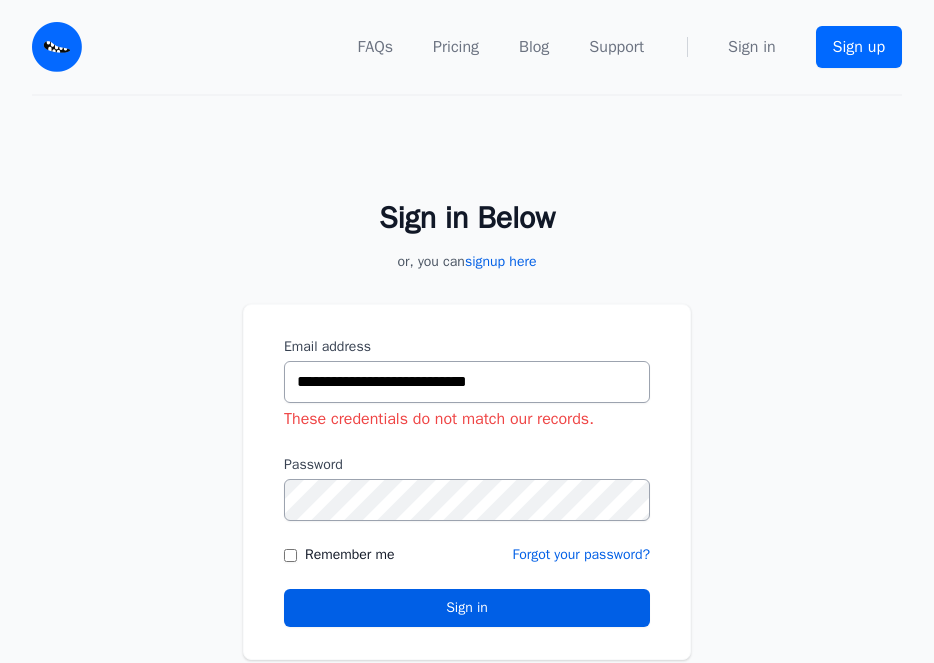 type on "**********" 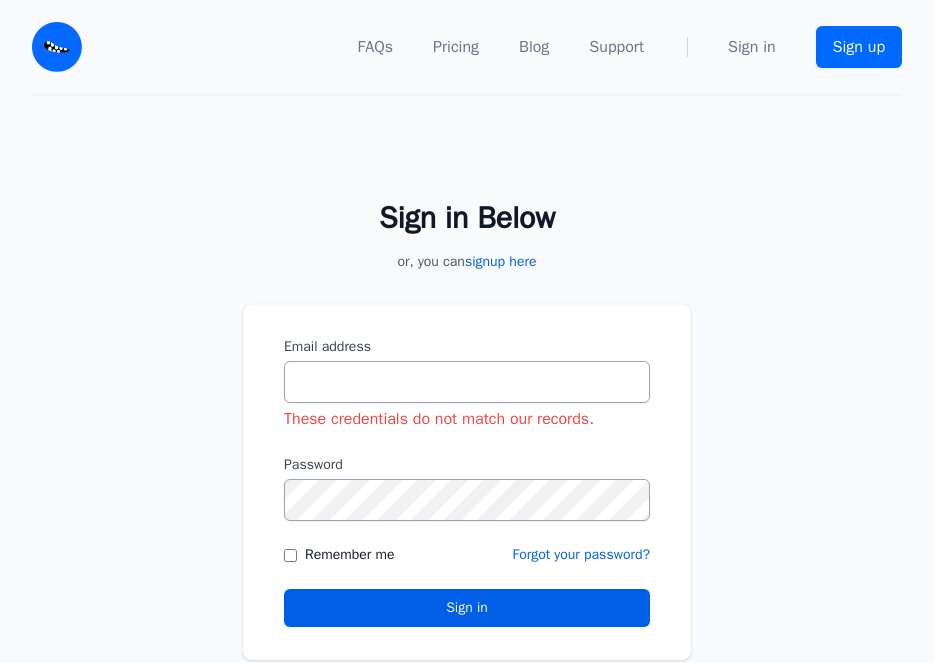 scroll, scrollTop: 0, scrollLeft: 0, axis: both 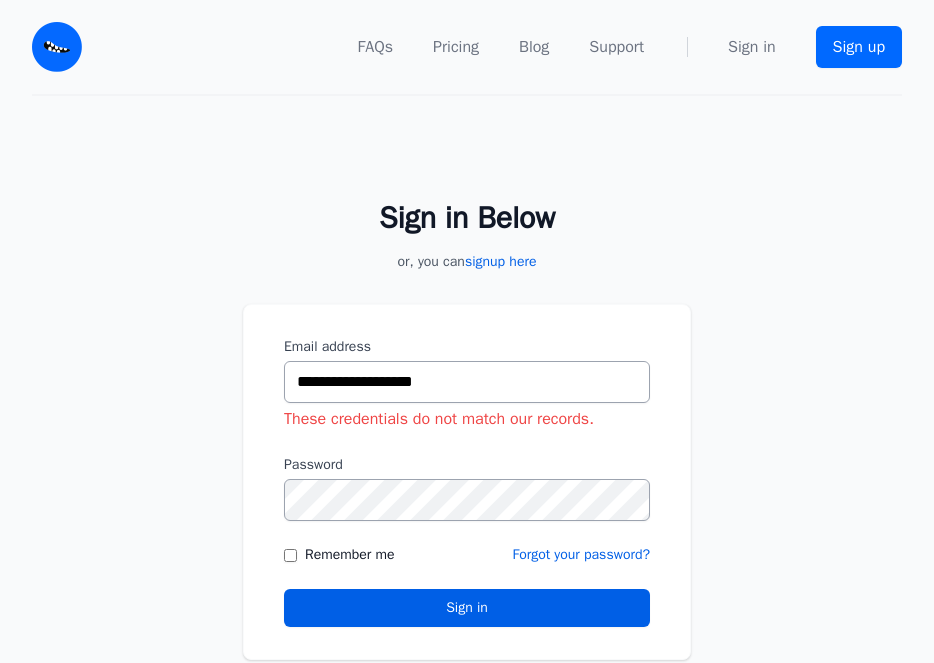 click on "**********" at bounding box center (467, 382) 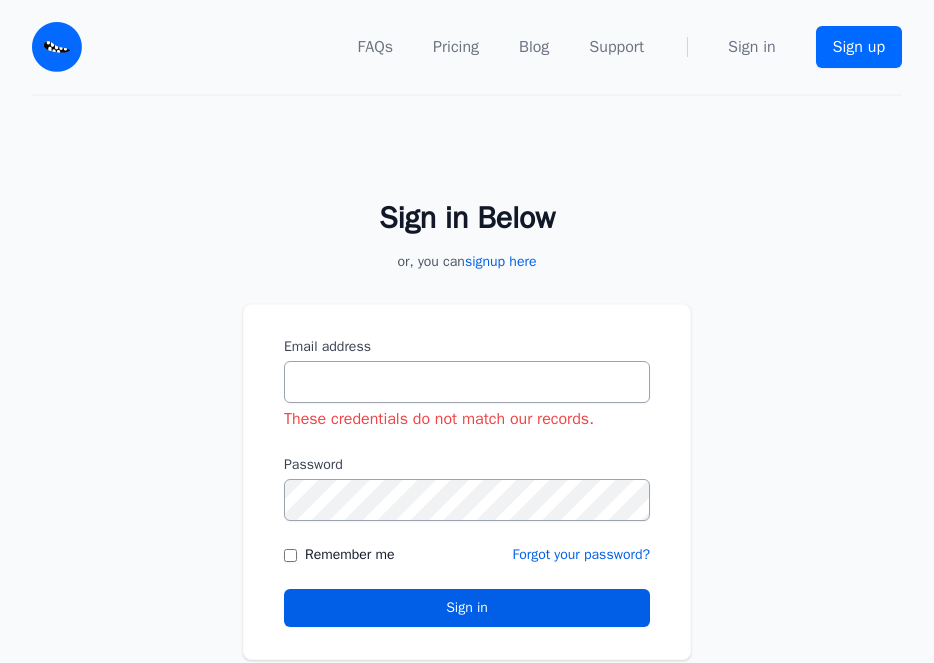 scroll, scrollTop: 0, scrollLeft: 0, axis: both 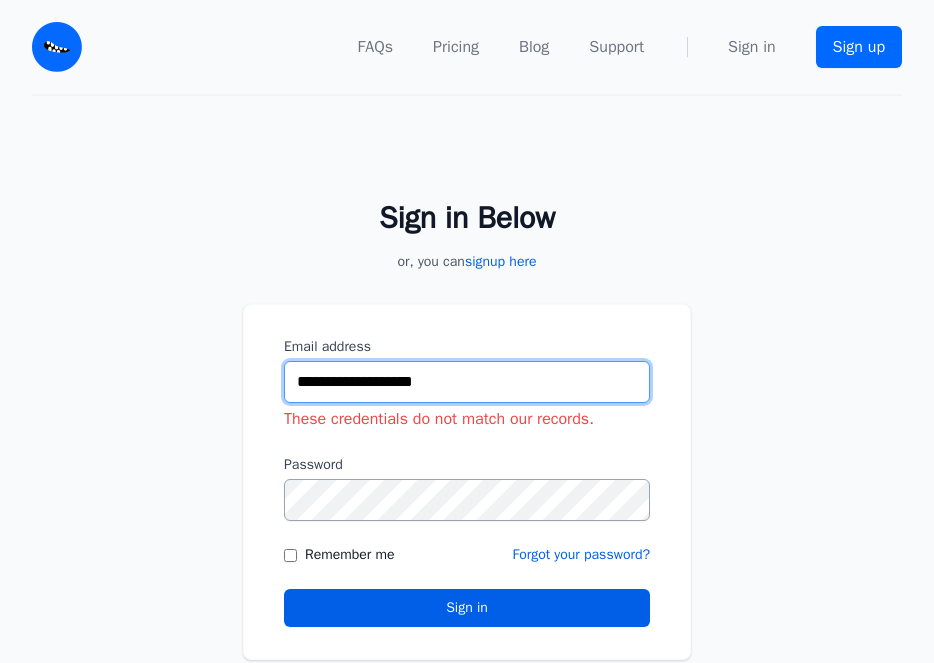 click on "**********" at bounding box center (467, 382) 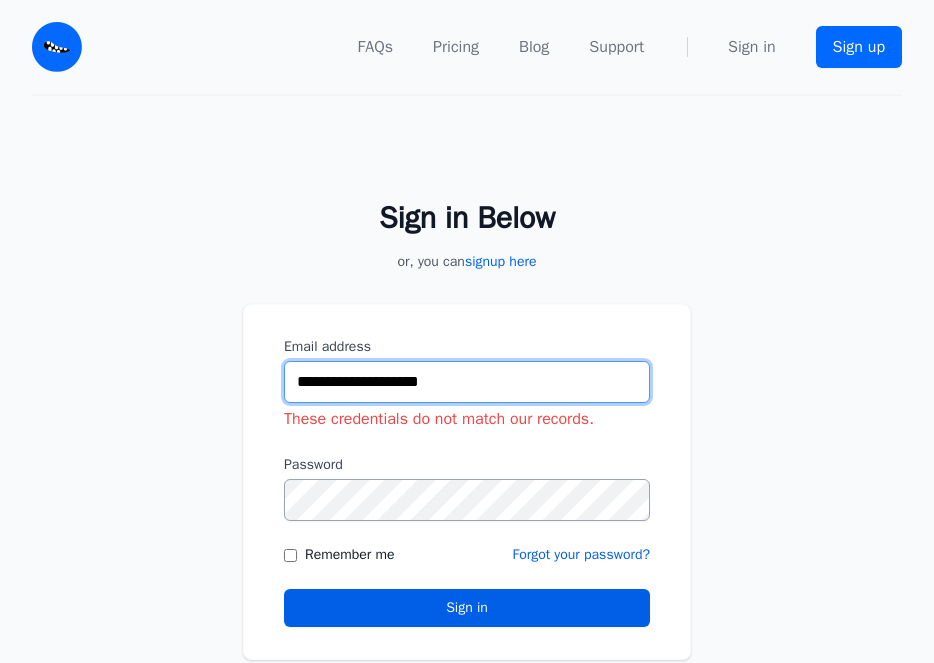 type on "**********" 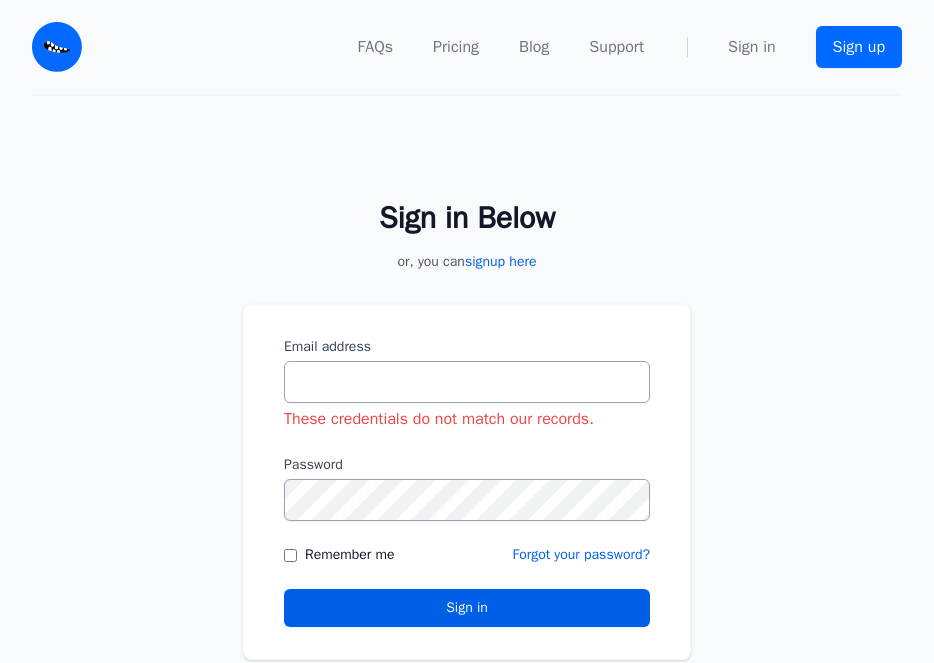 scroll, scrollTop: 0, scrollLeft: 0, axis: both 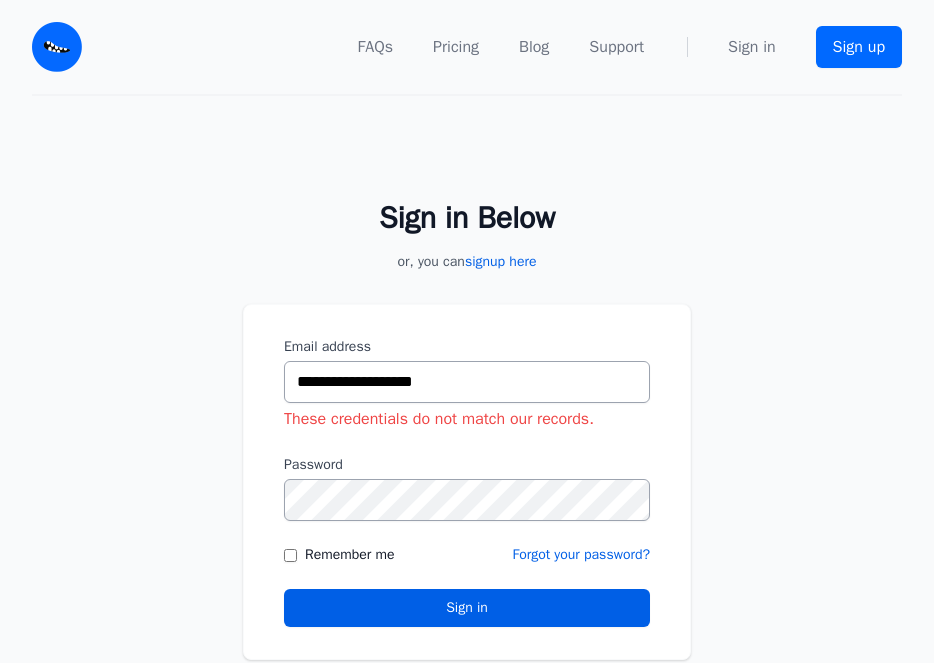 click on "**********" at bounding box center [467, 382] 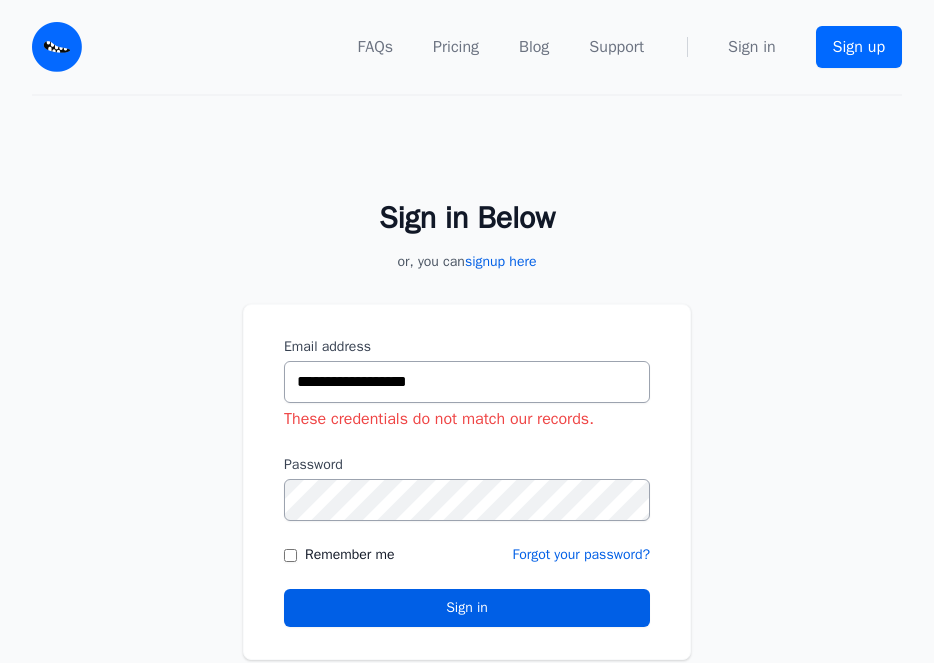 type on "**********" 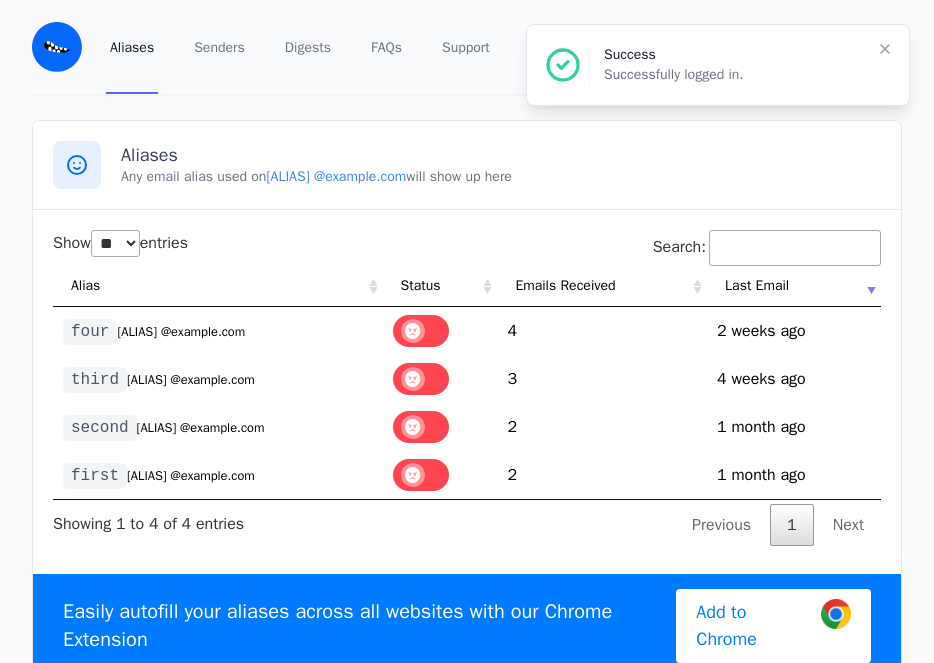select on "**" 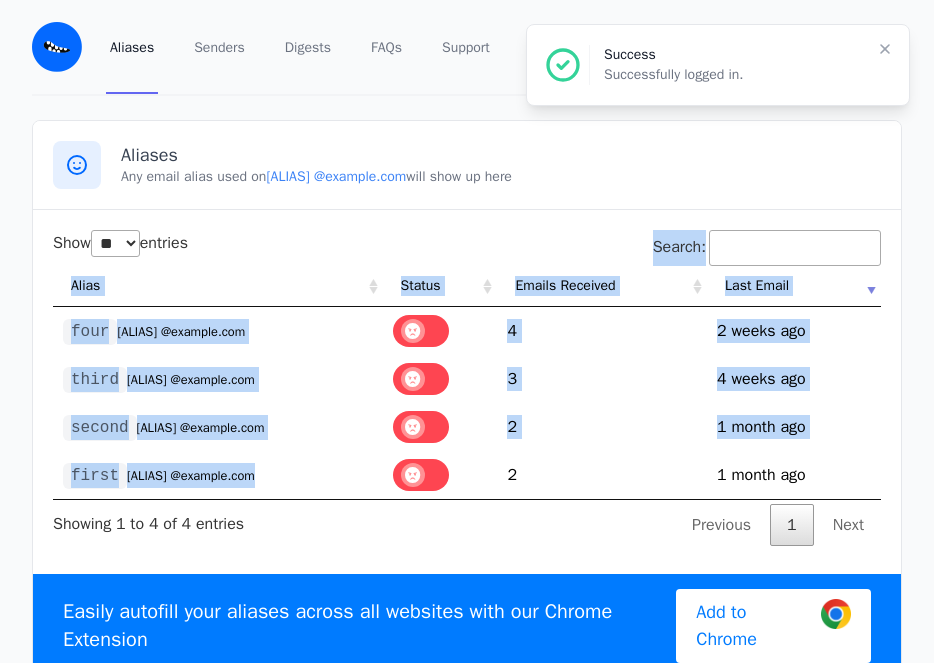 drag, startPoint x: 47, startPoint y: 476, endPoint x: 248, endPoint y: 480, distance: 201.0398 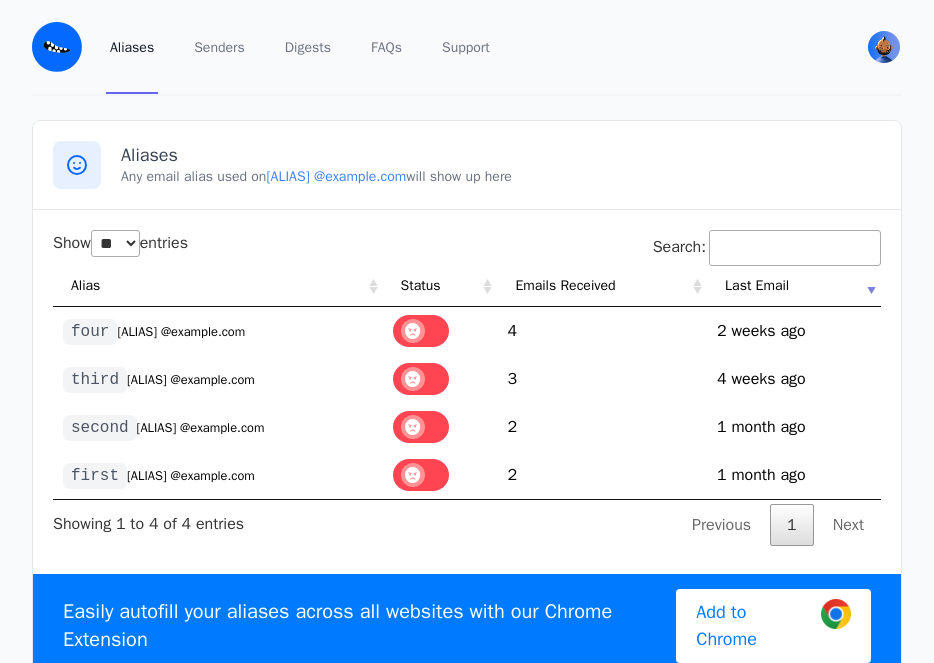 click on "first @dirthbas.eml.monster" at bounding box center (218, 475) 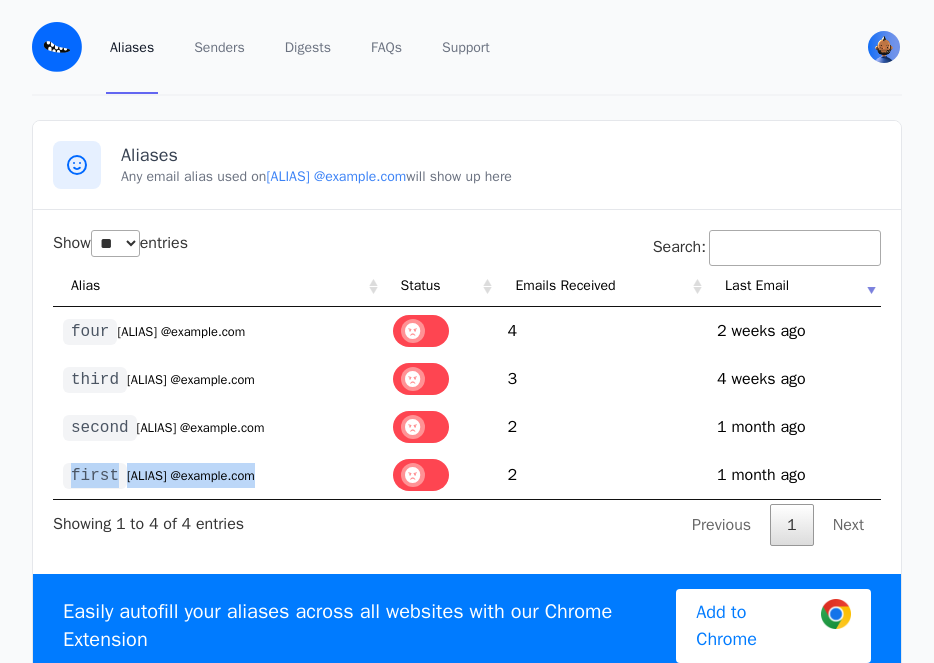 click on "first @dirthbas.eml.monster" at bounding box center [218, 475] 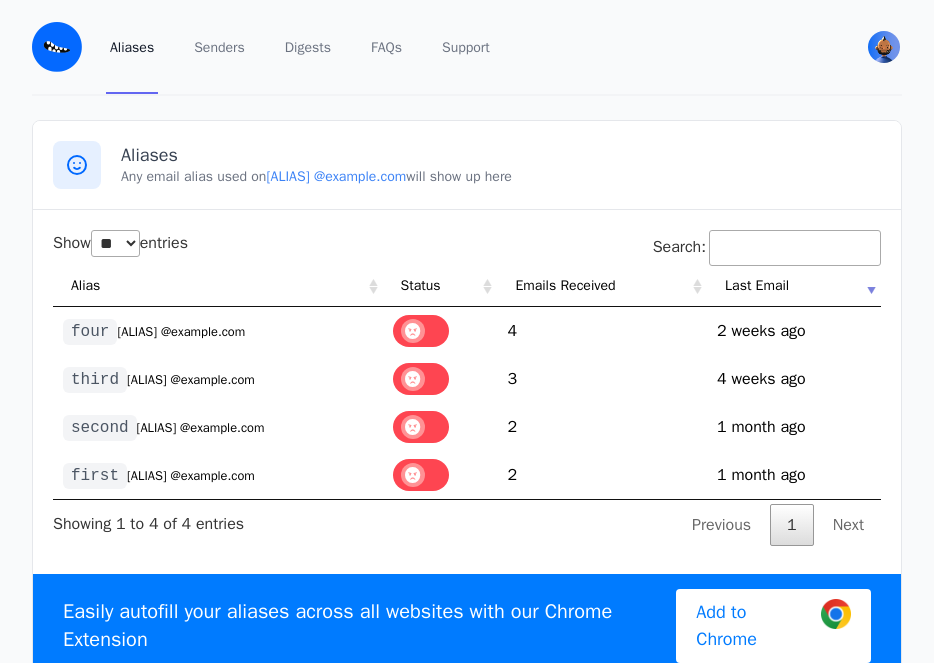 click on "Show  ** ** ** ***  entries Search:
Alias Status Emails Received Last Email
four @dirthbas.eml.monster
4
1752664329 2 weeks ago
third @dirthbas.eml.monster
3
1751873704 4 weeks ago
second @dirthbas.eml.monster
2
1751693463 1 month ago
first @dirthbas.eml.monster
2
1751686026 1 month ago
1" at bounding box center (467, 388) 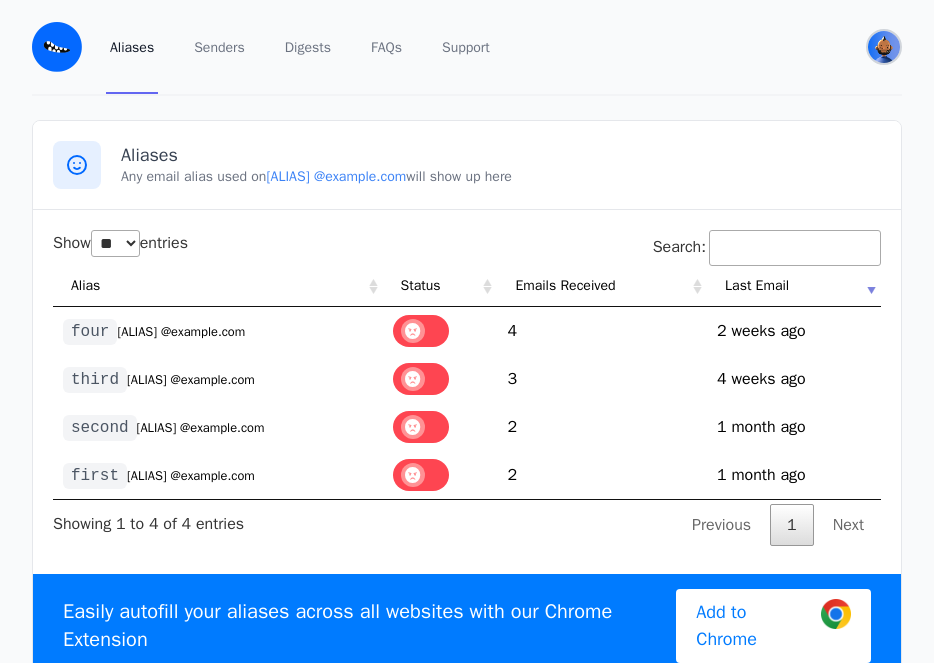 click at bounding box center (884, 47) 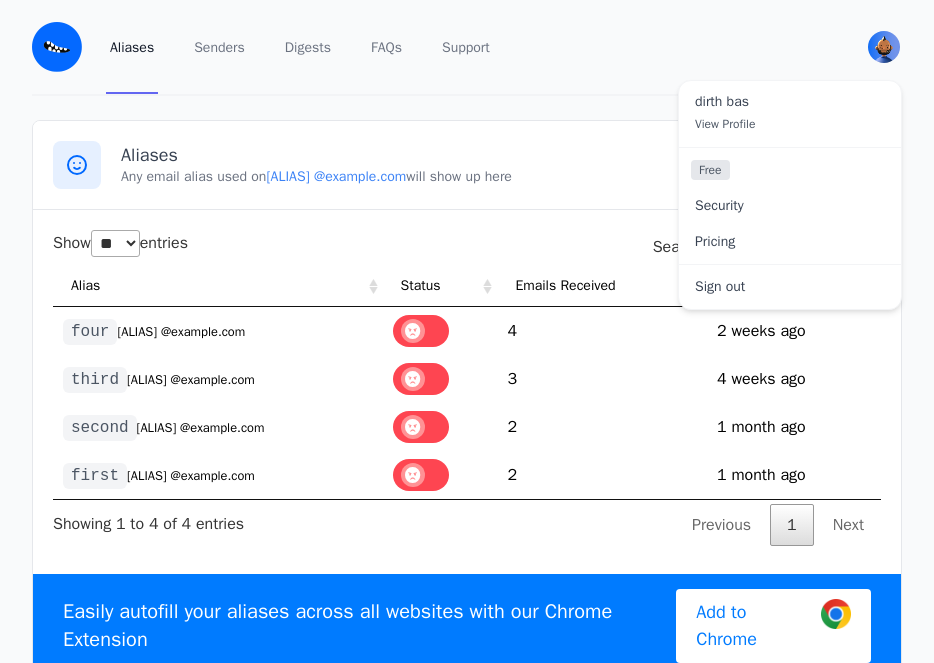 click on "Sign out" at bounding box center [790, 287] 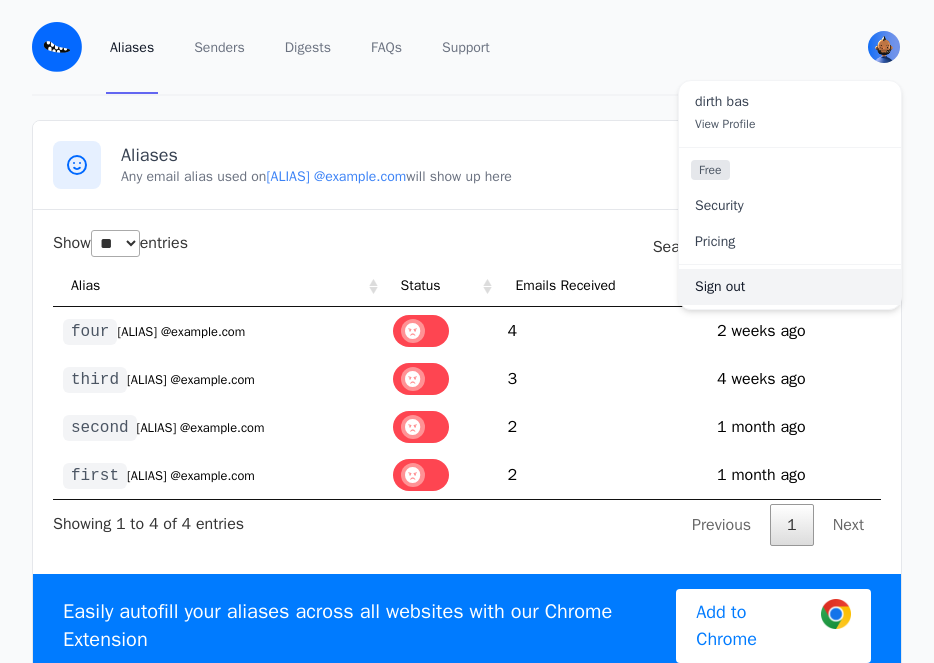click on "Sign out" at bounding box center [790, 287] 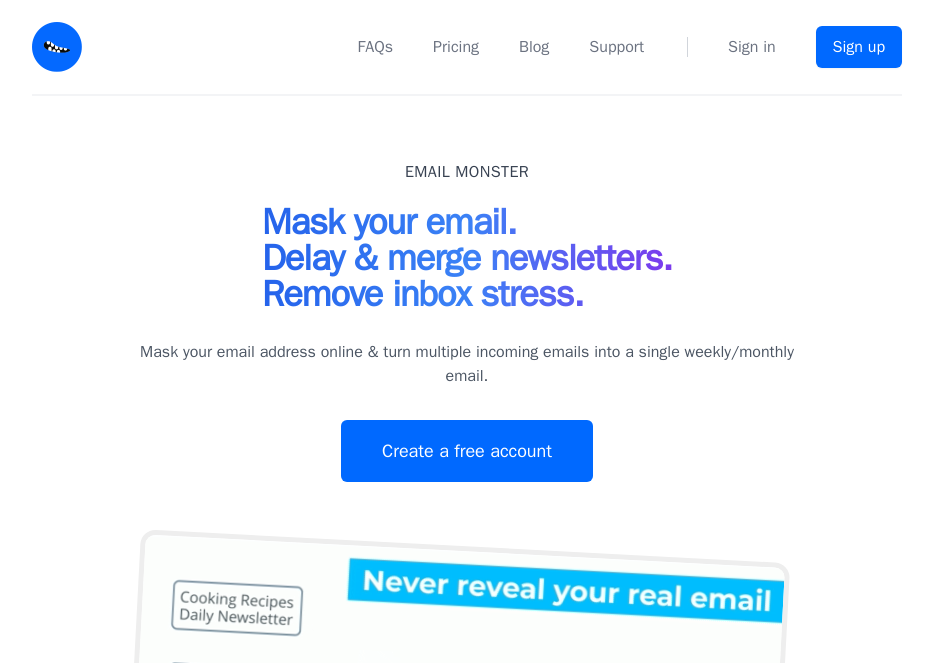 scroll, scrollTop: 0, scrollLeft: 0, axis: both 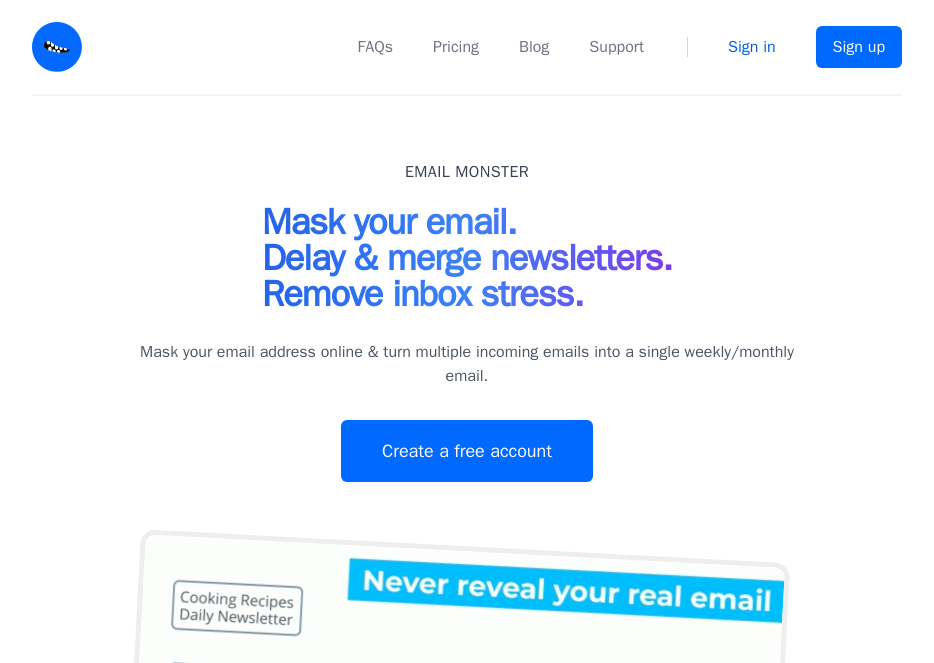 click on "Sign in" at bounding box center (752, 47) 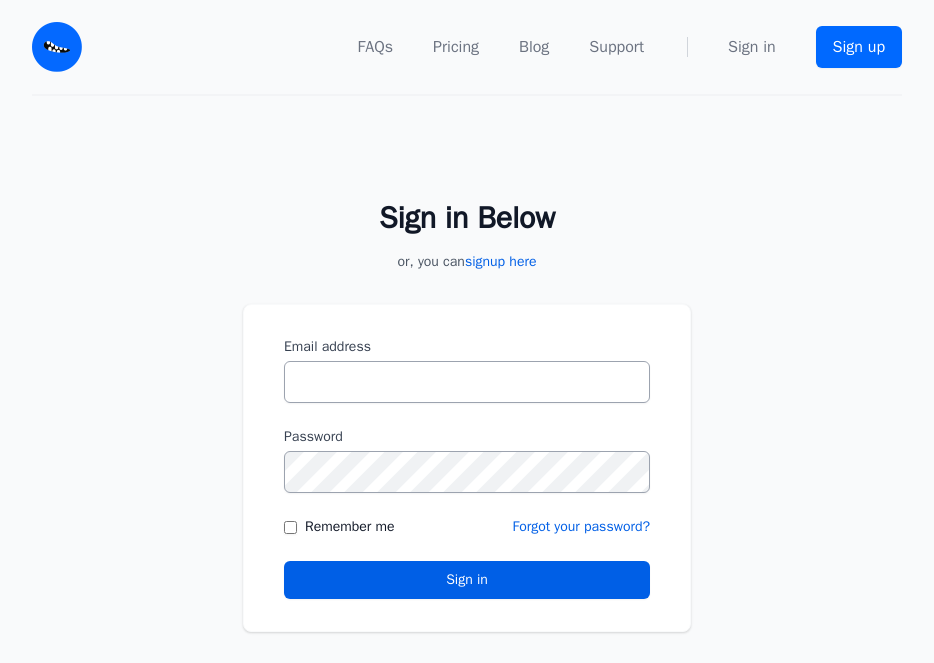 scroll, scrollTop: 0, scrollLeft: 0, axis: both 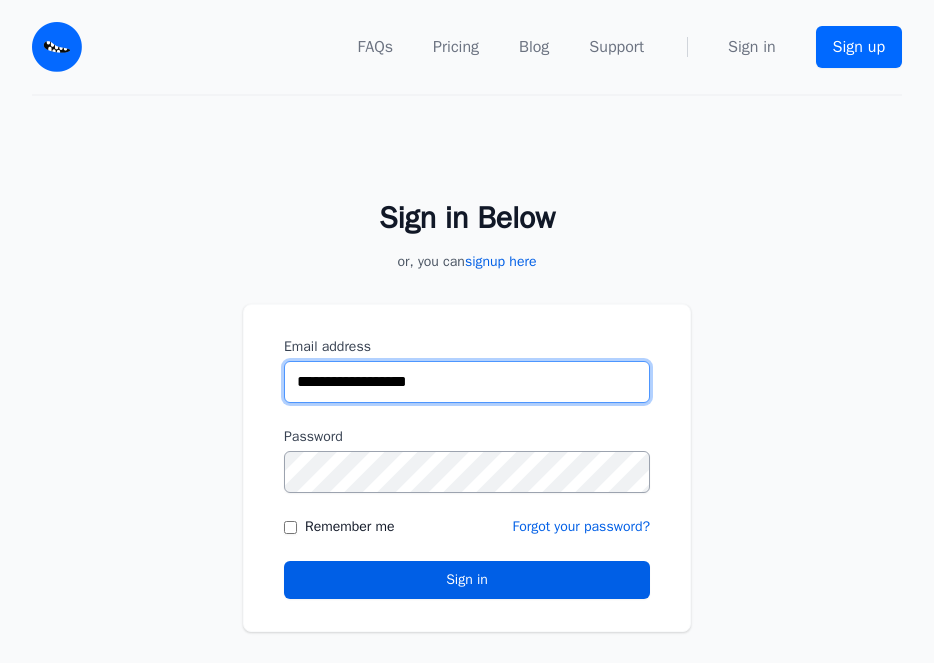 click on "**********" at bounding box center (467, 382) 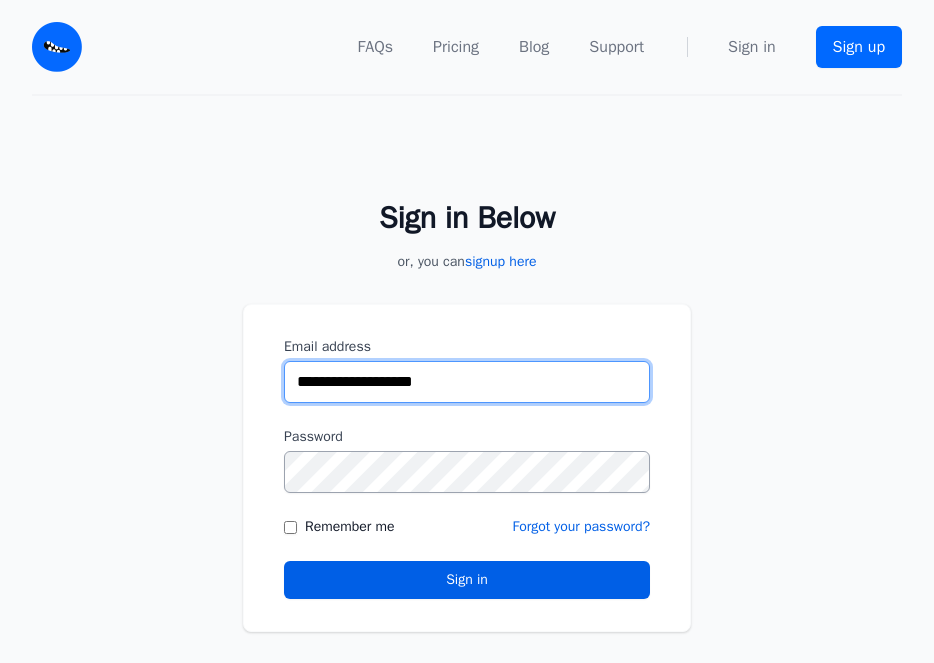 type on "**********" 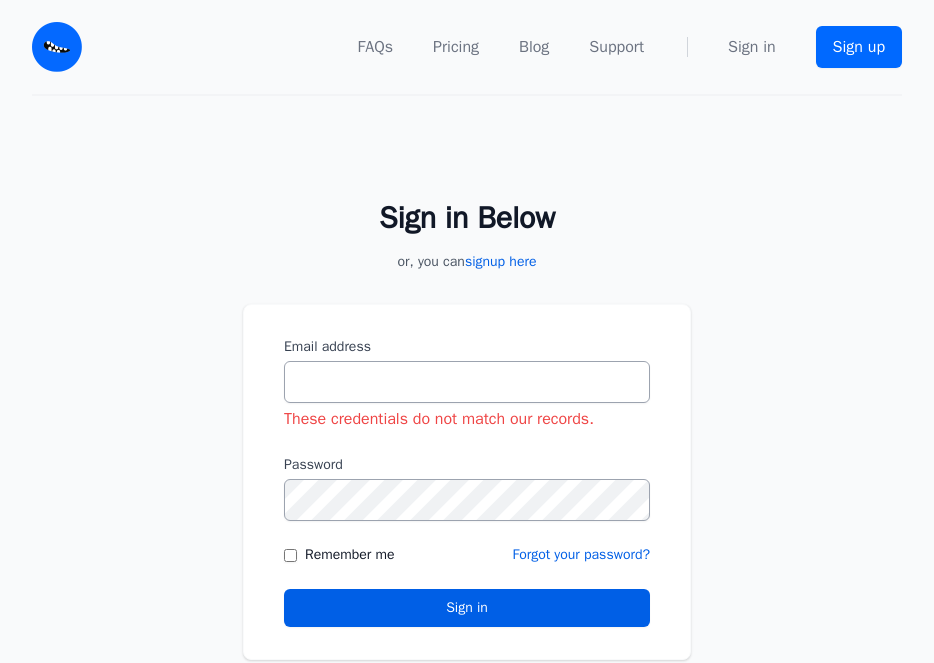 scroll, scrollTop: 0, scrollLeft: 0, axis: both 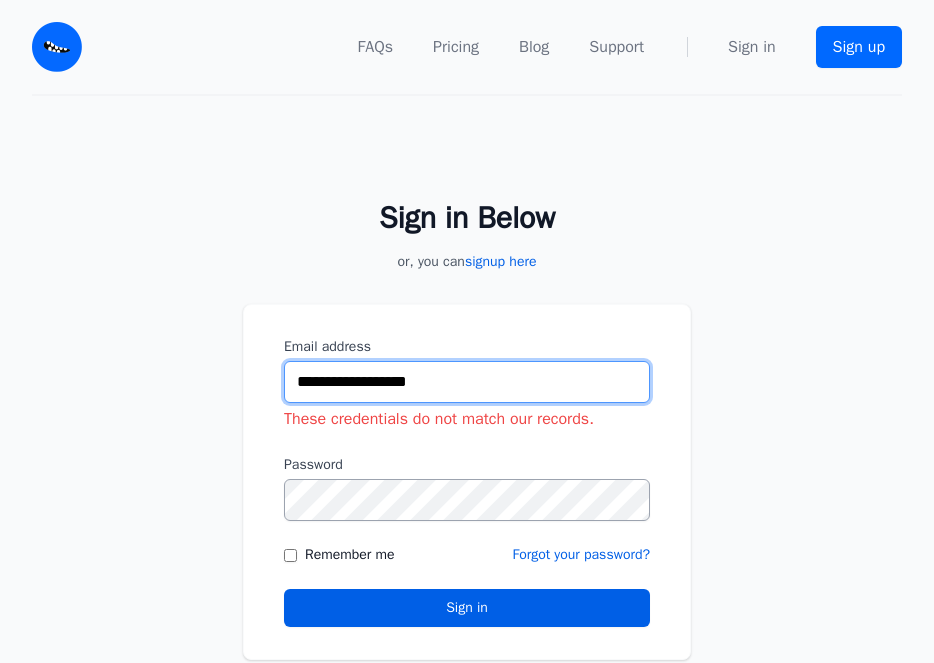 click on "**********" at bounding box center [467, 382] 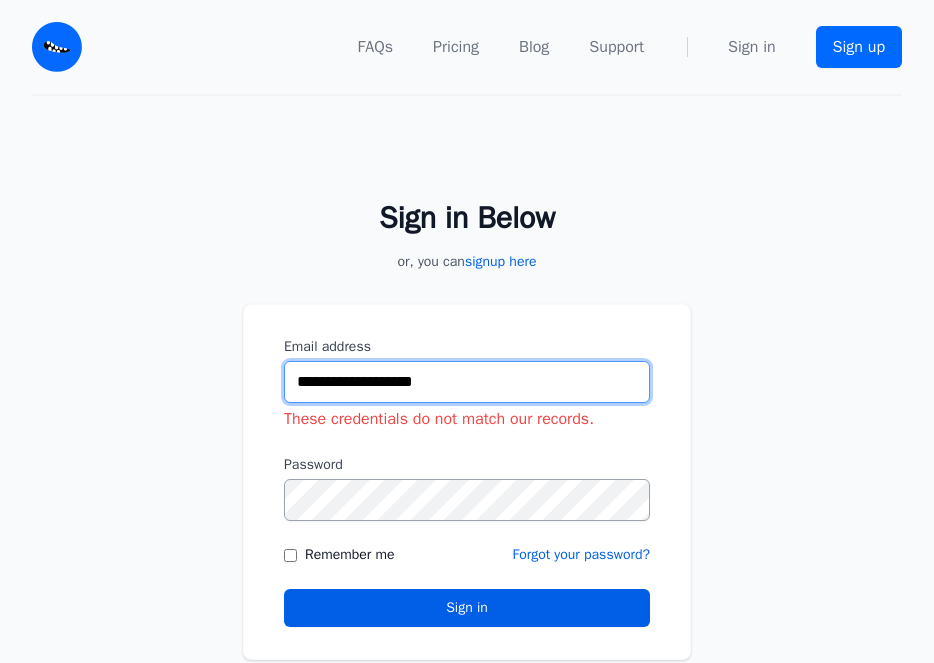 type on "**********" 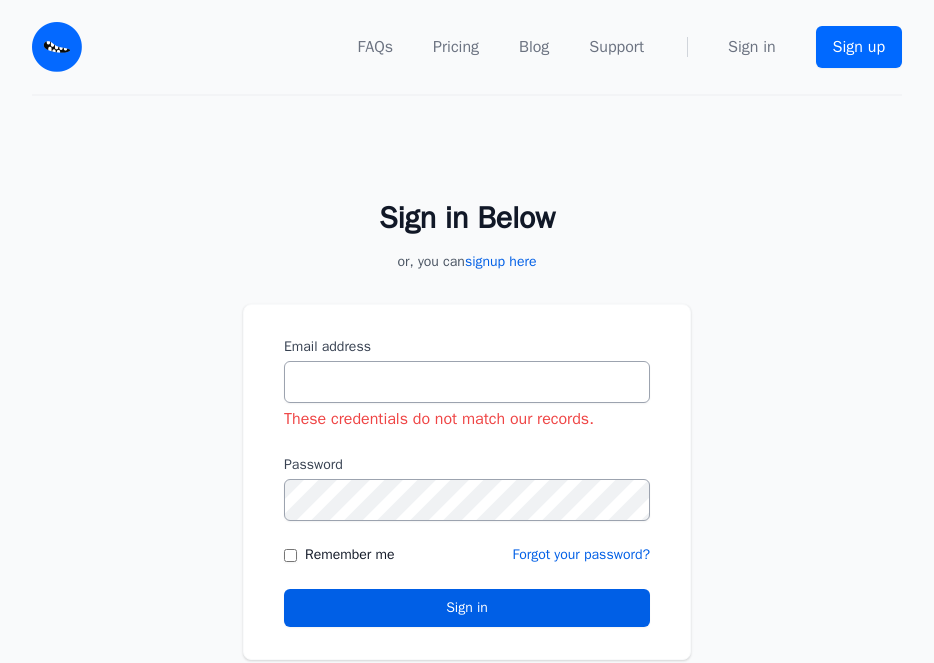 scroll, scrollTop: 0, scrollLeft: 0, axis: both 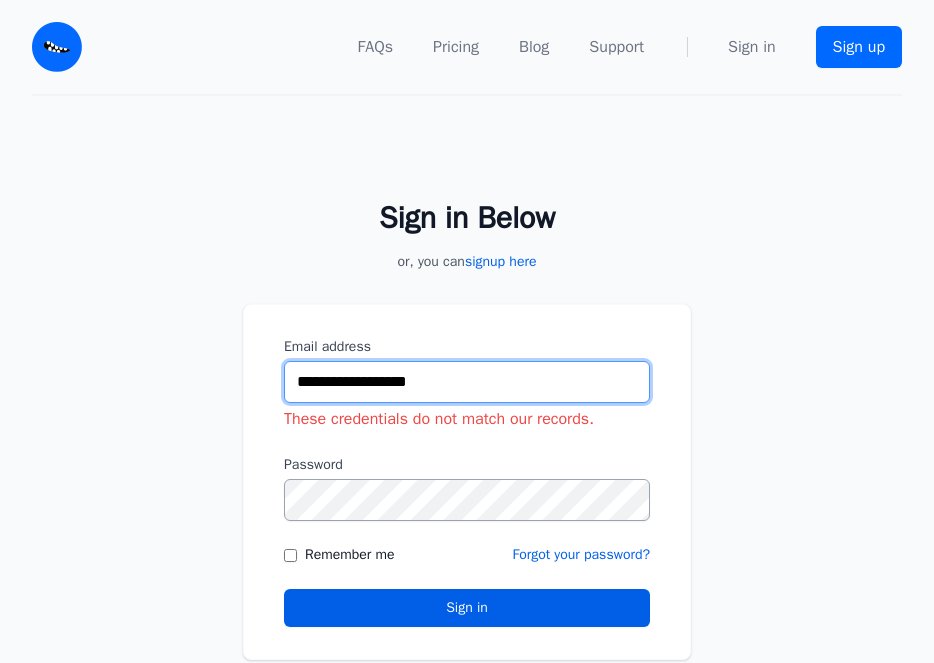 click on "**********" at bounding box center [467, 382] 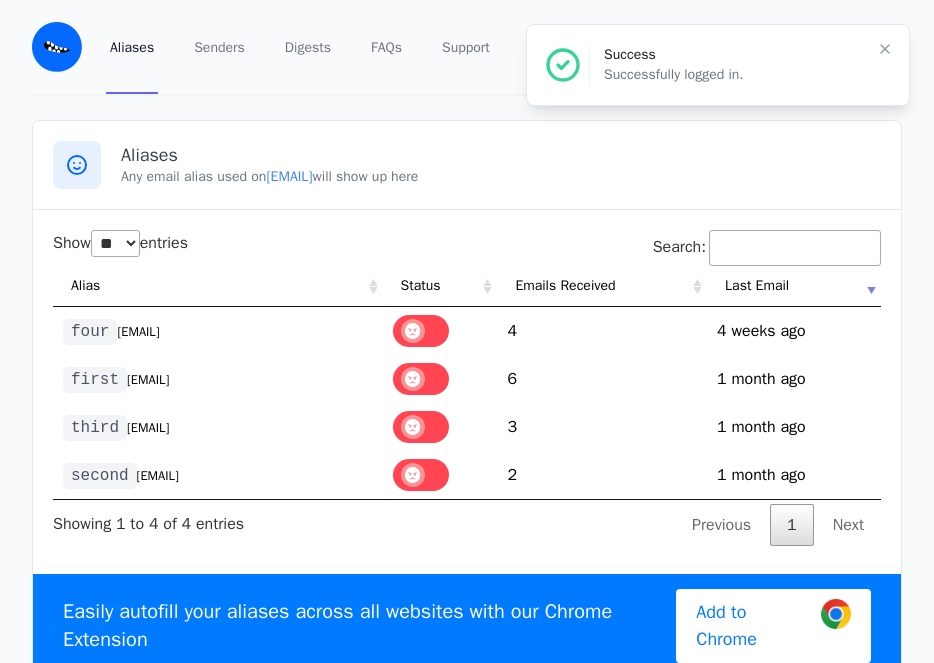 select on "**" 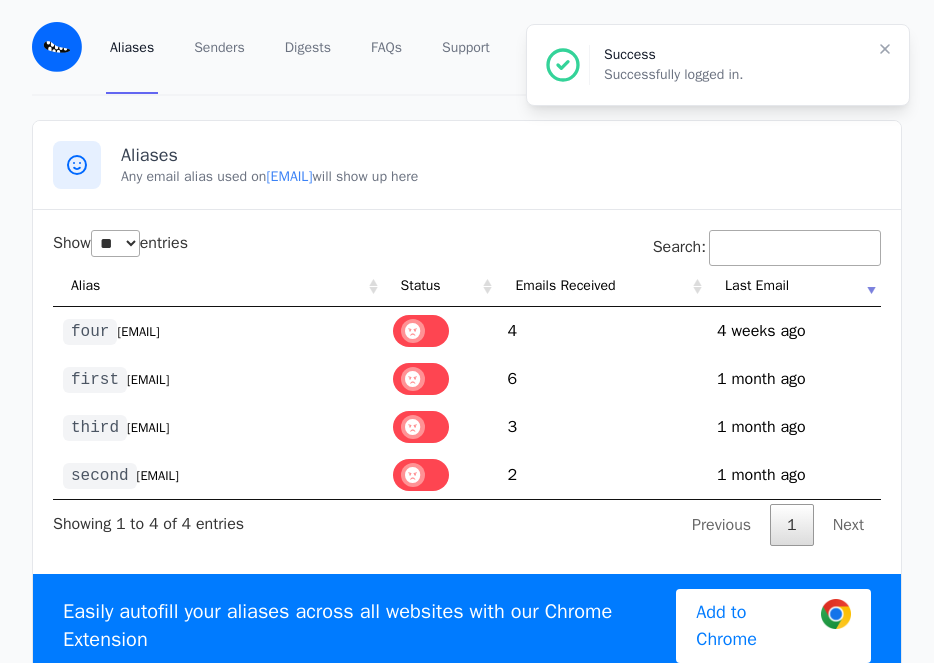 click 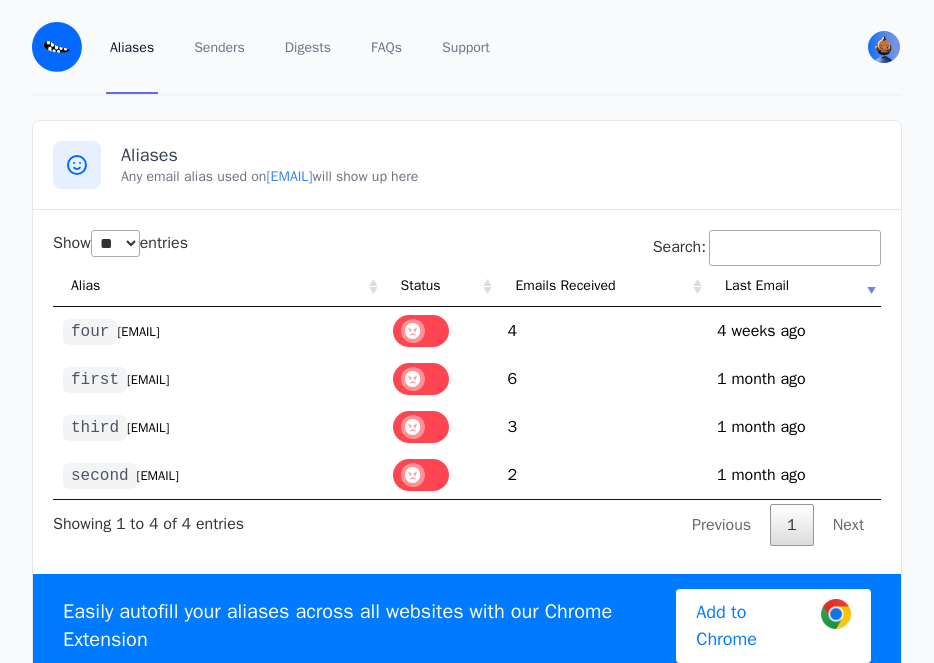 click on "dovefirh
View Profile
Free
Security
Pricing
Sign out" at bounding box center (884, 47) 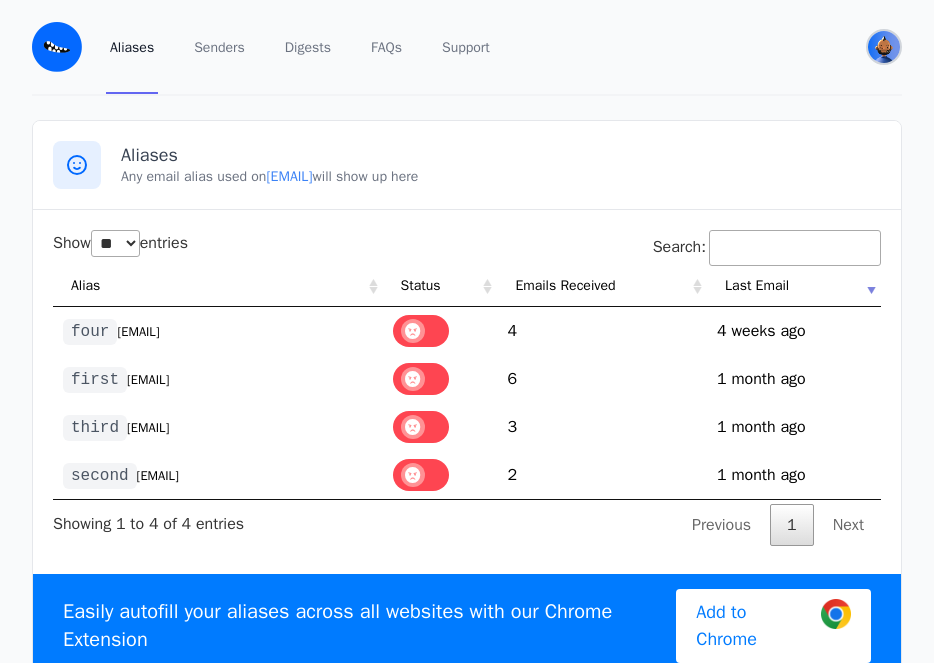 click at bounding box center [884, 47] 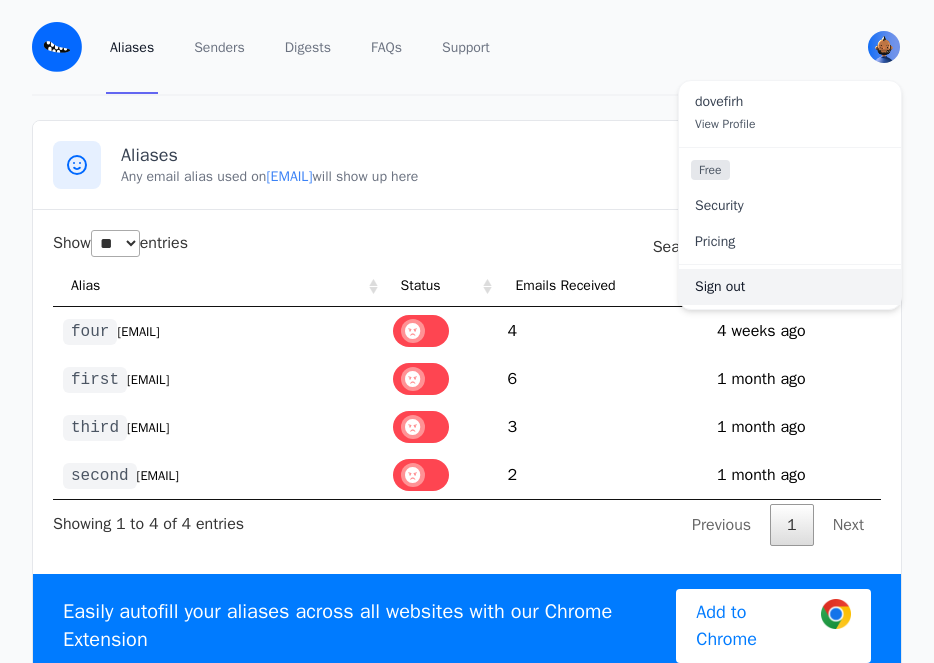 click on "Sign out" at bounding box center (790, 287) 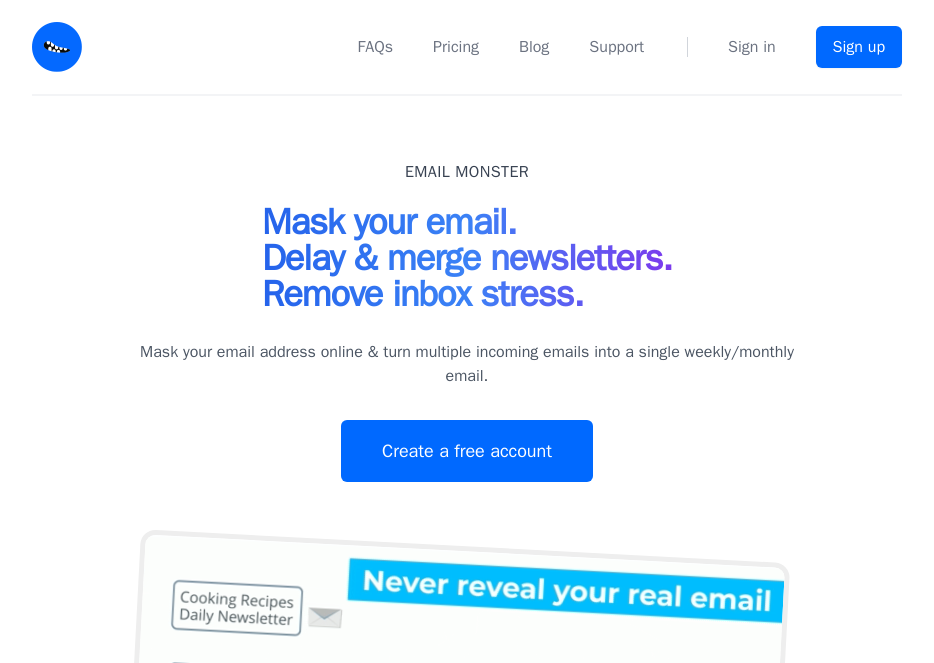 scroll, scrollTop: 0, scrollLeft: 0, axis: both 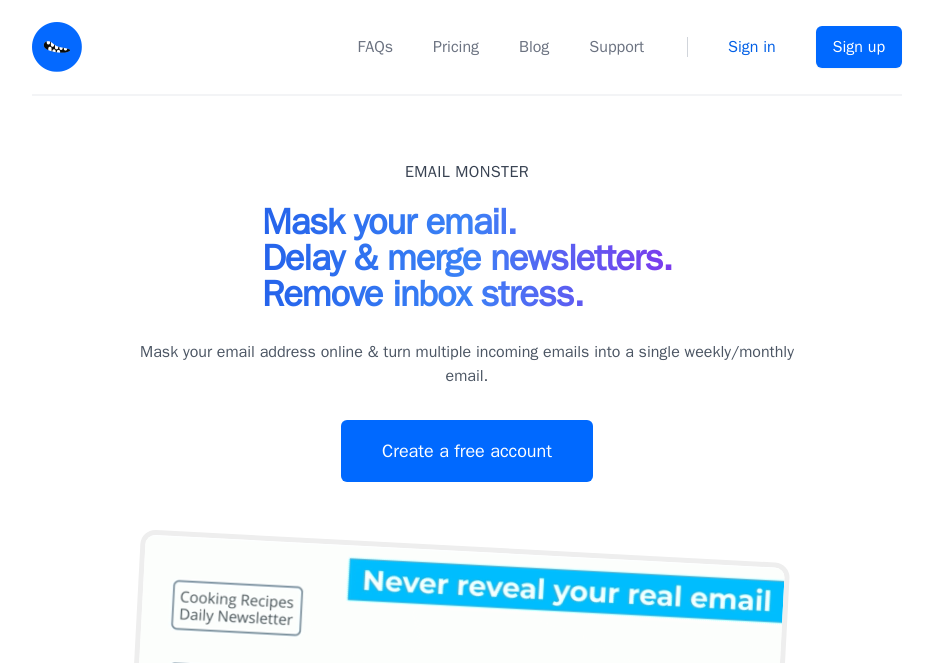 click on "Sign in" at bounding box center [752, 47] 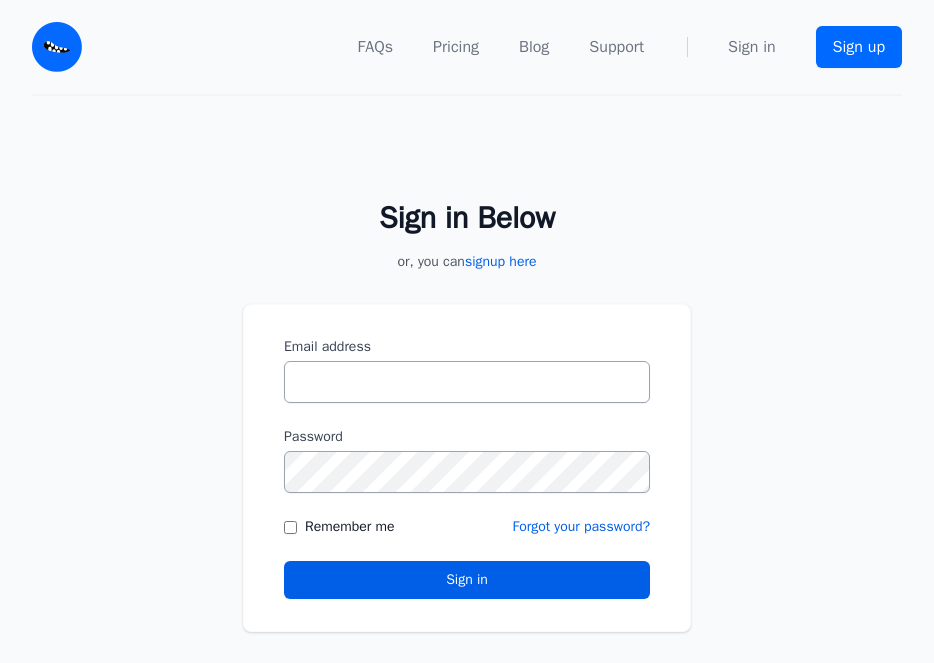 scroll, scrollTop: 0, scrollLeft: 0, axis: both 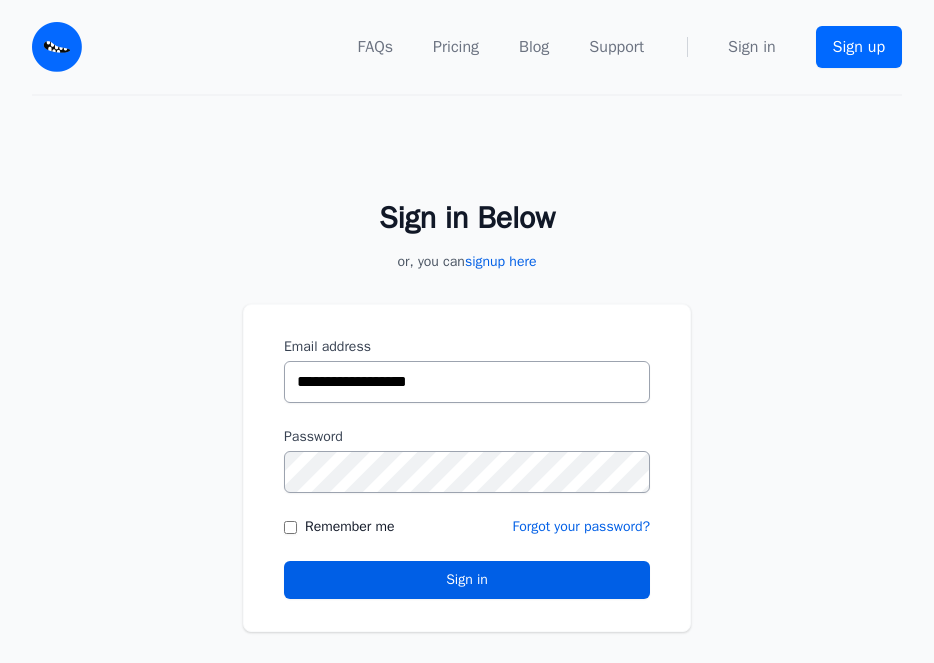 click on "**********" at bounding box center (467, 382) 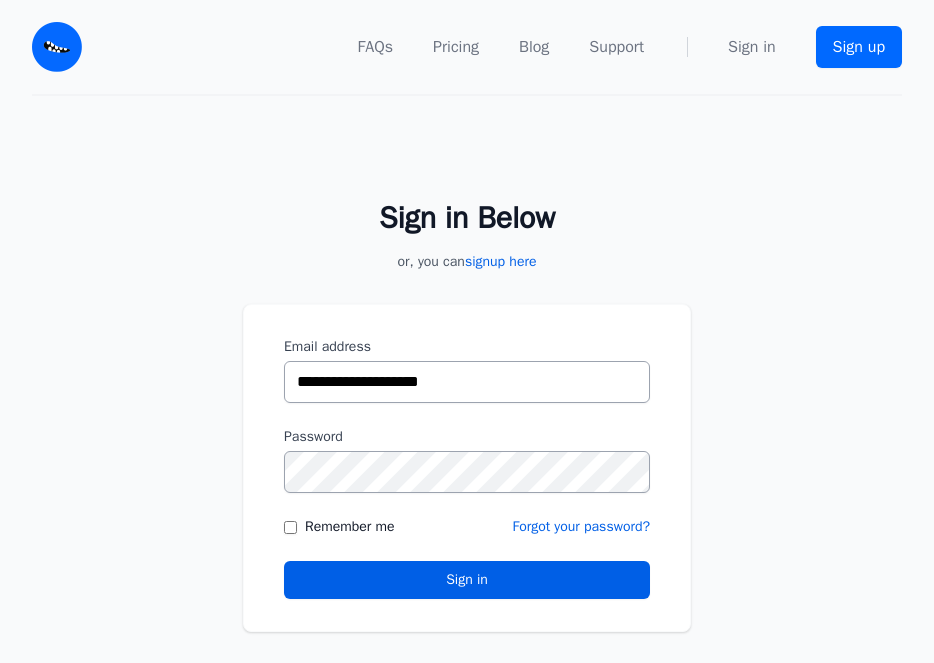 type on "**********" 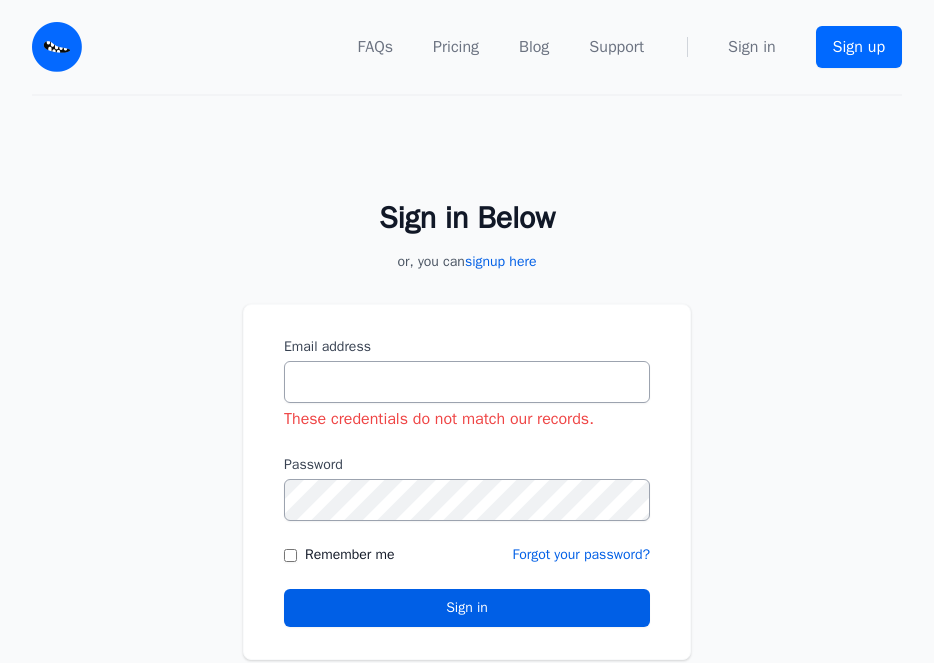 scroll, scrollTop: 0, scrollLeft: 0, axis: both 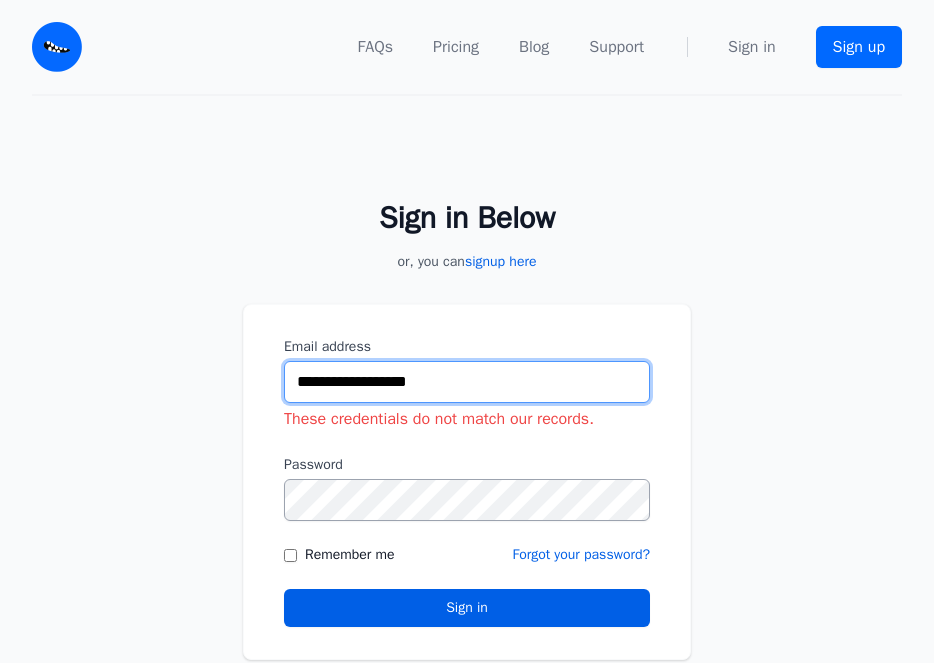 click on "**********" at bounding box center [467, 382] 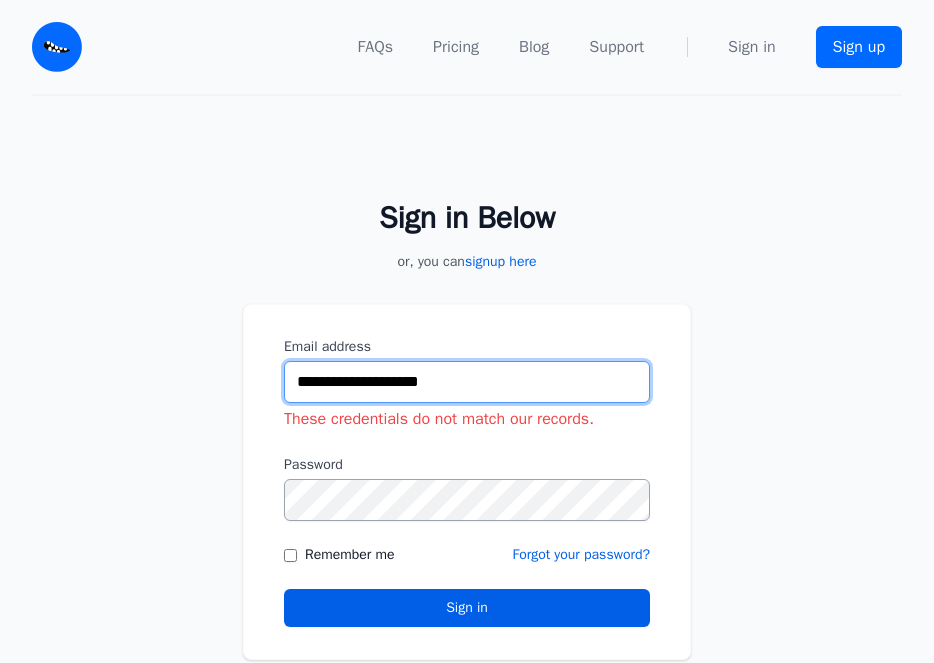 type on "**********" 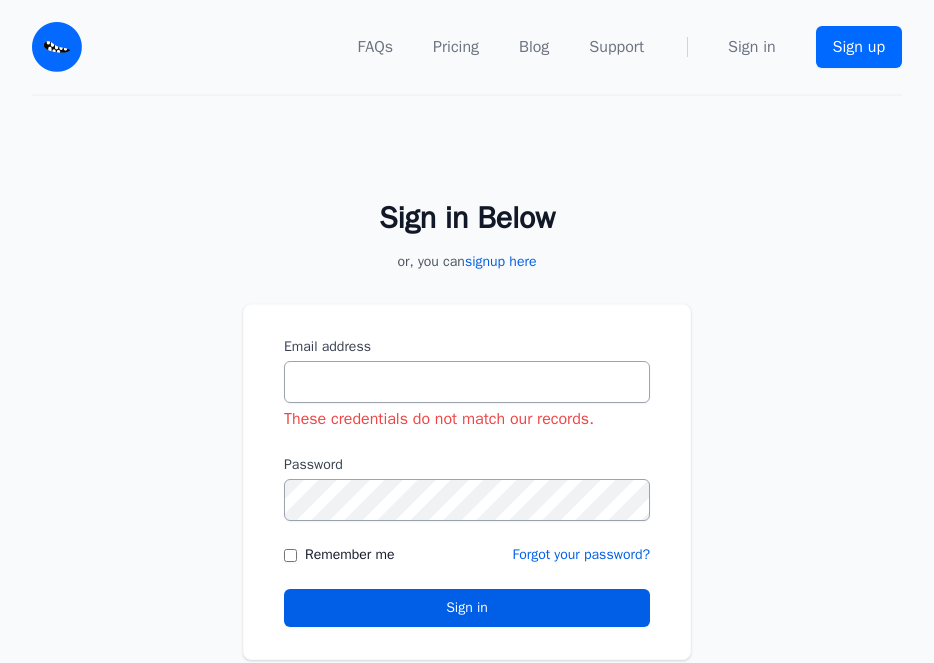 scroll, scrollTop: 0, scrollLeft: 0, axis: both 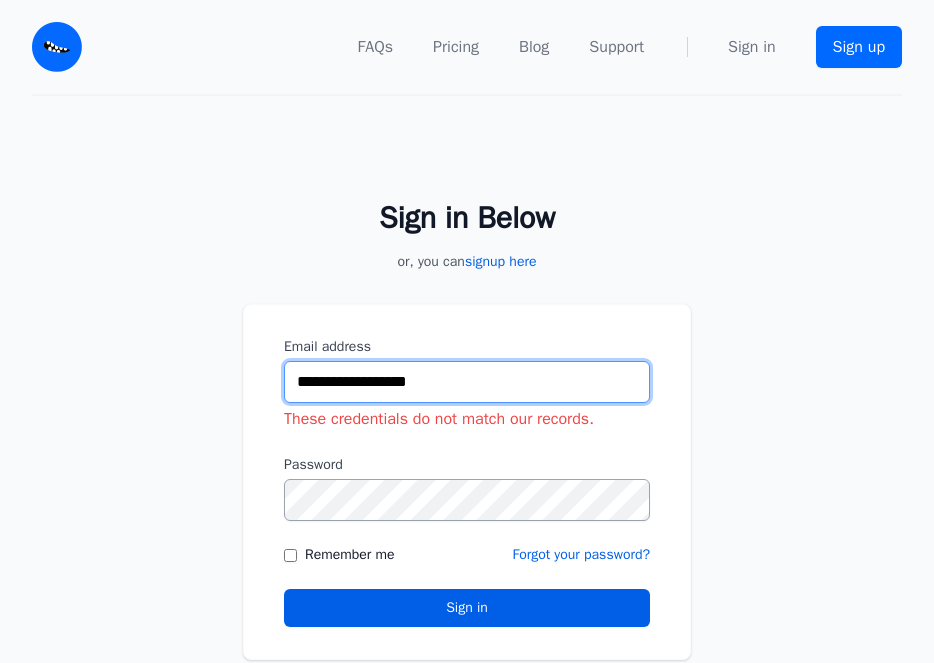 click on "**********" at bounding box center (467, 382) 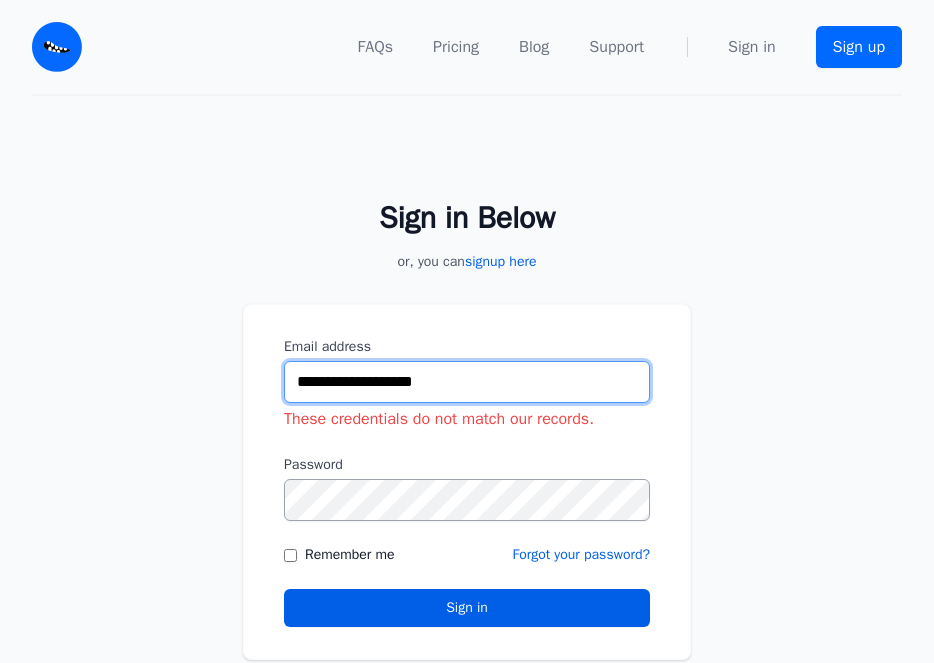 type on "**********" 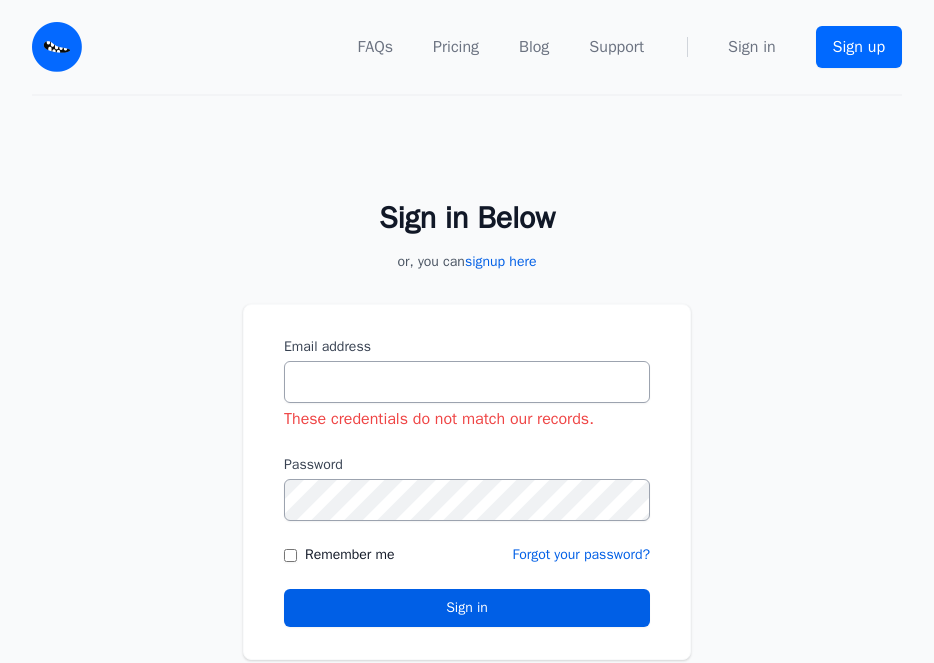 scroll, scrollTop: 0, scrollLeft: 0, axis: both 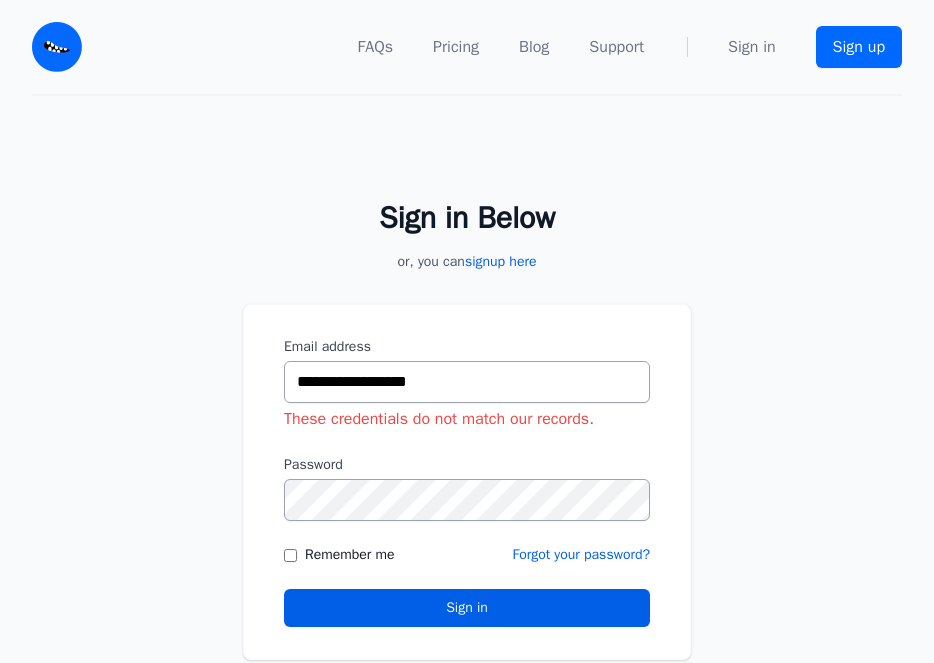 click on "**********" at bounding box center [467, 382] 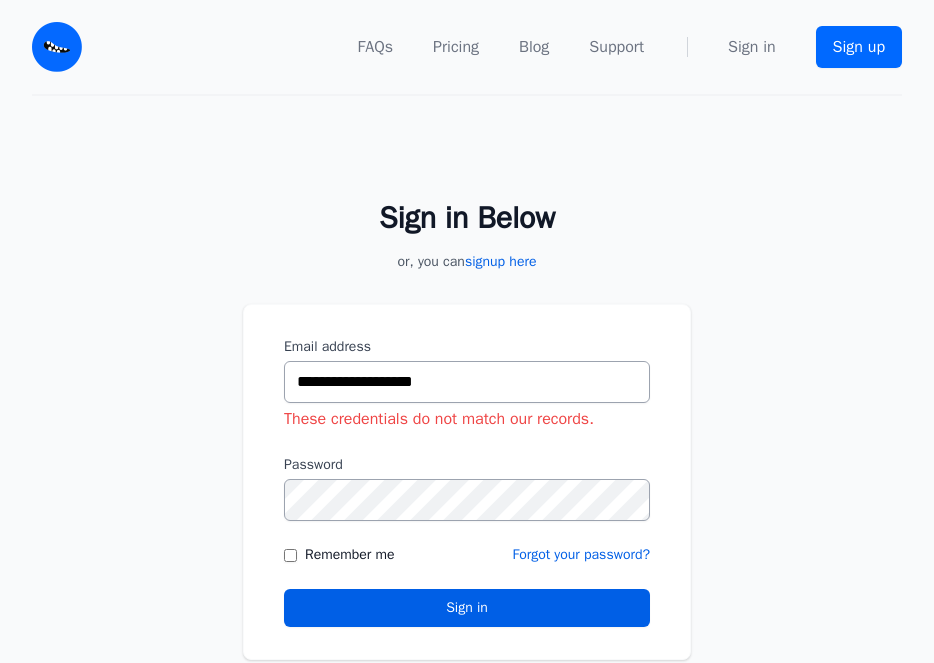 type on "**********" 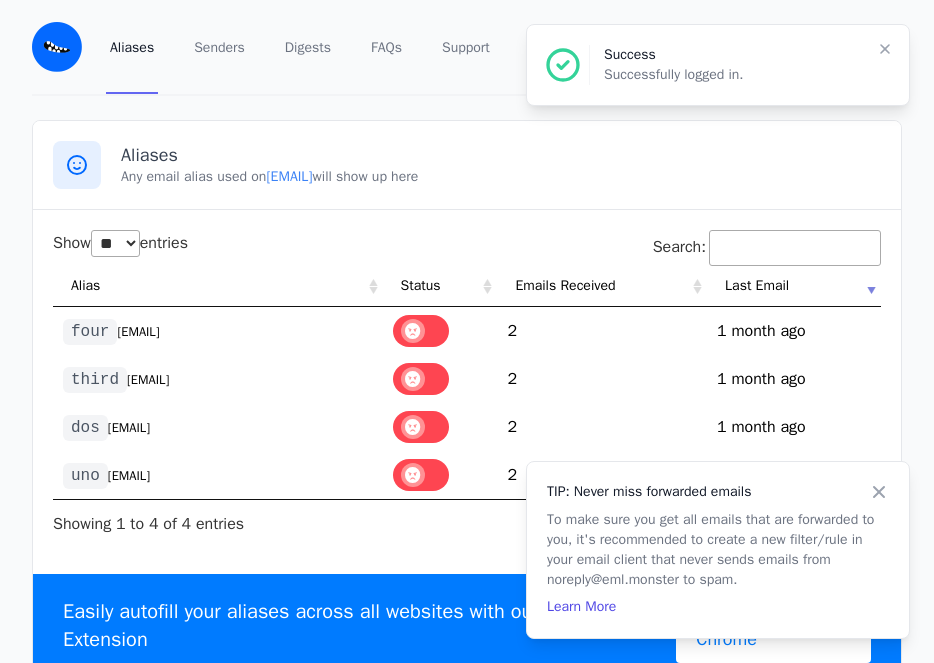 select on "**" 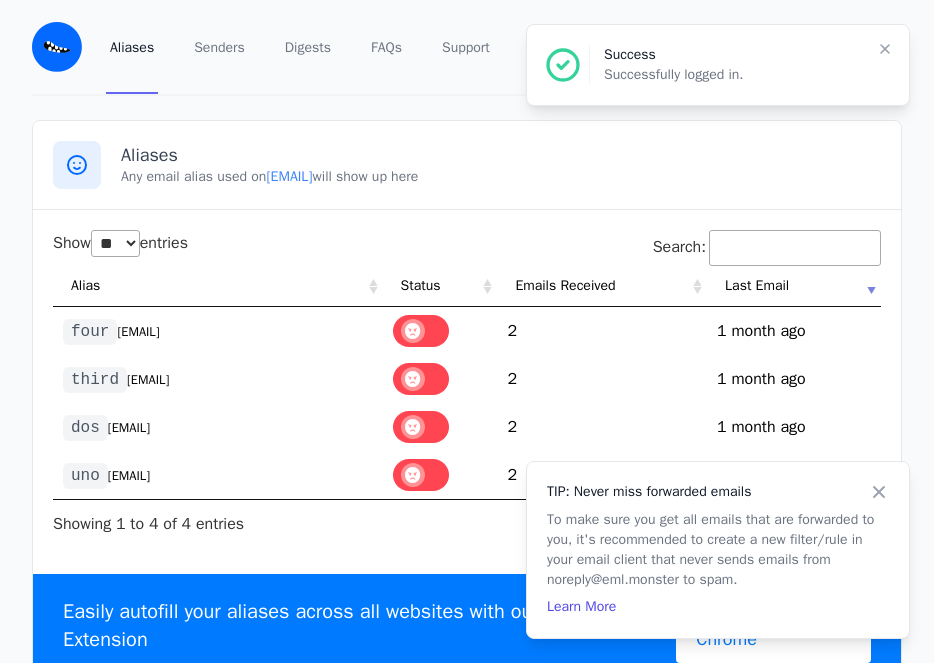 click 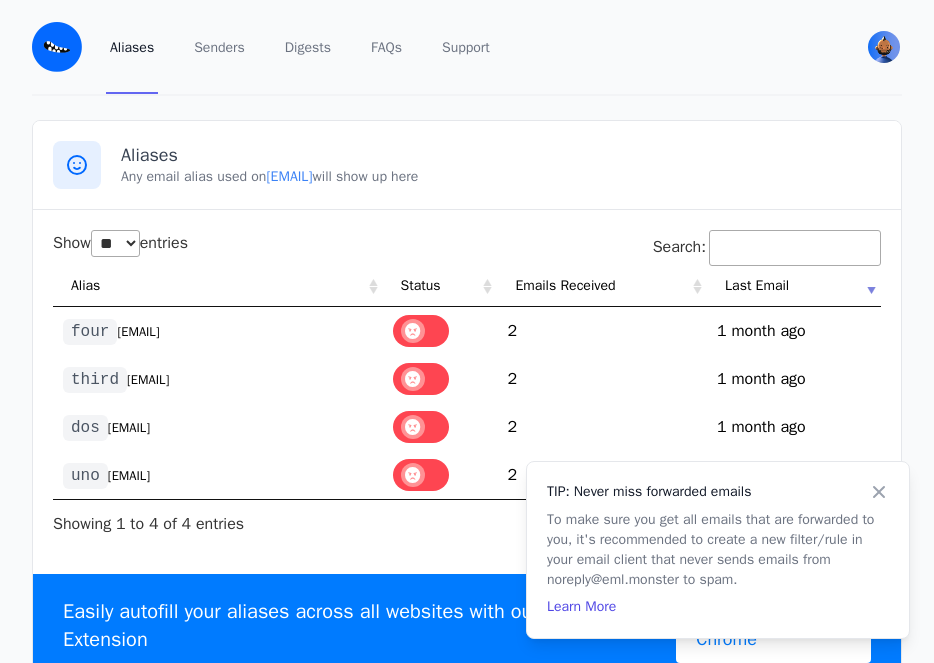 drag, startPoint x: 270, startPoint y: 473, endPoint x: 65, endPoint y: 481, distance: 205.15604 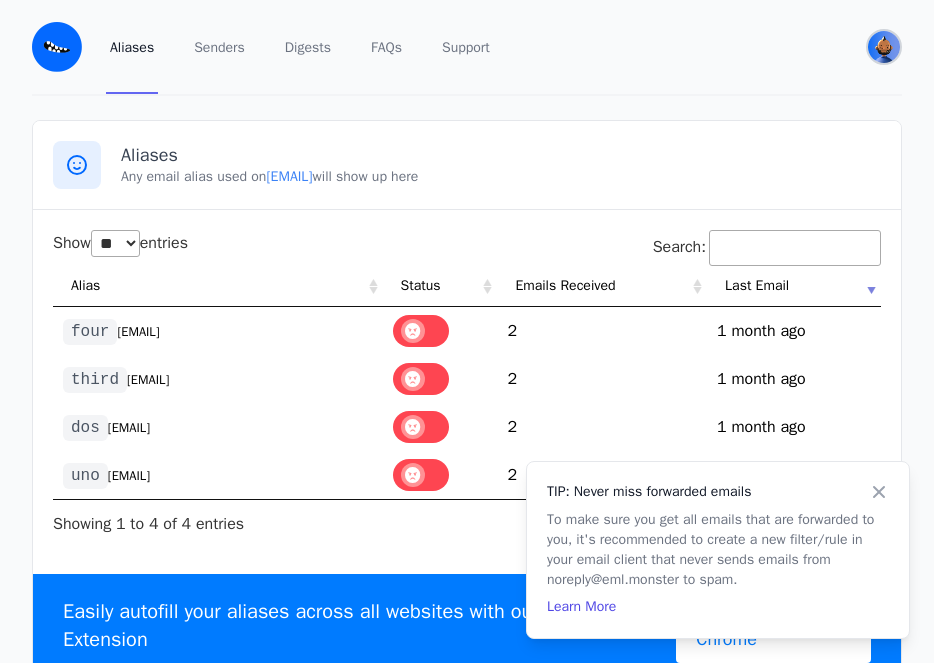 click at bounding box center (884, 47) 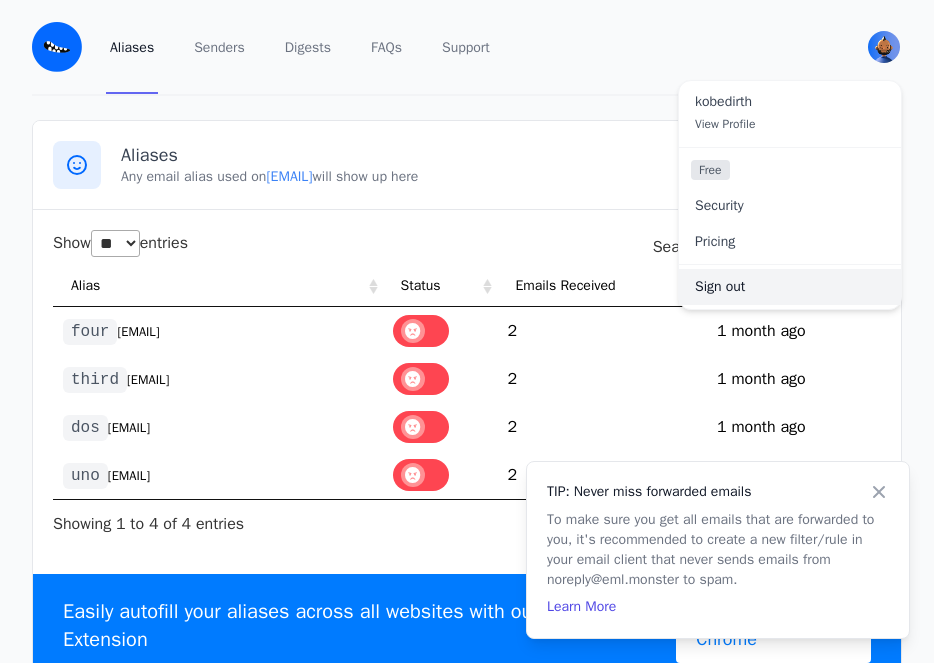 click on "Sign out" at bounding box center [790, 287] 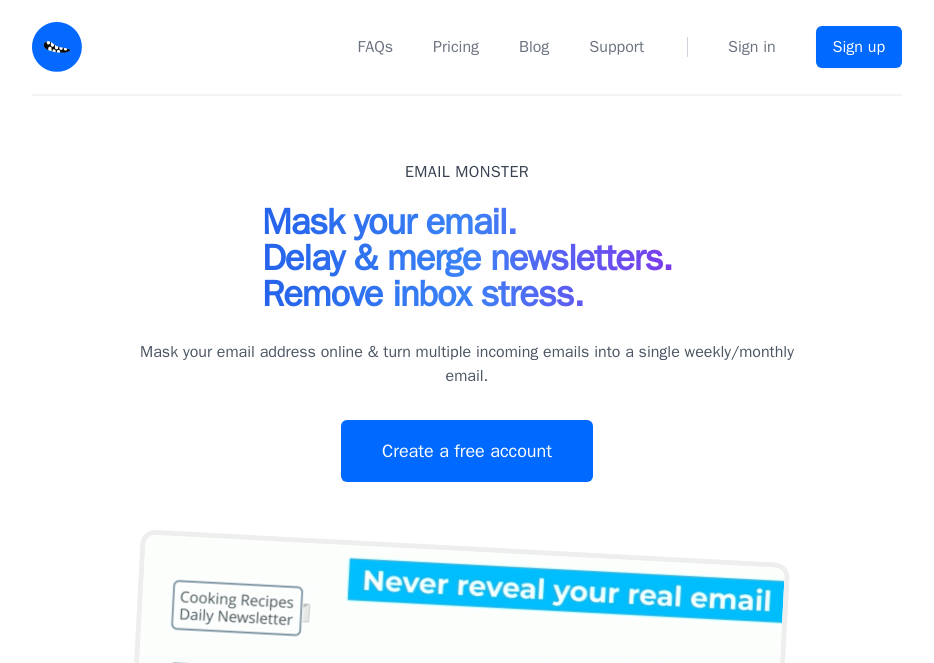 scroll, scrollTop: 0, scrollLeft: 0, axis: both 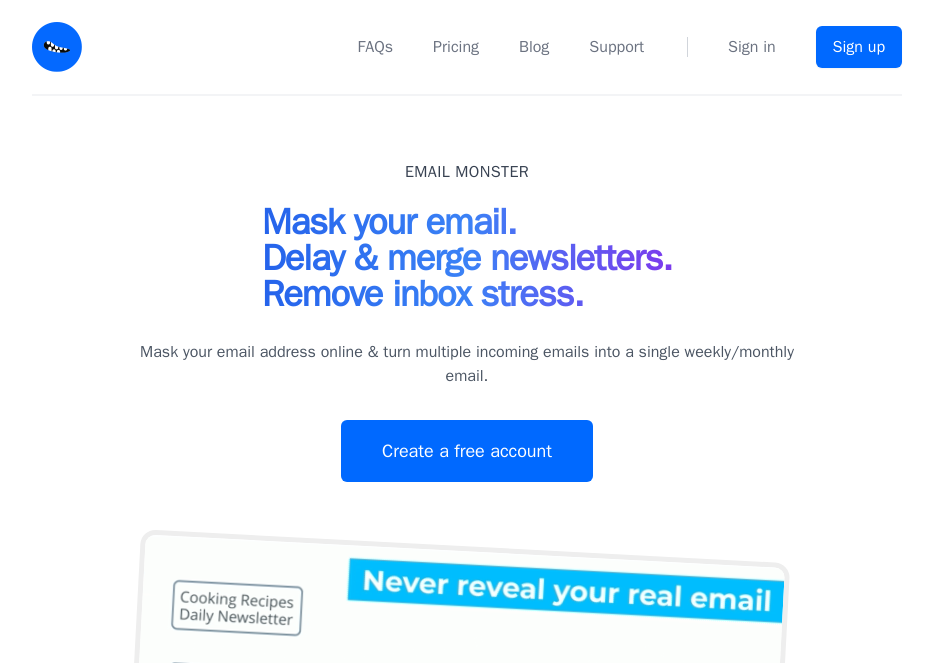 click on "FAQs
Pricing
Blog
Support
Sign in
Sign up" at bounding box center [504, 47] 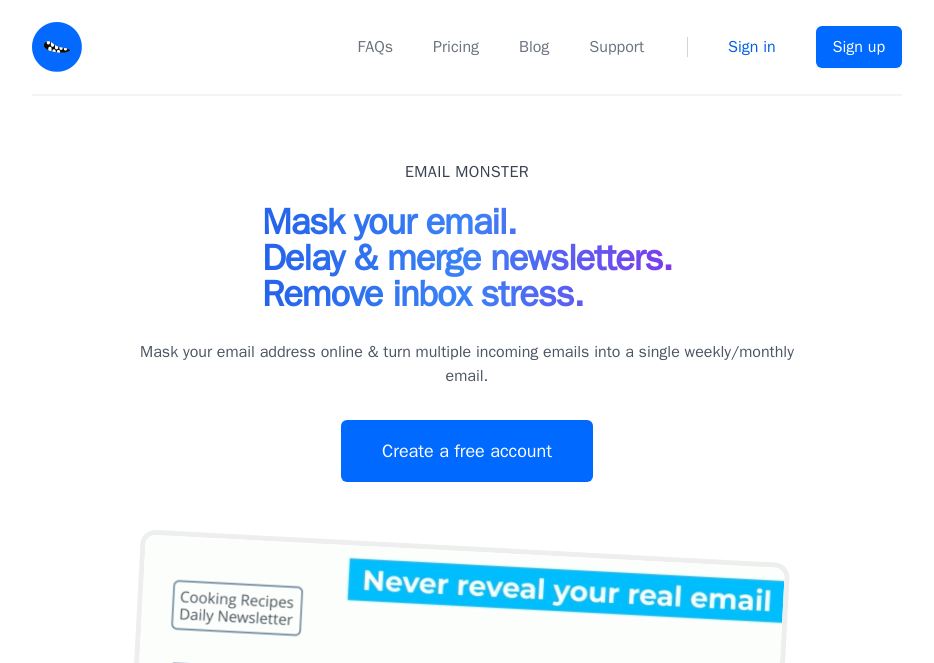 click on "Sign in" at bounding box center (752, 47) 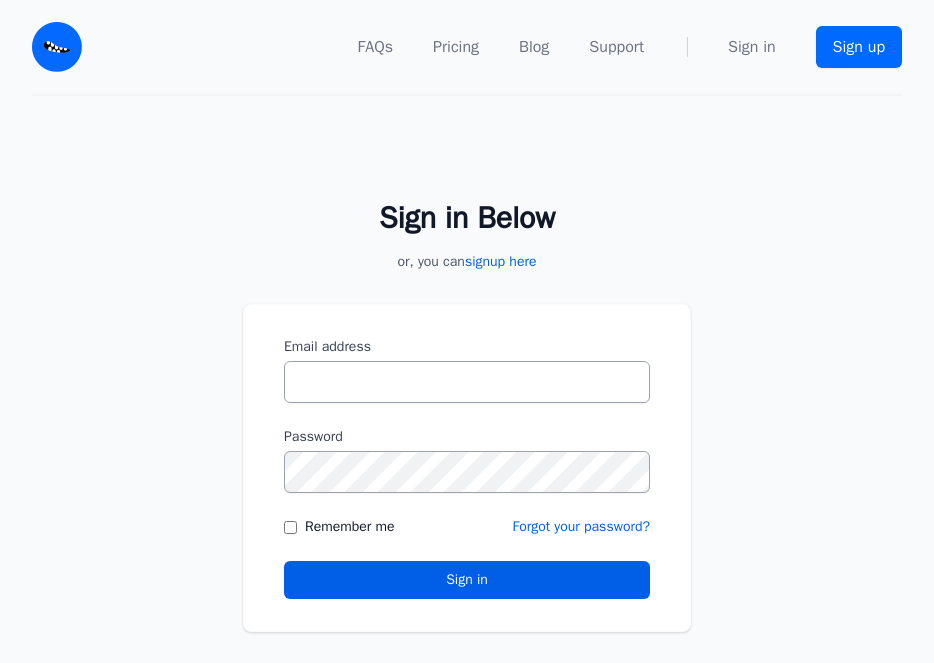 scroll, scrollTop: 0, scrollLeft: 0, axis: both 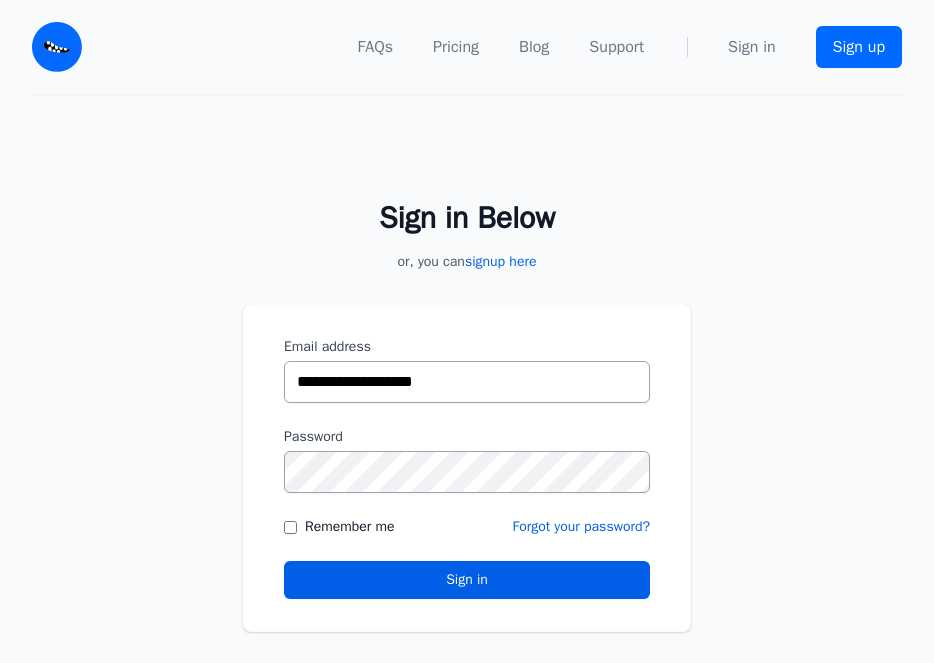click on "**********" at bounding box center [467, 382] 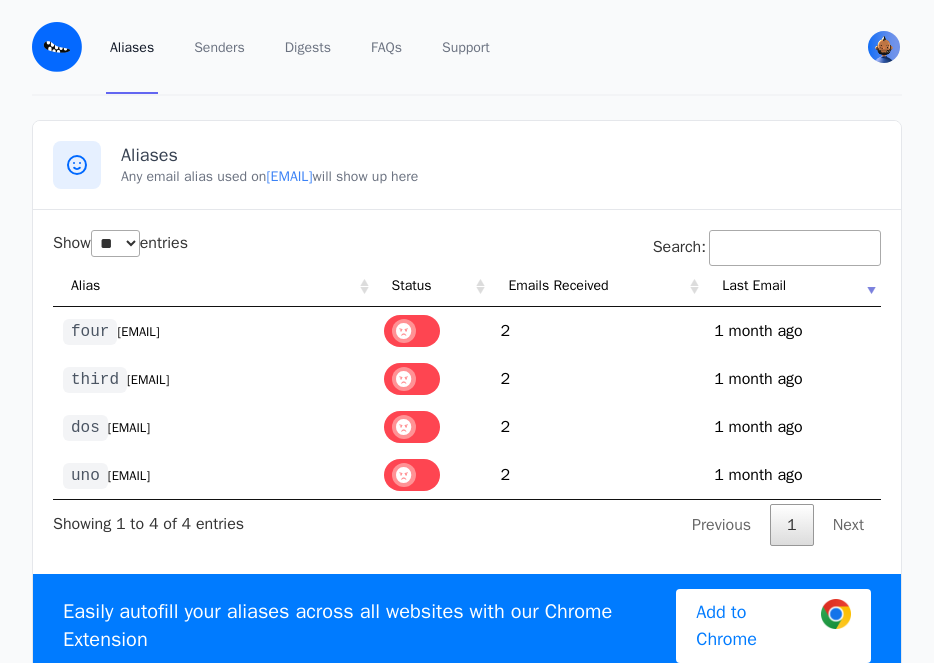 select on "**" 